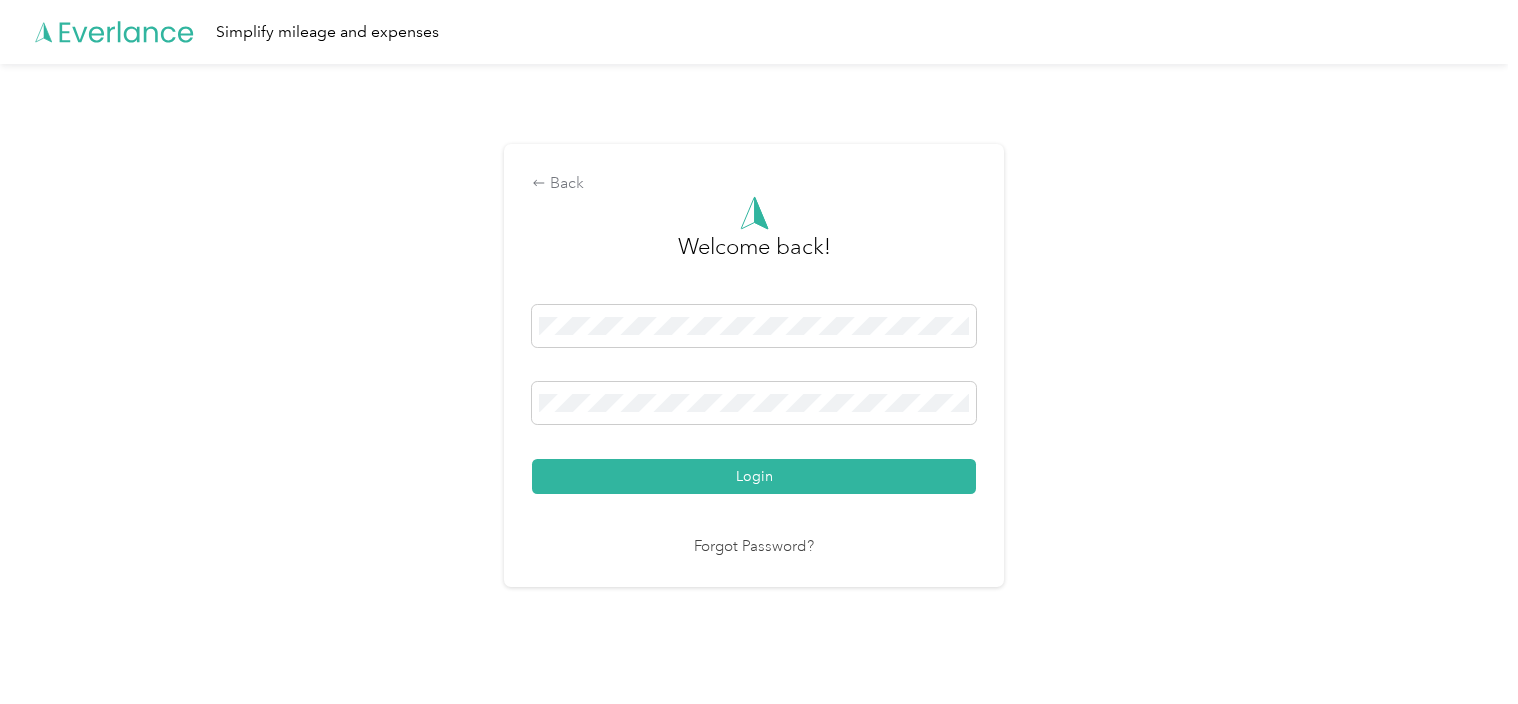 scroll, scrollTop: 0, scrollLeft: 0, axis: both 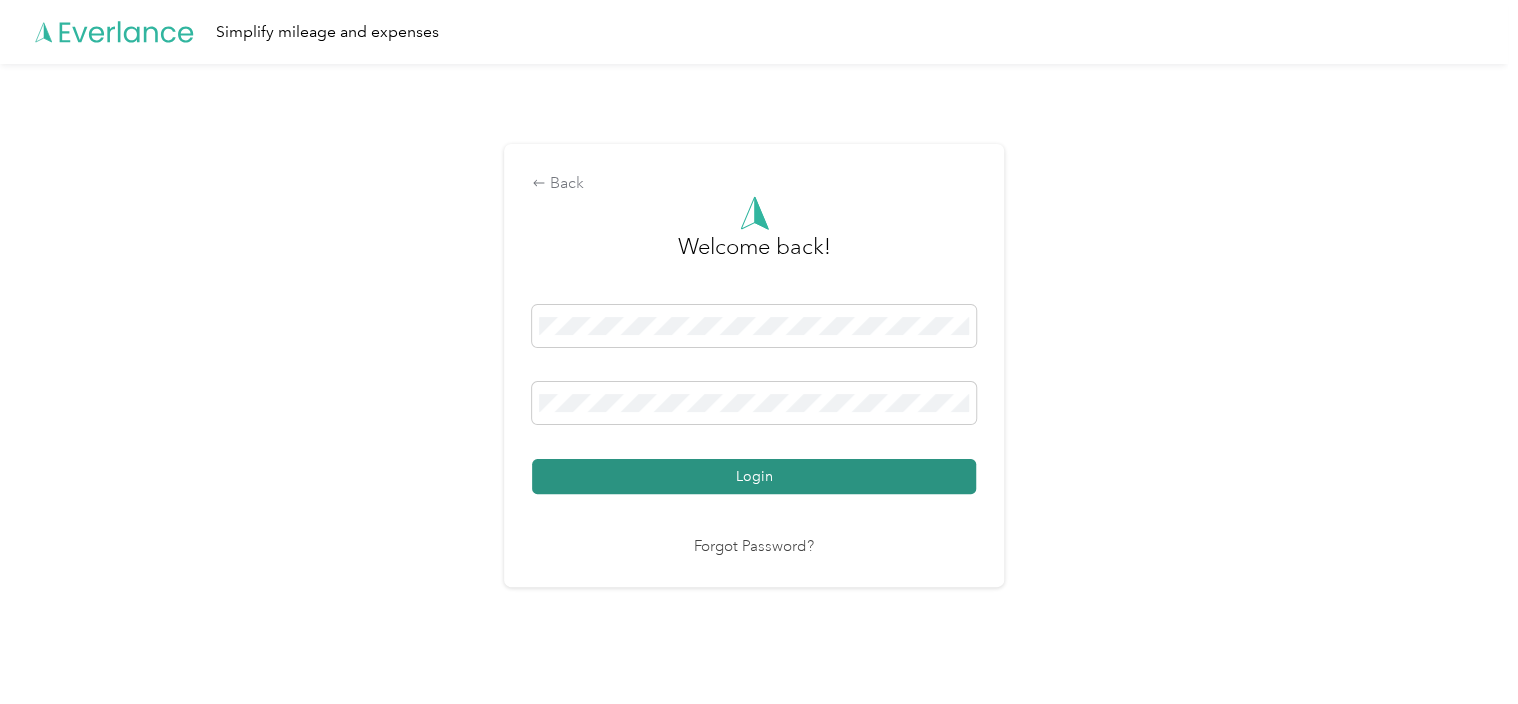 click on "Login" at bounding box center (754, 476) 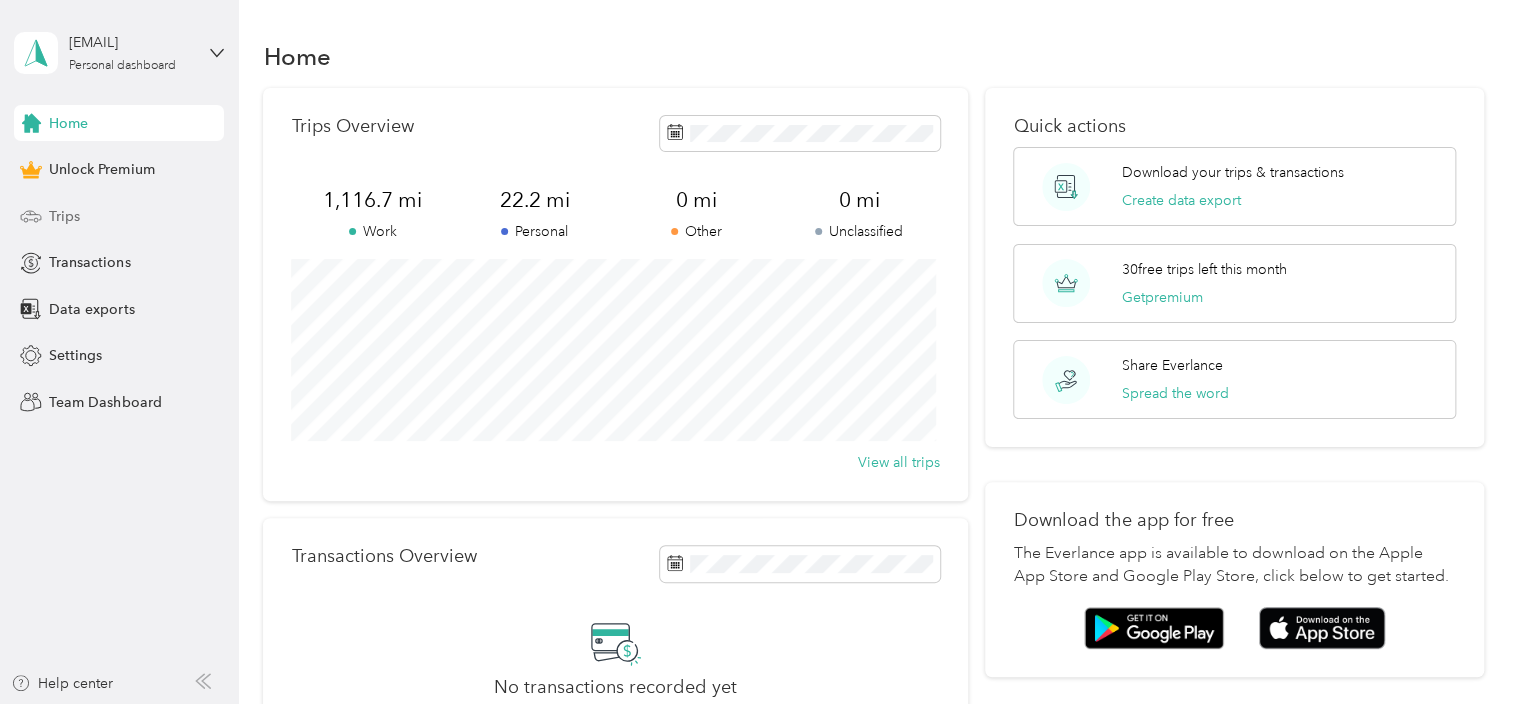 click on "Trips" at bounding box center [64, 216] 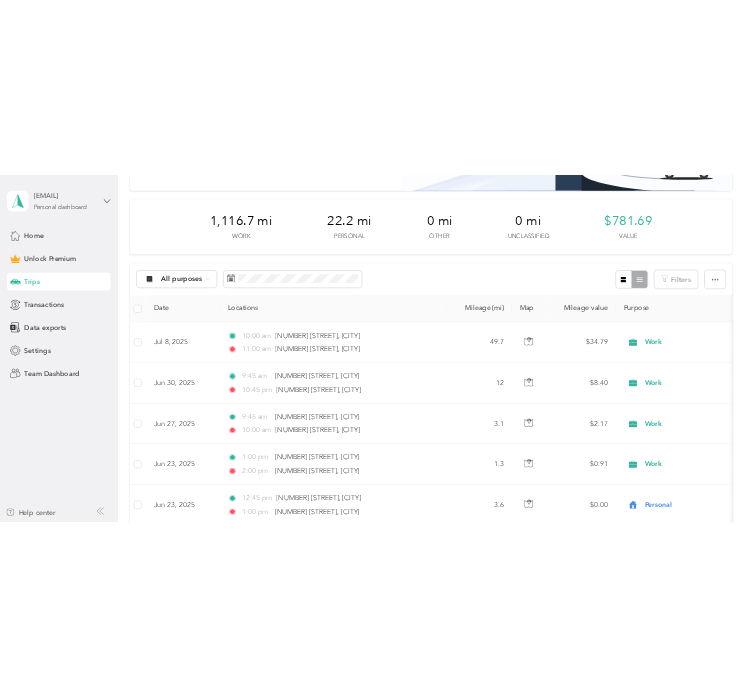 scroll, scrollTop: 400, scrollLeft: 0, axis: vertical 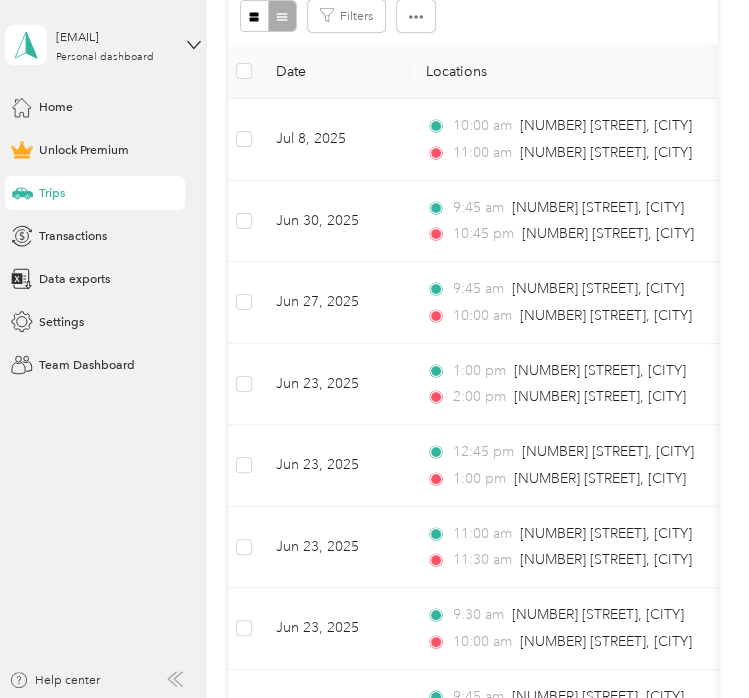 click on "Trips" at bounding box center [95, 193] 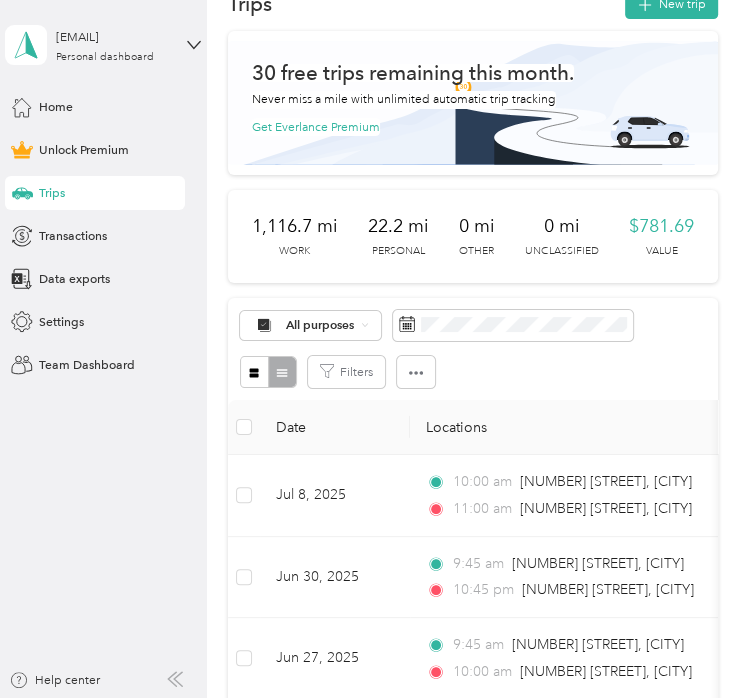 scroll, scrollTop: 0, scrollLeft: 0, axis: both 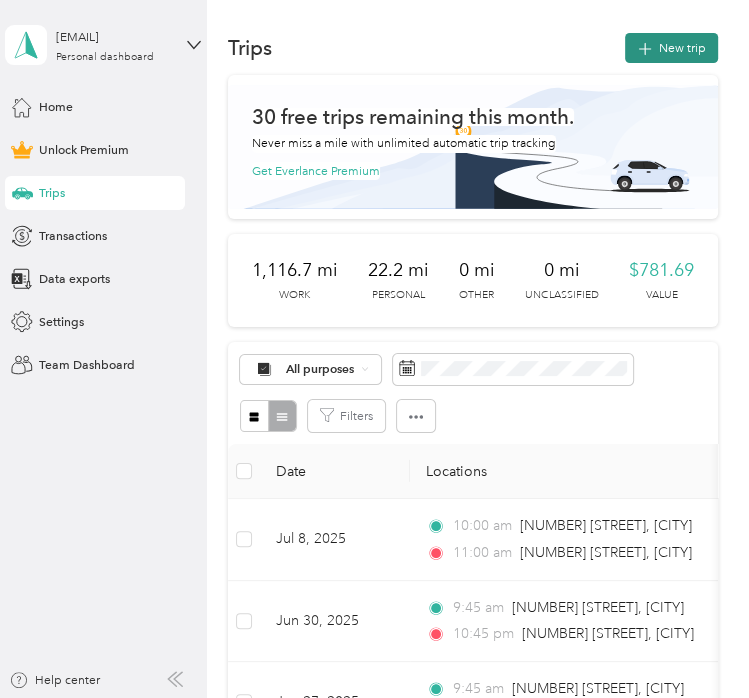 click on "New trip" at bounding box center [671, 48] 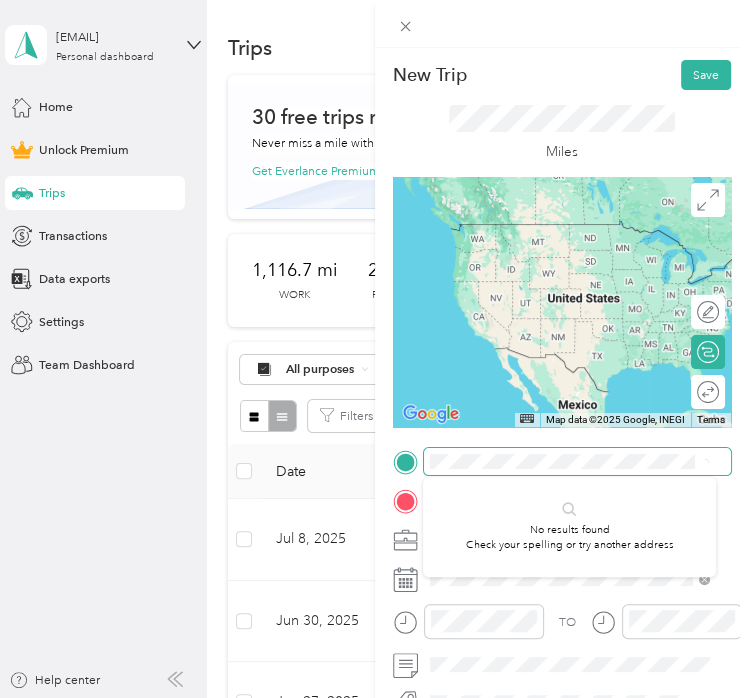 scroll, scrollTop: 0, scrollLeft: 92, axis: horizontal 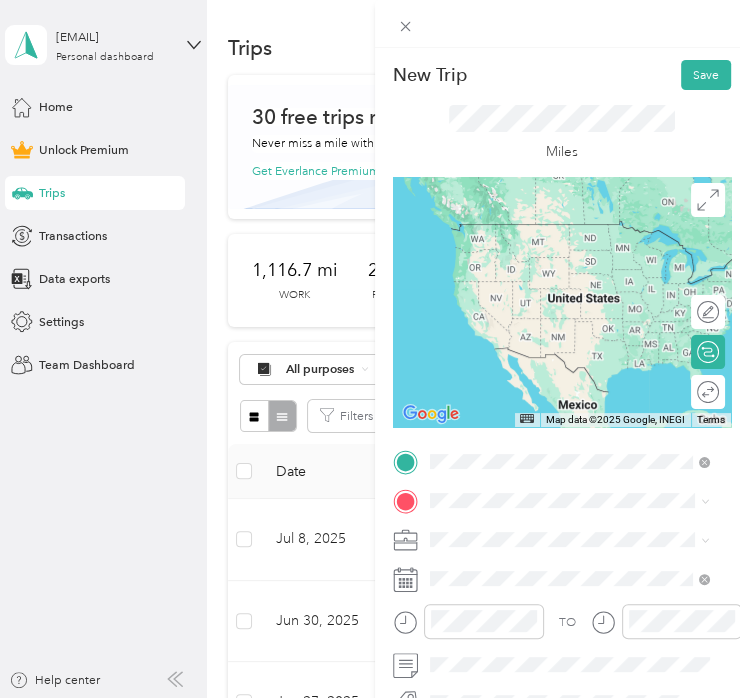 click on "[NUMBER] [STREET]
[CITY], [STATE] [POSTAL_CODE], [COUNTRY]" at bounding box center (583, 267) 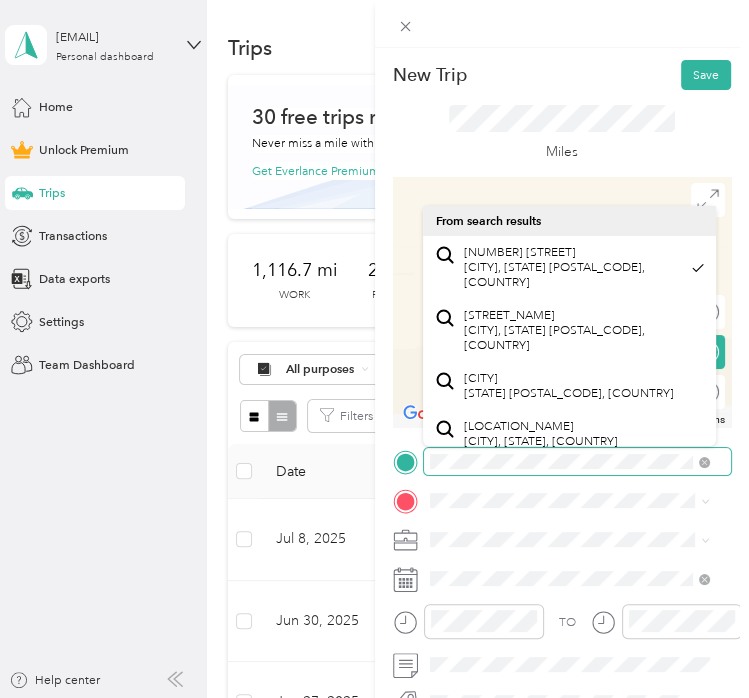 scroll, scrollTop: 0, scrollLeft: 97, axis: horizontal 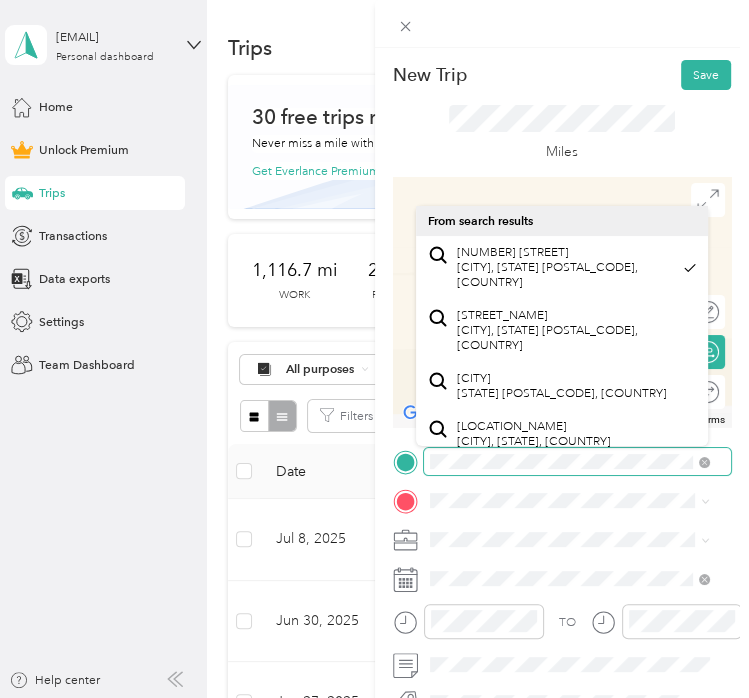 click on "New Trip Save This trip cannot be edited because it is either under review, approved, or paid. Contact your Team Manager to edit it. Miles To navigate the map with touch gestures double-tap and hold your finger on the map, then drag the map. ← Move left → Move right ↑ Move up ↓ Move down + Zoom in - Zoom out Home Jump left by 75% End Jump right by 75% Page Up Jump up by 75% Page Down Jump down by 75% Map Data Map data ©2025 Google Map data ©2025 Google 2 m  Click to toggle between metric and imperial units Terms Report a map error Edit route Calculate route Round trip TO Add photo" at bounding box center [562, 445] 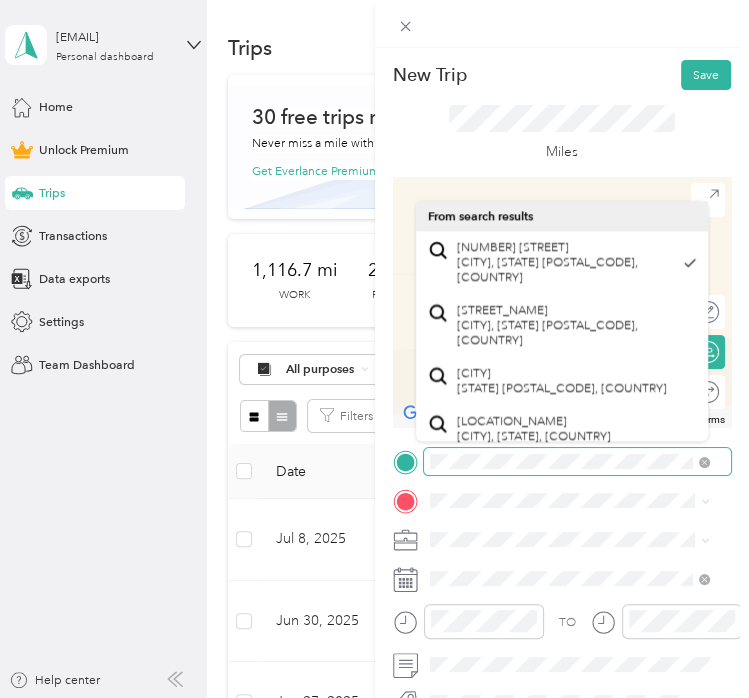 scroll, scrollTop: 0, scrollLeft: 0, axis: both 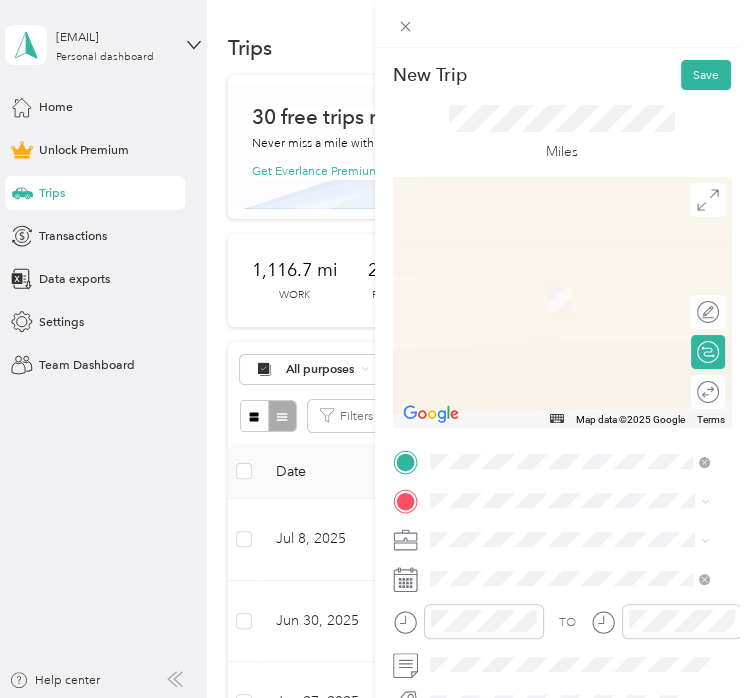 click on "New Trip Save This trip cannot be edited because it is either under review, approved, or paid. Contact your Team Manager to edit it. Miles To navigate the map with touch gestures double-tap and hold your finger on the map, then drag the map. ← Move left → Move right ↑ Move up ↓ Move down + Zoom in - Zoom out Home Jump left by 75% End Jump right by 75% Page Up Jump up by 75% Page Down Jump down by 75% Map Data Map data ©2025 Google Map data ©2025 Google 2 m  Click to toggle between metric and imperial units Terms Report a map error Edit route Calculate route Round trip TO Add photo" at bounding box center [374, 349] 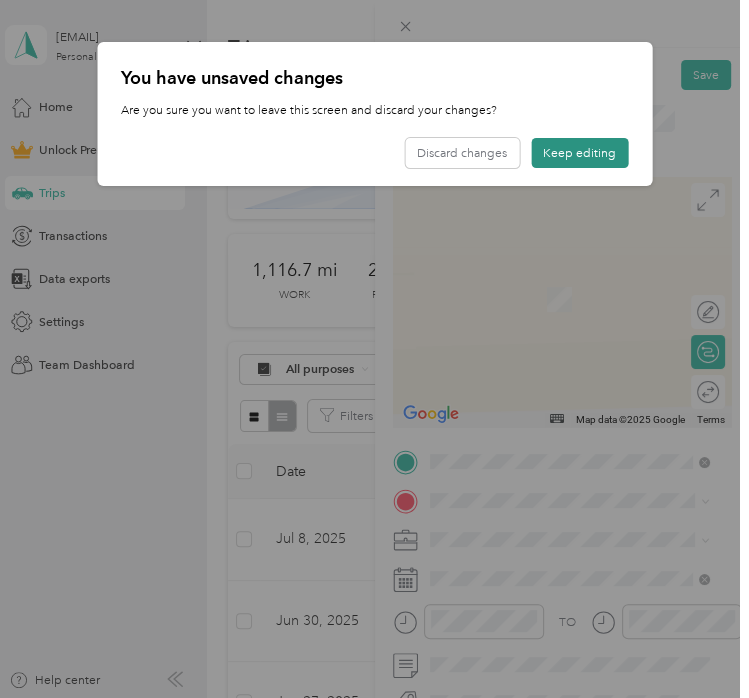 click on "Keep editing" at bounding box center (579, 153) 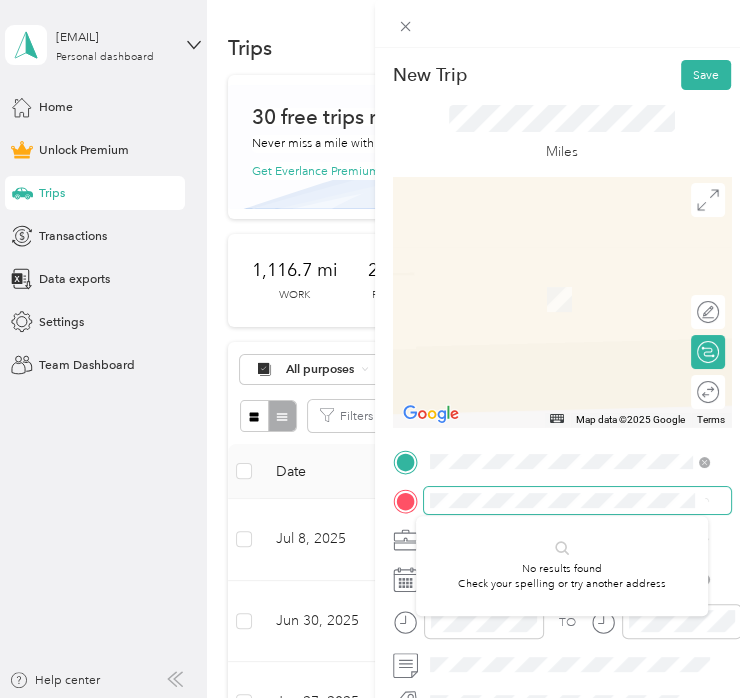 scroll, scrollTop: 0, scrollLeft: 95, axis: horizontal 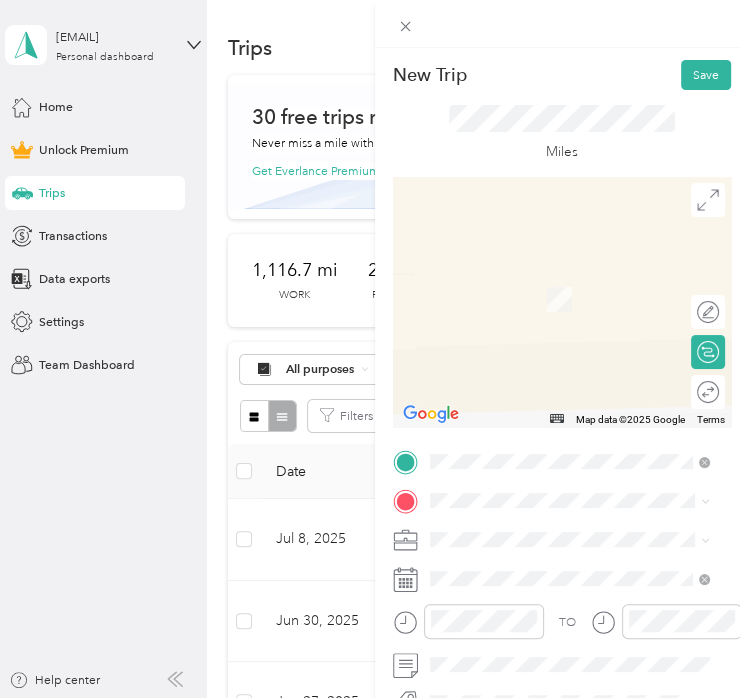 click on "[NUMBER] [STREET]
[CITY], [STATE] [POSTAL_CODE], [COUNTRY]" at bounding box center [576, 304] 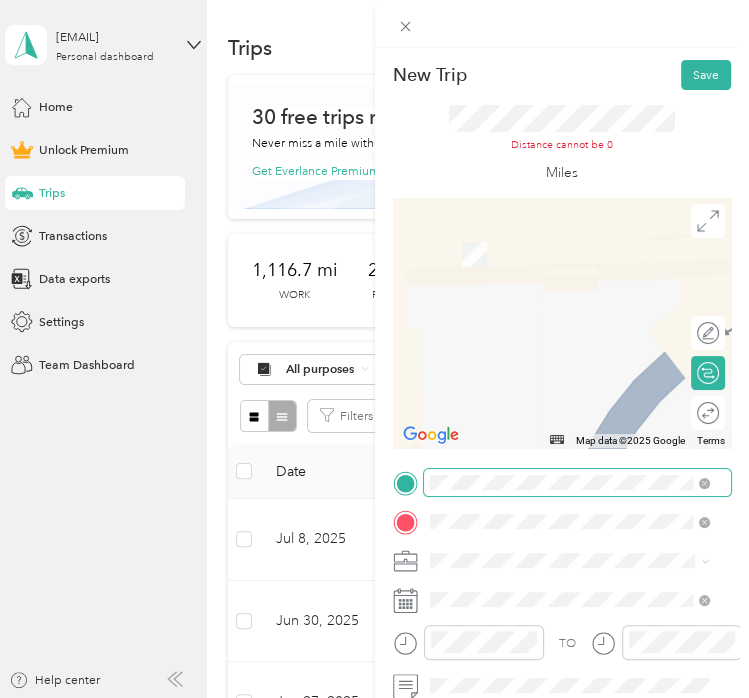 click at bounding box center (578, 482) 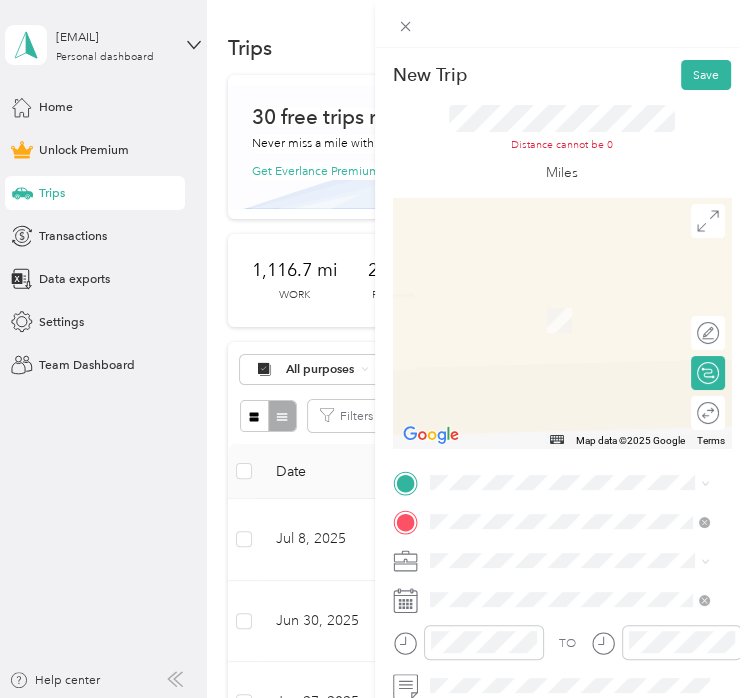 click on "[NUMBER] [STREET]
[CITY], [STATE] [POSTAL_CODE], [COUNTRY]" at bounding box center [576, 288] 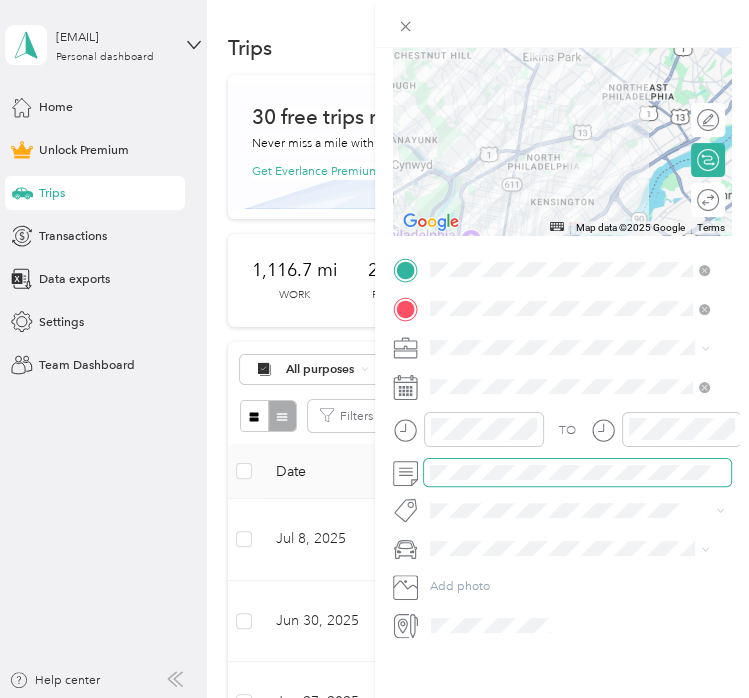 scroll, scrollTop: 200, scrollLeft: 7, axis: both 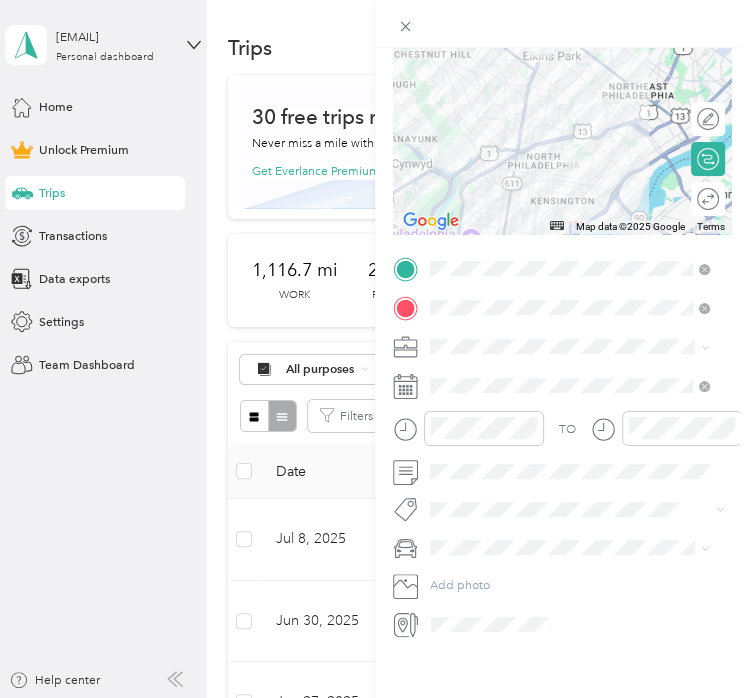click on "Work" at bounding box center [562, 370] 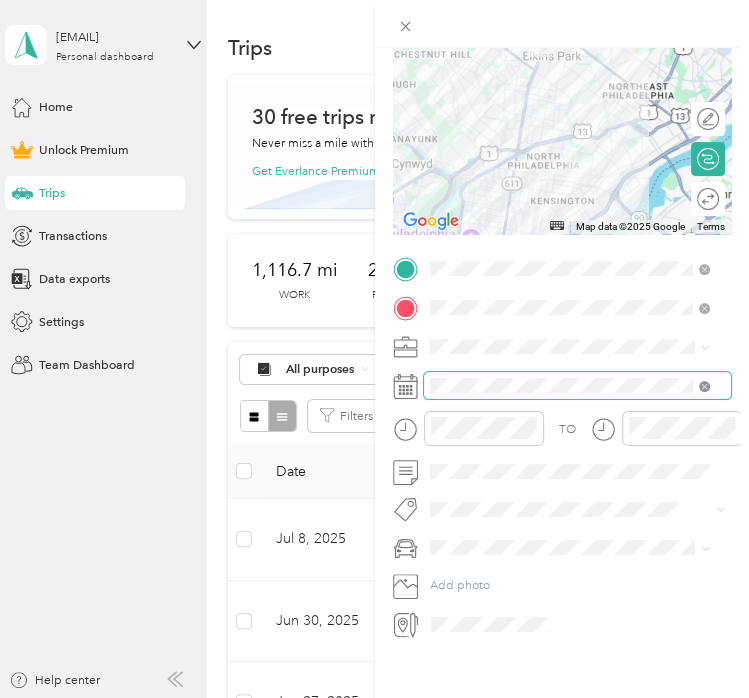 click 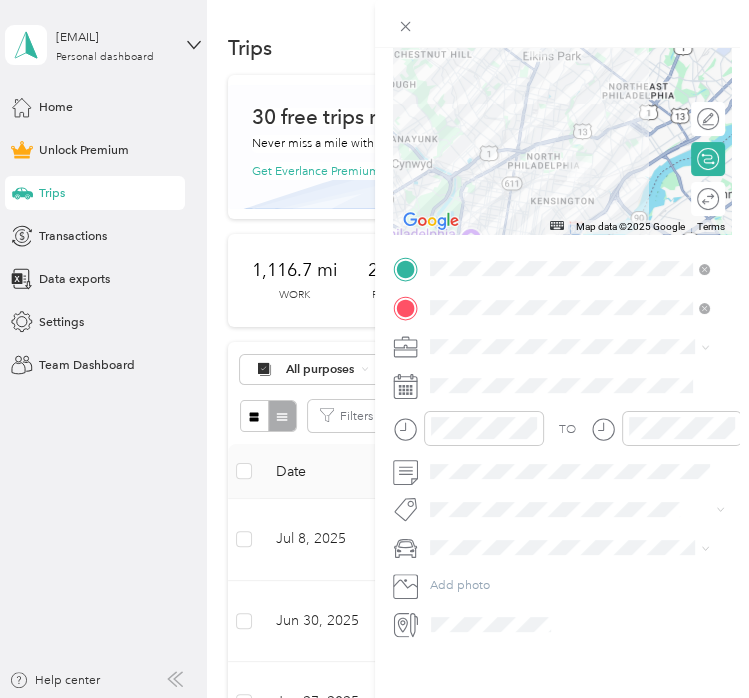 click 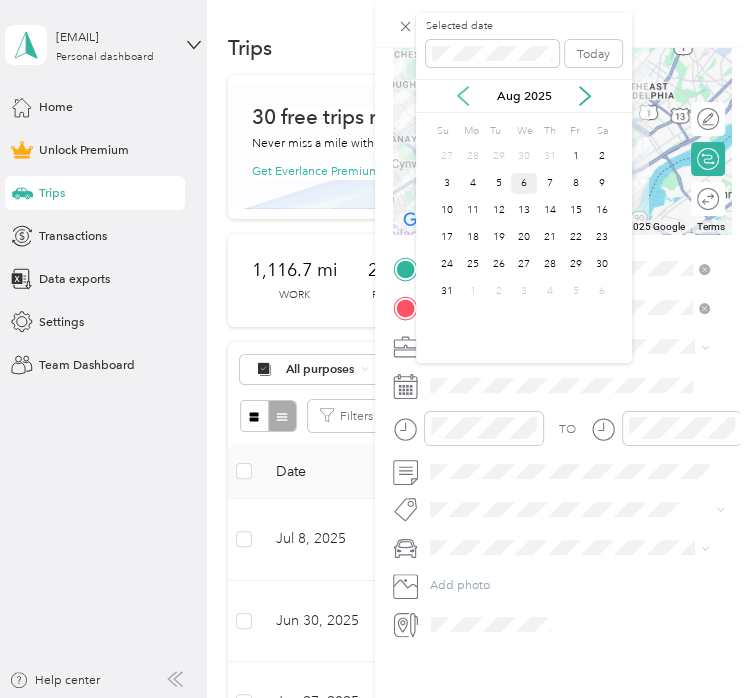 click 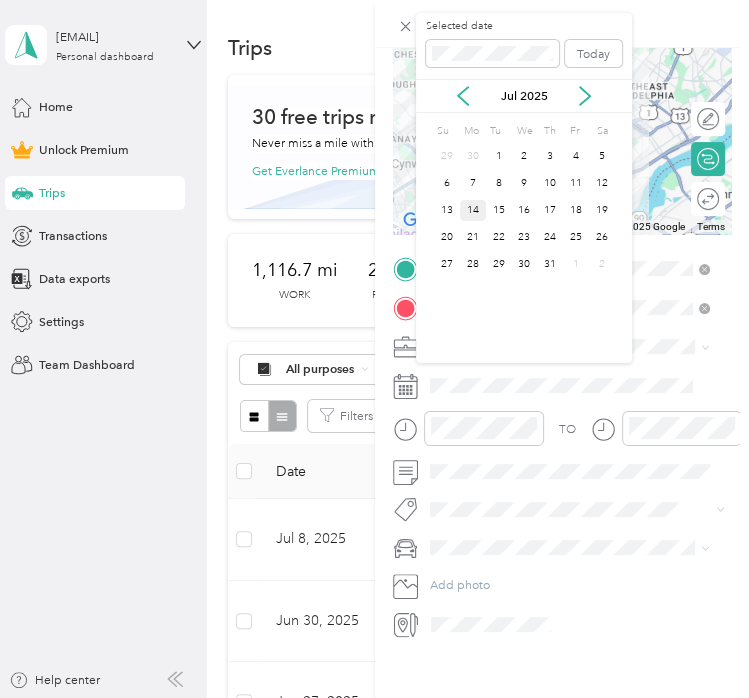 click on "14" at bounding box center (473, 210) 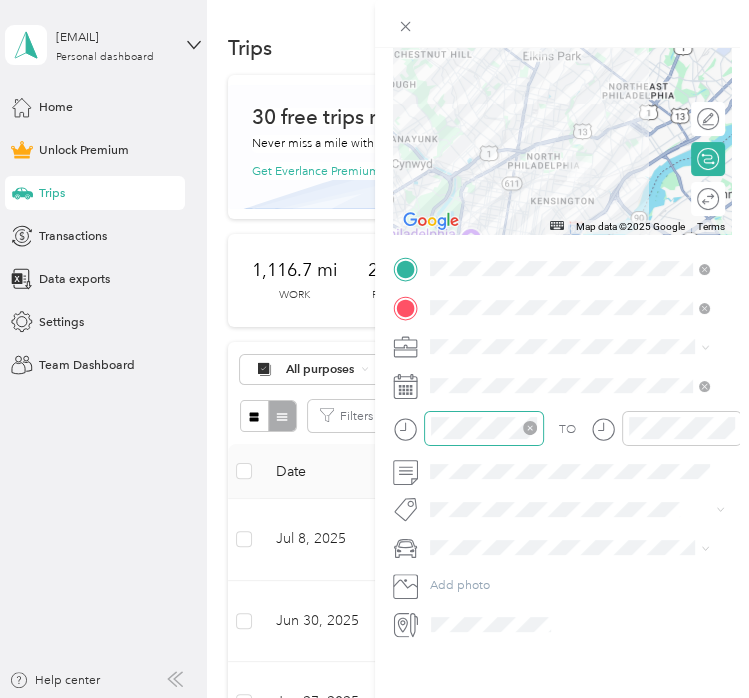 click 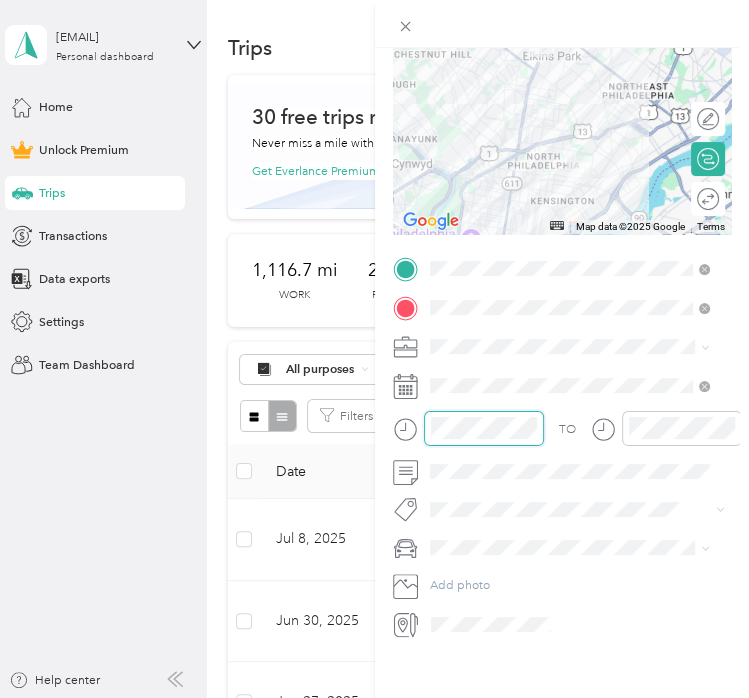 scroll, scrollTop: 120, scrollLeft: 0, axis: vertical 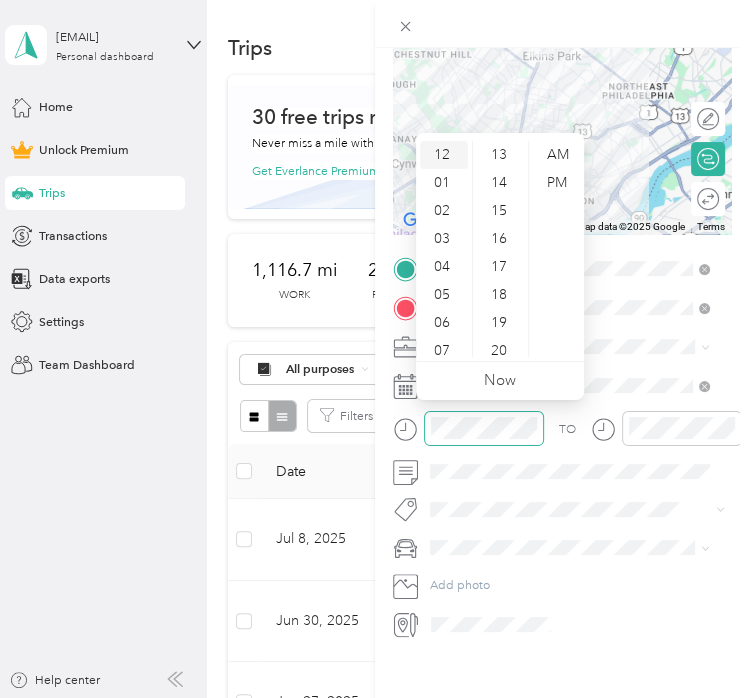 click on "12" at bounding box center (444, 155) 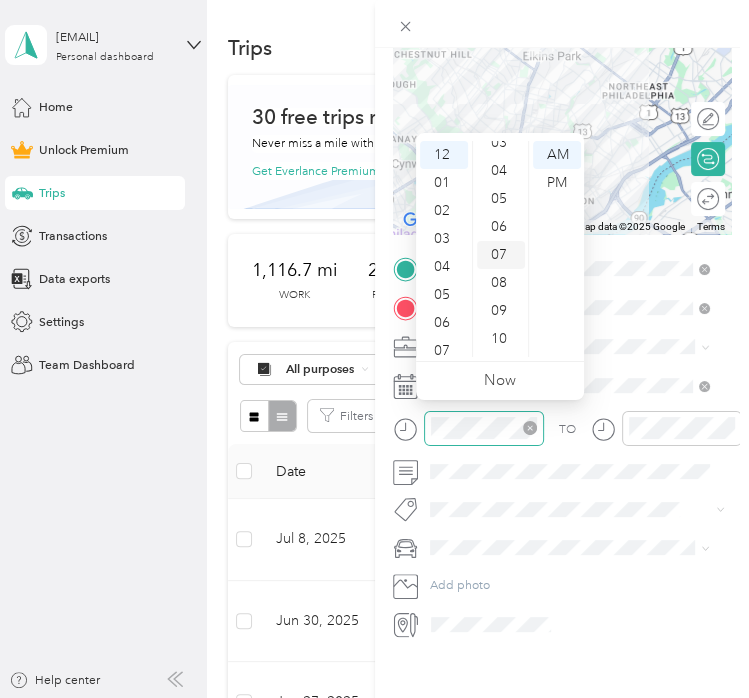 scroll, scrollTop: 0, scrollLeft: 0, axis: both 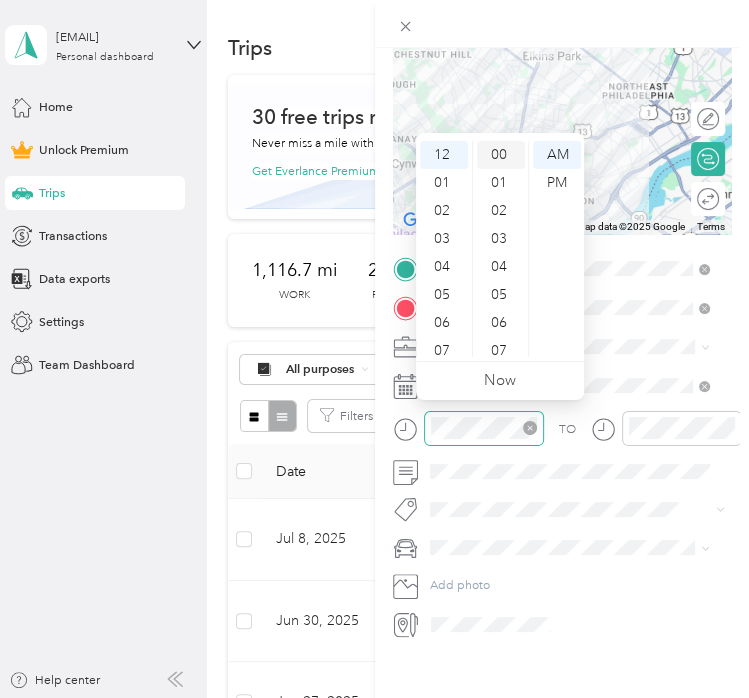click on "00" at bounding box center (501, 155) 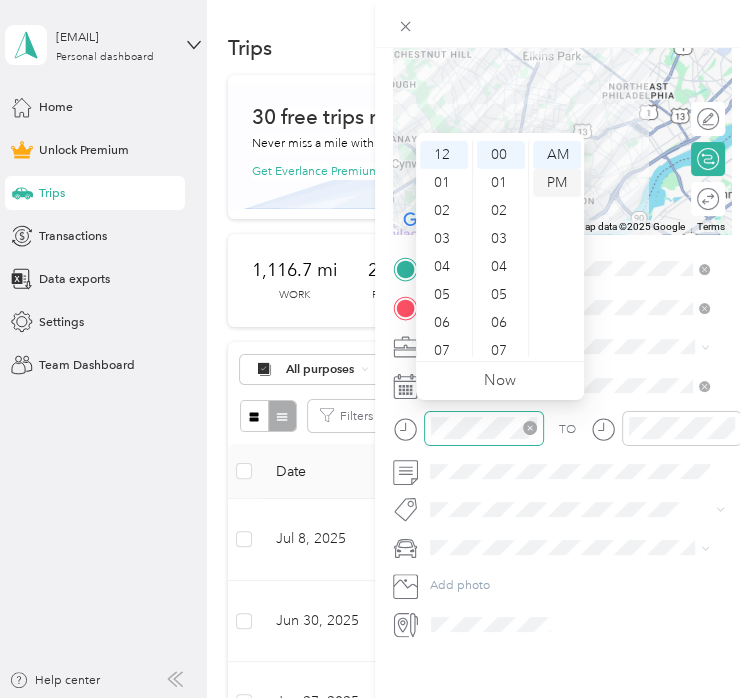 click on "PM" at bounding box center [557, 183] 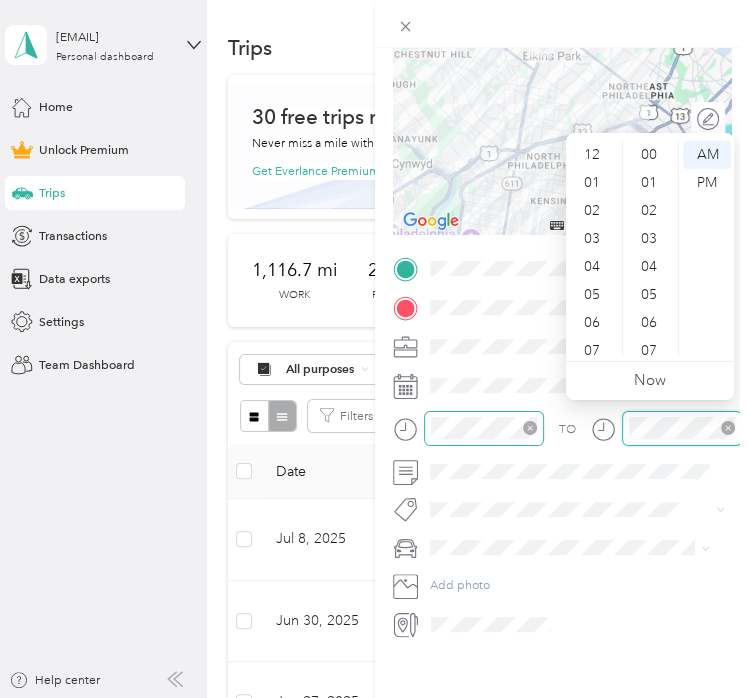 scroll, scrollTop: 364, scrollLeft: 0, axis: vertical 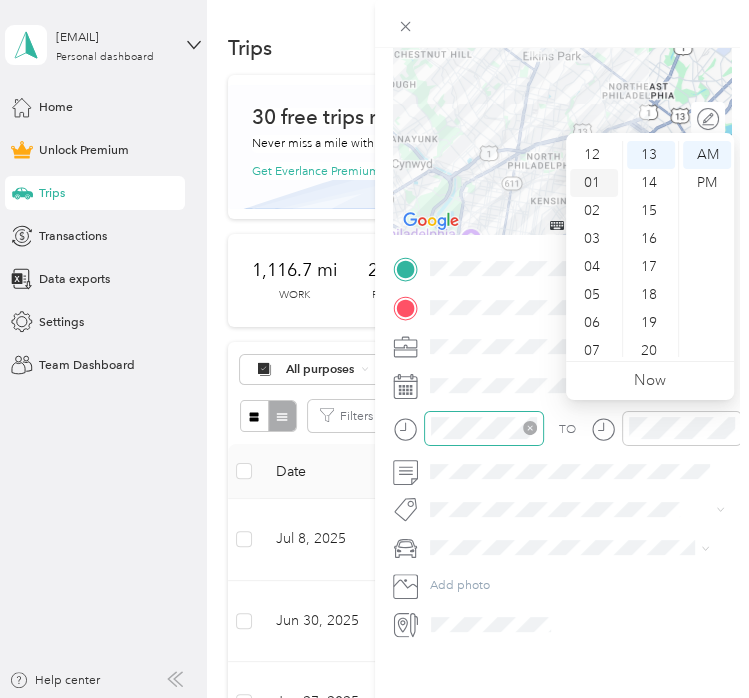 click on "01" at bounding box center (594, 183) 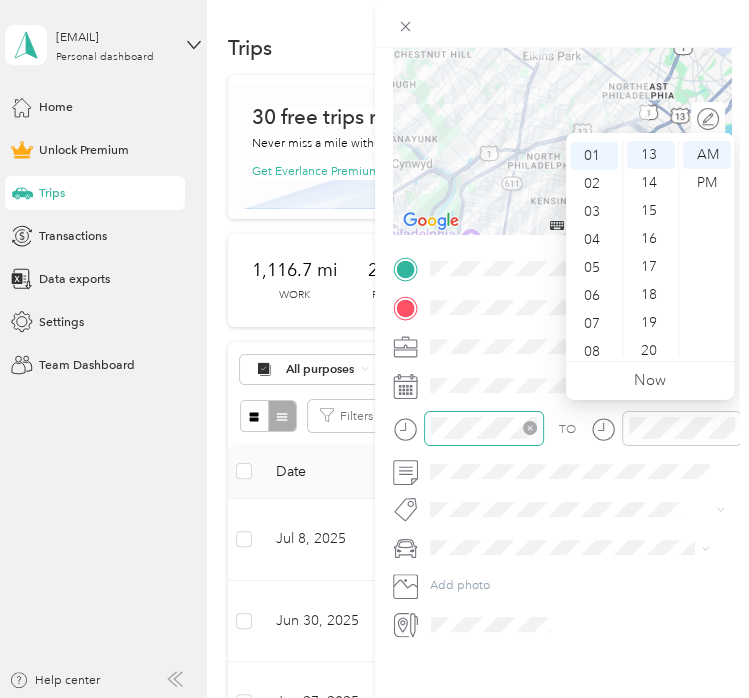 scroll, scrollTop: 28, scrollLeft: 0, axis: vertical 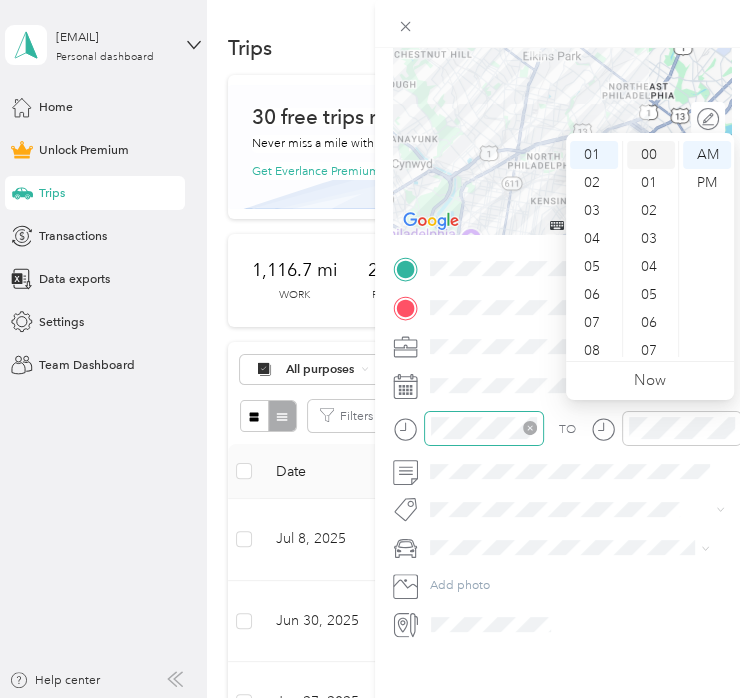 click on "00" at bounding box center (651, 155) 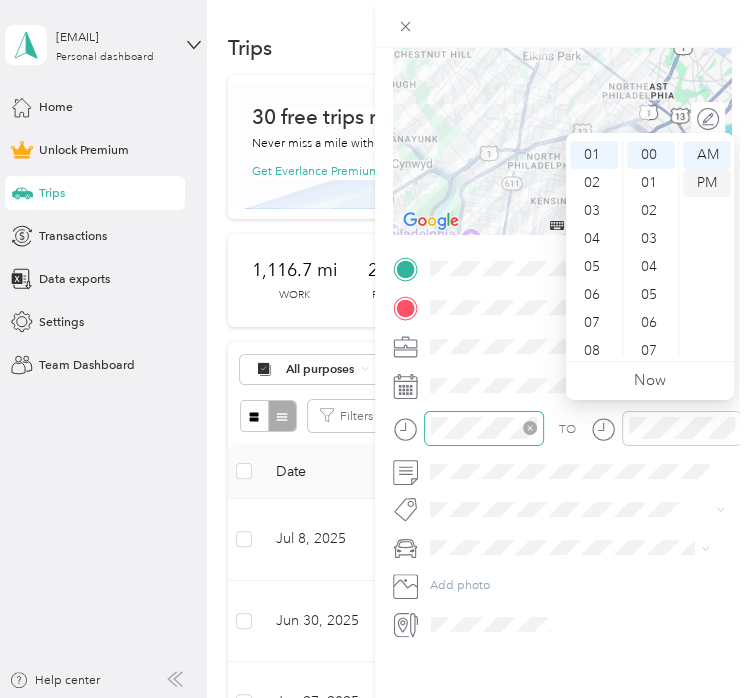 click on "PM" at bounding box center [707, 183] 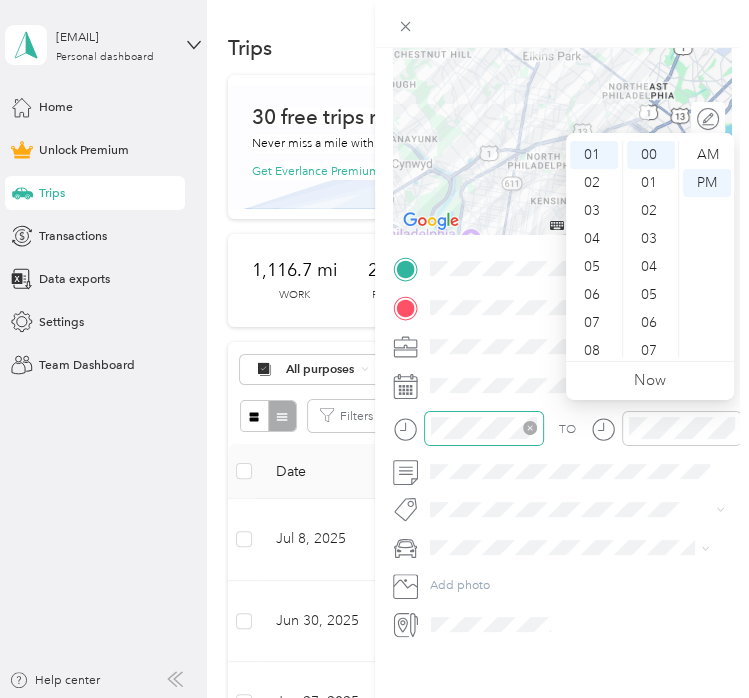 click on "TO Add photo" at bounding box center [562, 446] 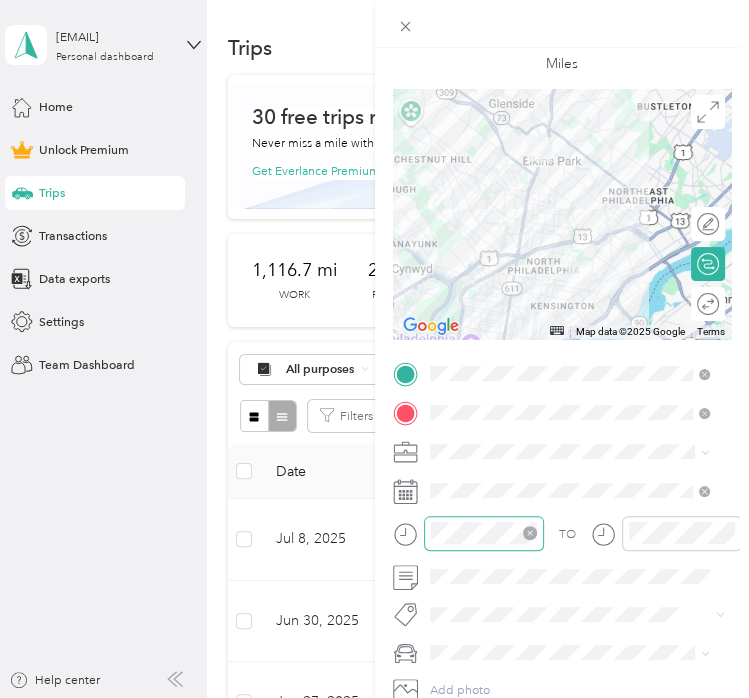 scroll, scrollTop: 0, scrollLeft: 7, axis: horizontal 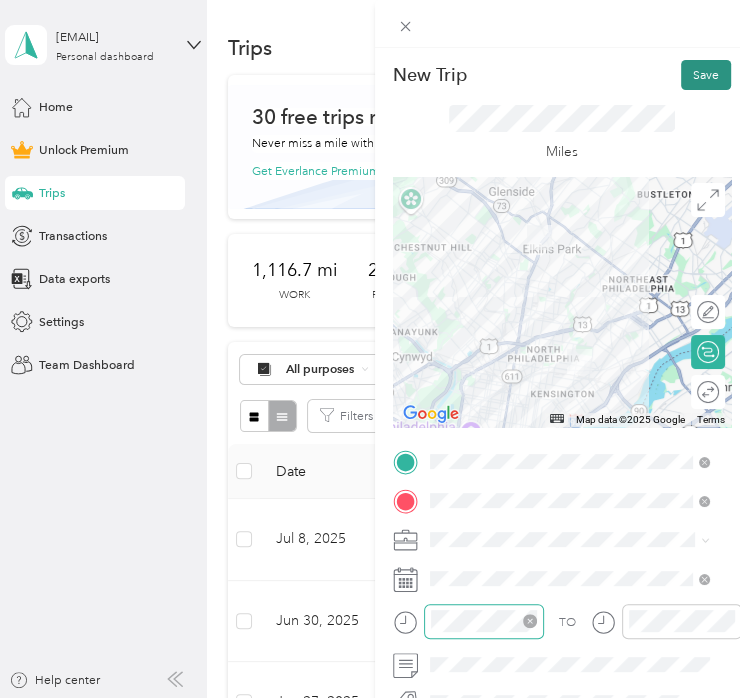 click on "Save" at bounding box center (706, 75) 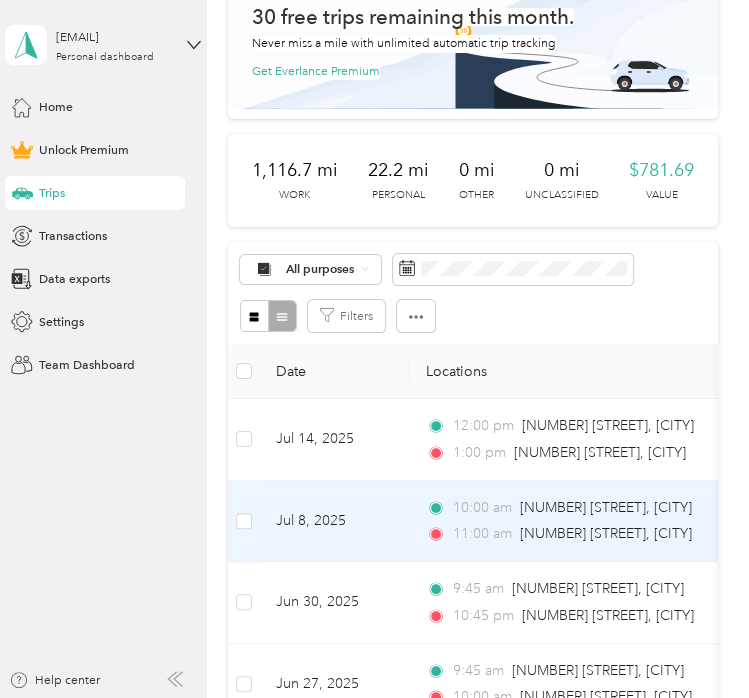 scroll, scrollTop: 0, scrollLeft: 0, axis: both 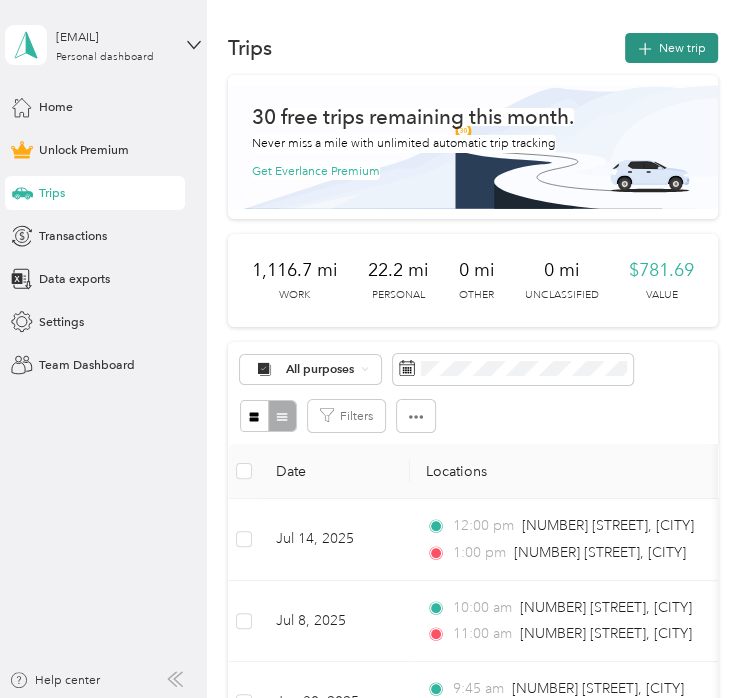 click 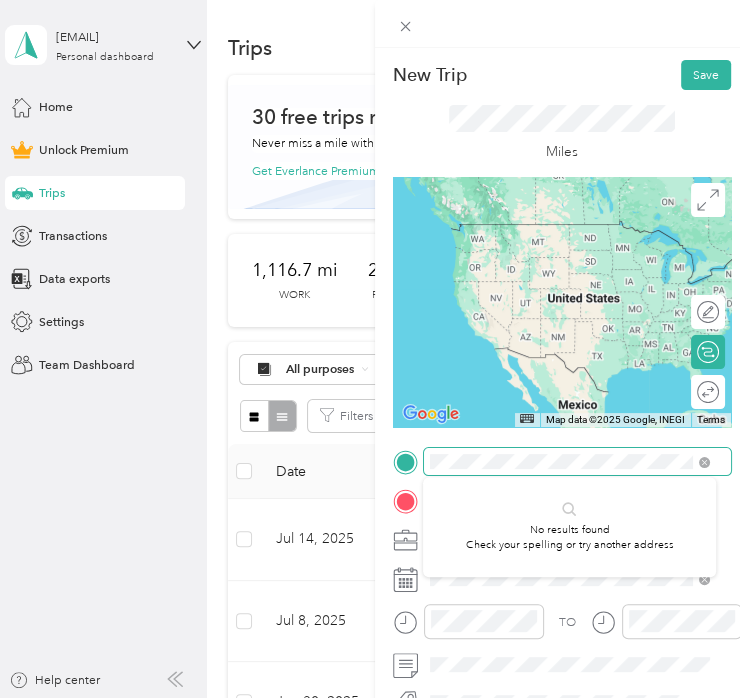 scroll, scrollTop: 0, scrollLeft: 96, axis: horizontal 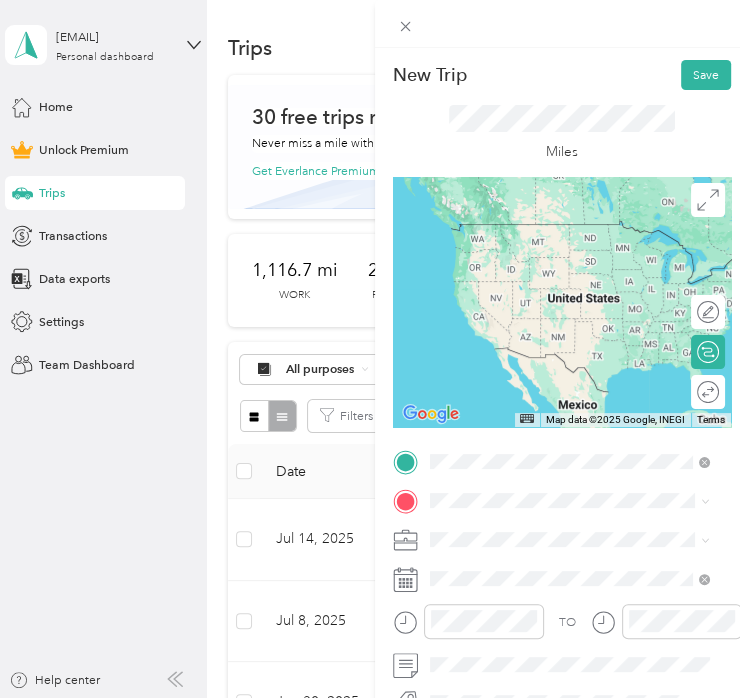 click on "New Trip Save This trip cannot be edited because it is either under review, approved, or paid. Contact your Team Manager to edit it. Miles To navigate the map with touch gestures double-tap and hold your finger on the map, then drag the map. ← Move left → Move right ↑ Move up ↓ Move down + Zoom in - Zoom out Home Jump left by 75% End Jump right by 75% Page Up Jump up by 75% Page Down Jump down by 75% Map Data Map data ©2025 Google, INEGI Map data ©2025 Google, INEGI 1000 km  Click to toggle between metric and imperial units Terms Report a map error Edit route Calculate route Round trip TO Add photo" at bounding box center [374, 349] 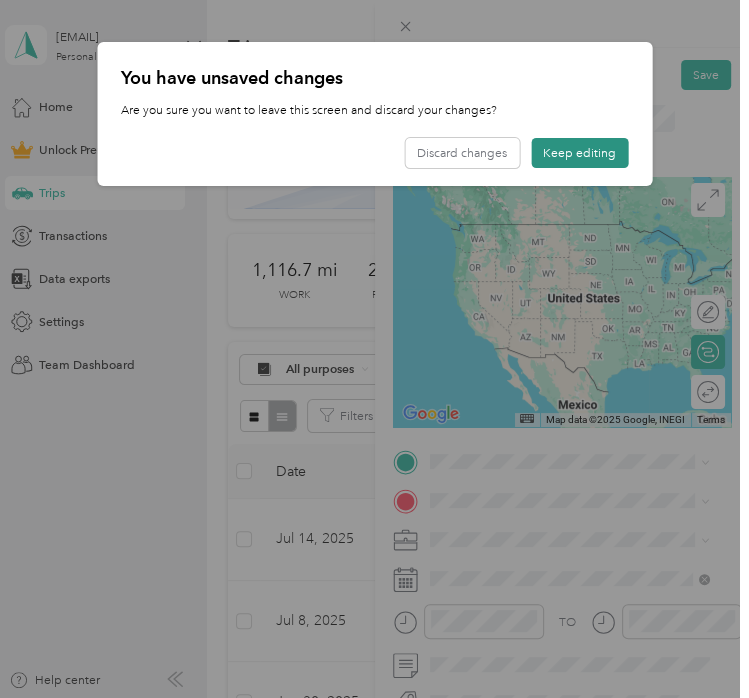click on "Keep editing" at bounding box center (579, 153) 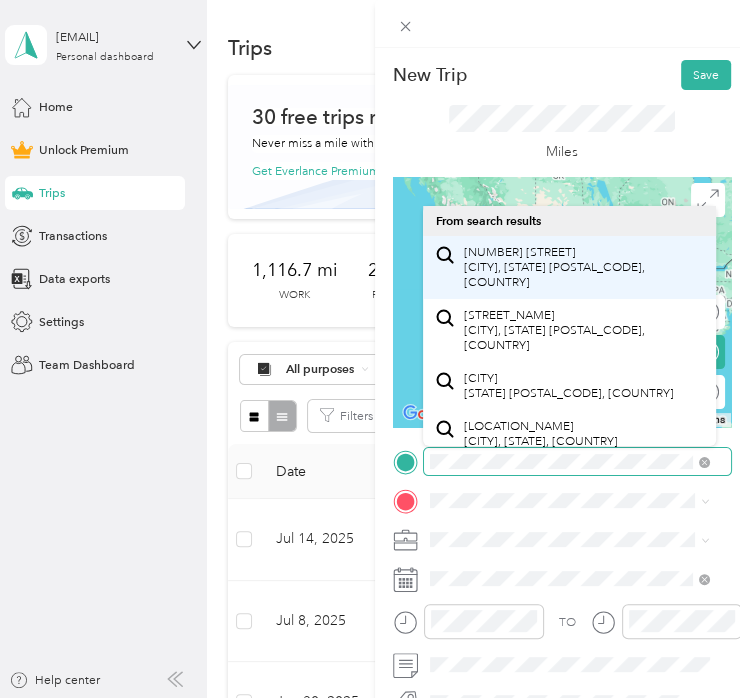 scroll, scrollTop: 0, scrollLeft: 96, axis: horizontal 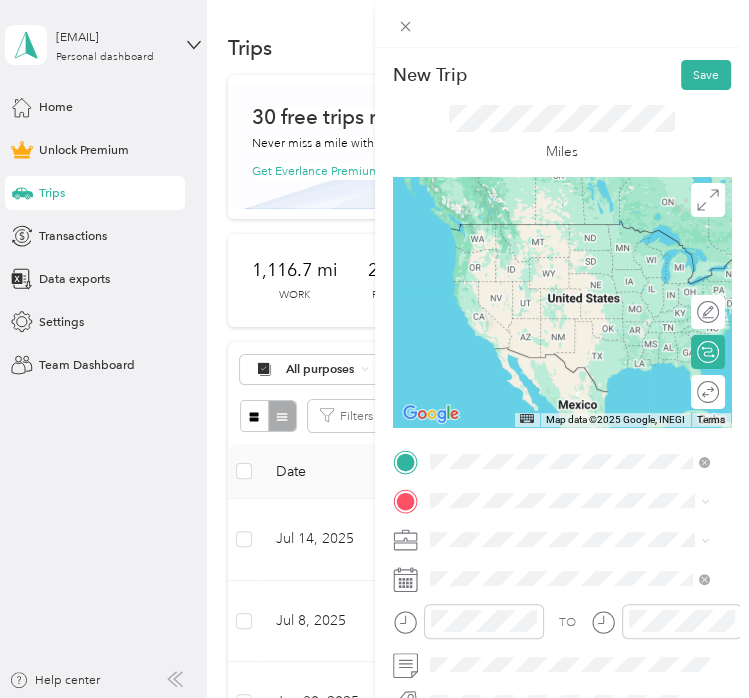 click on "[NUMBER] [STREET]
[CITY], [STATE] [POSTAL_CODE], [COUNTRY]" at bounding box center (583, 267) 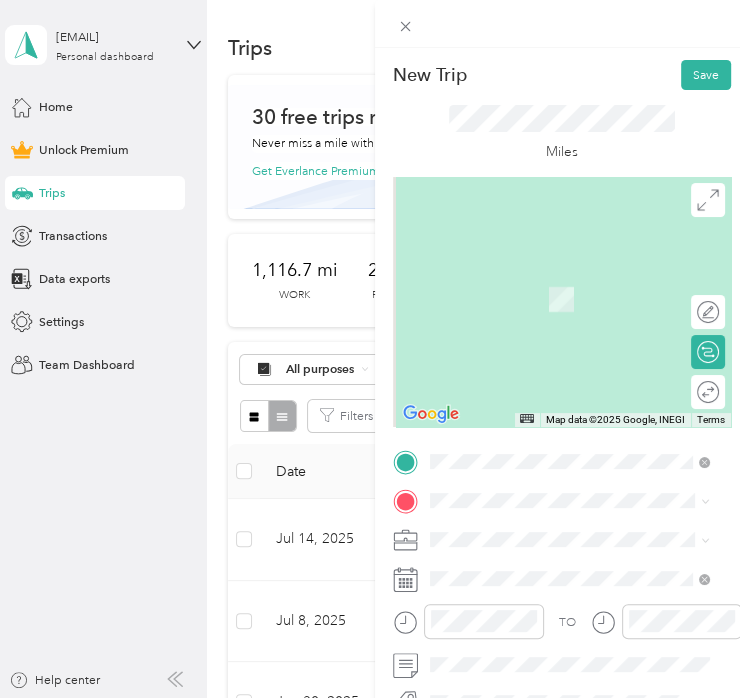 scroll, scrollTop: 0, scrollLeft: 0, axis: both 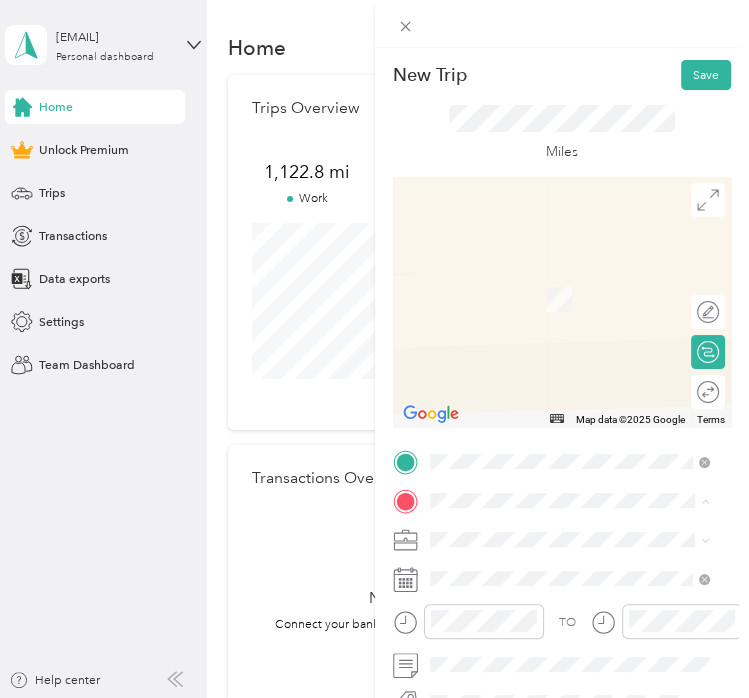 click at bounding box center [578, 539] 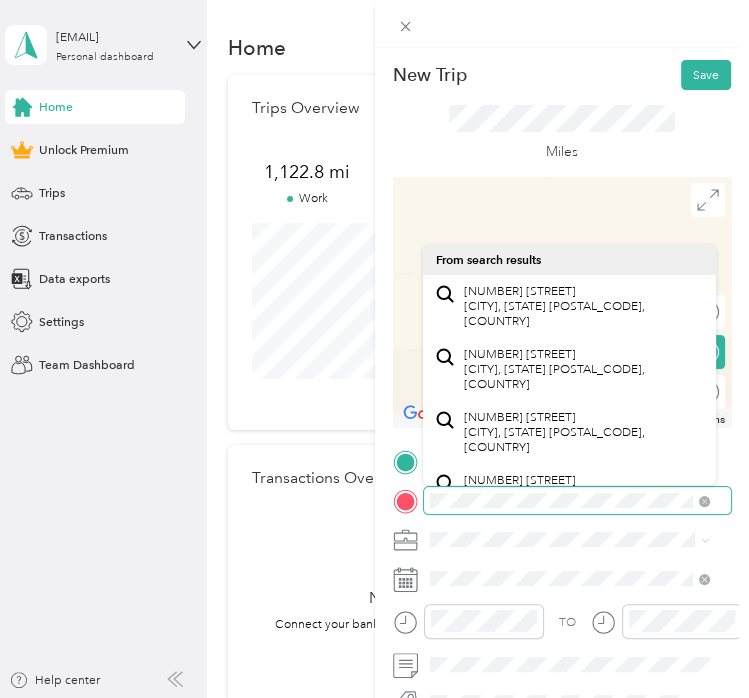 scroll, scrollTop: 0, scrollLeft: 0, axis: both 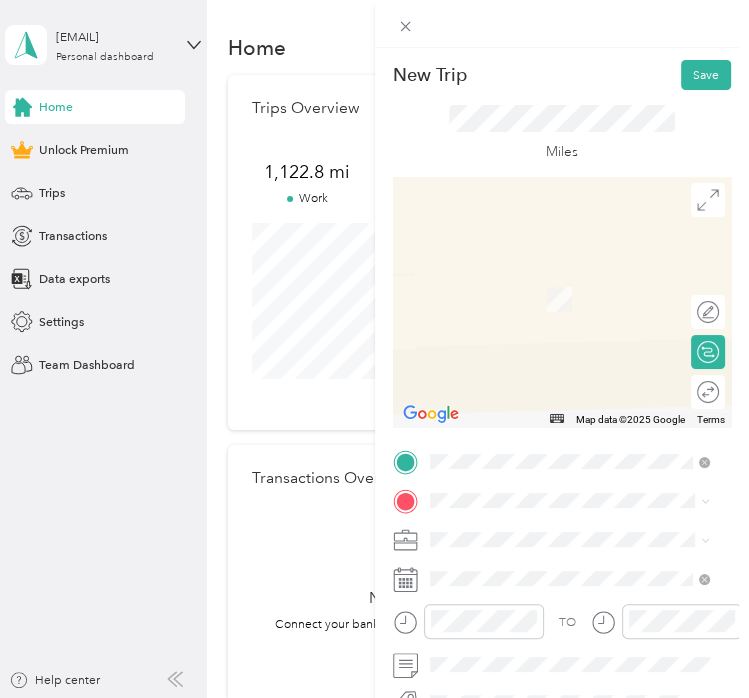 click on "[NUMBER] [STREET]
[CITY], [STATE] [POSTAL_CODE], [COUNTRY]" at bounding box center [583, 430] 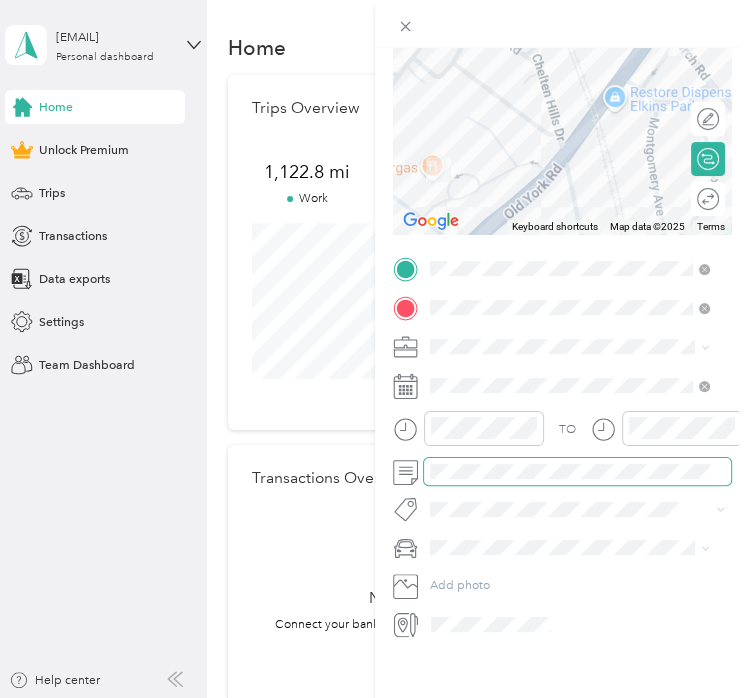 scroll, scrollTop: 200, scrollLeft: 0, axis: vertical 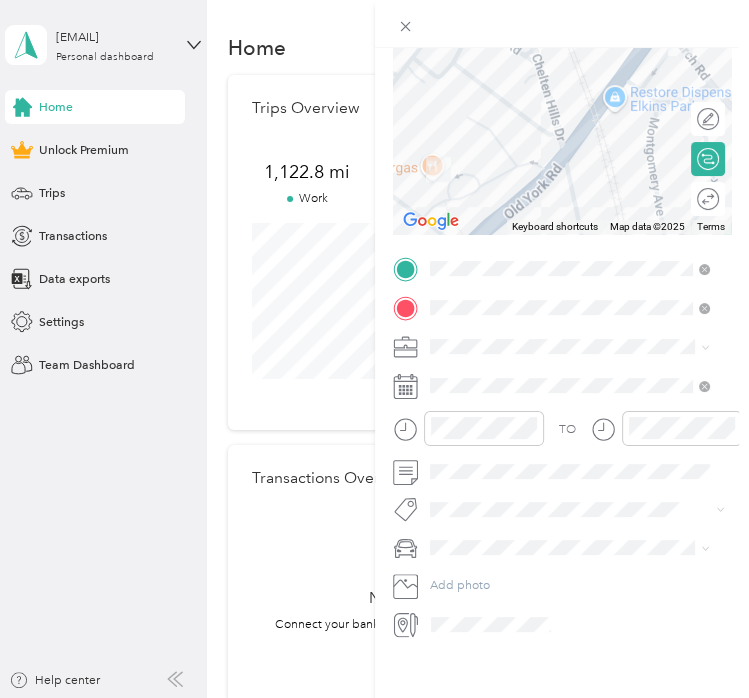 click at bounding box center (578, 346) 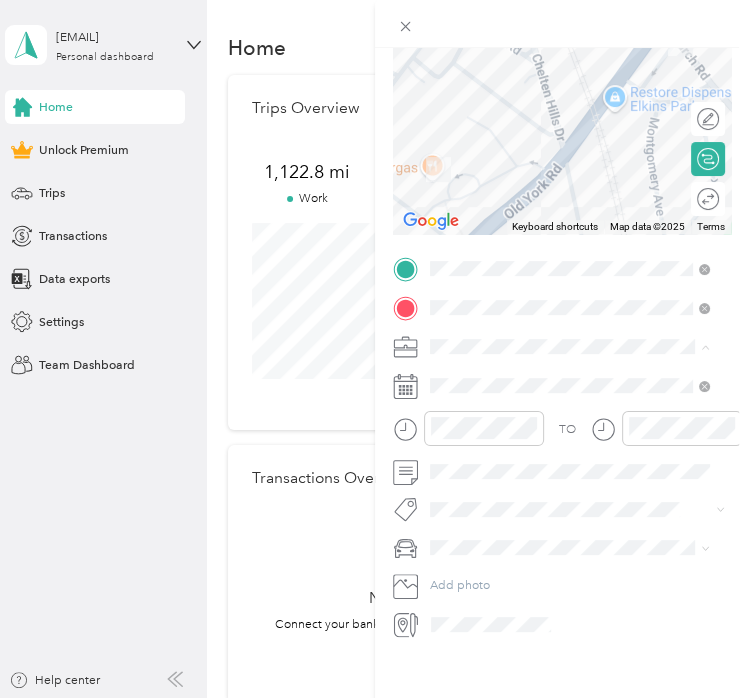 click on "Work" at bounding box center [569, 370] 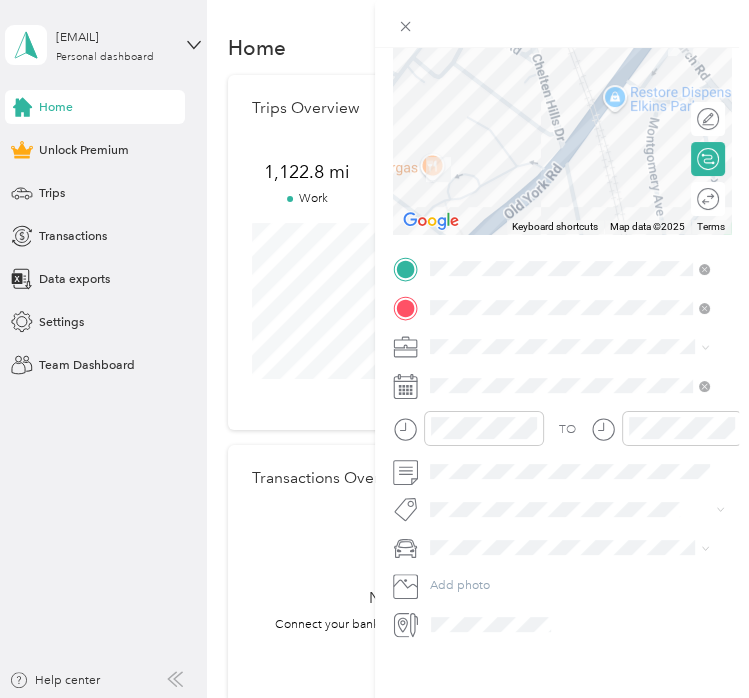 click 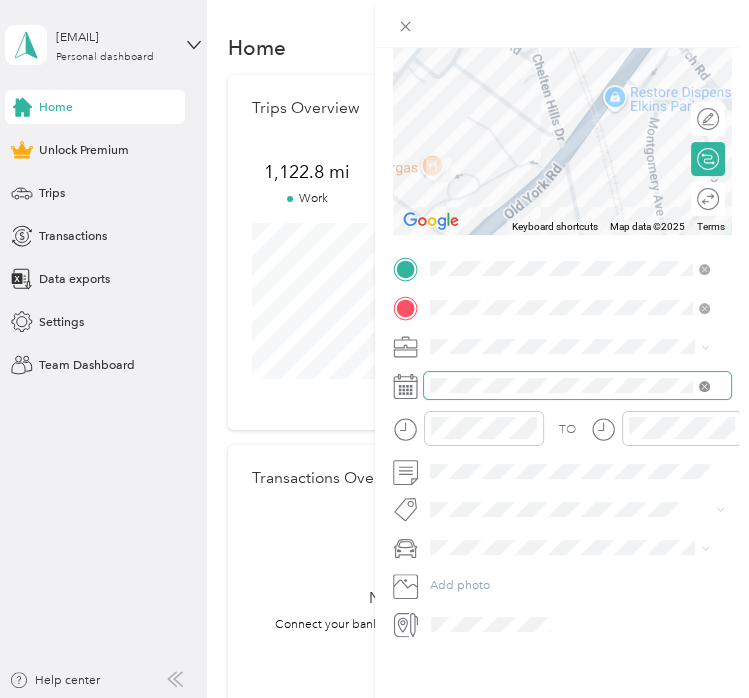 click 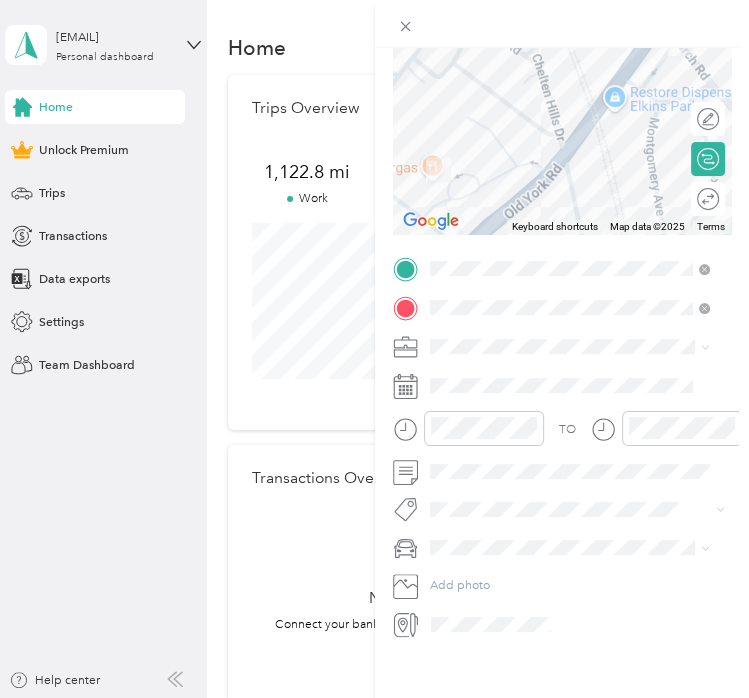 click 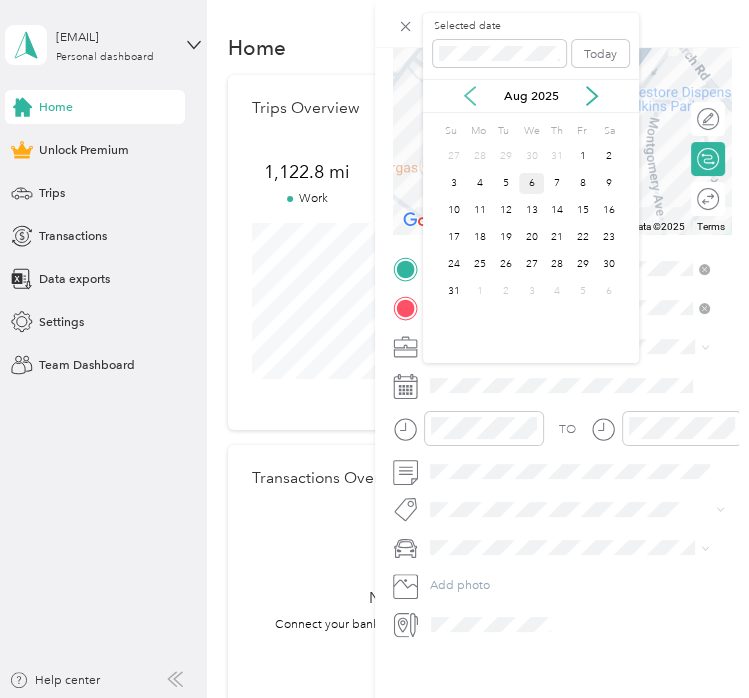 click 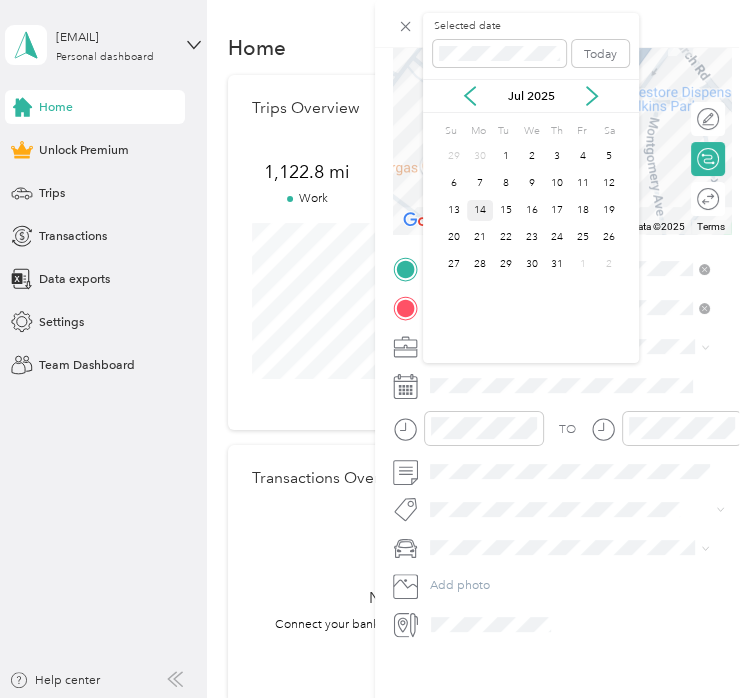 click on "14" at bounding box center [480, 210] 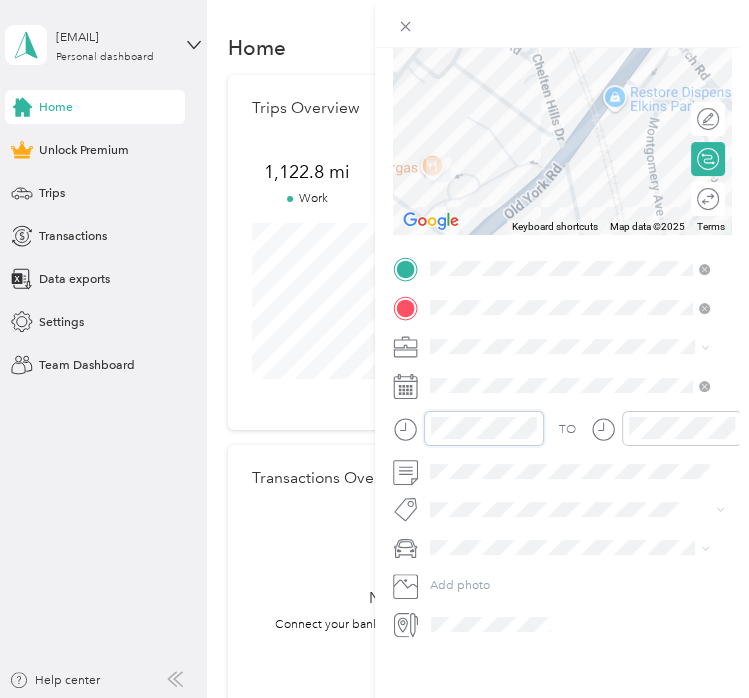 click on "New Trip Save This trip cannot be edited because it is either under review, approved, or paid. Contact your Team Manager to edit it. Miles To navigate the map with touch gestures double-tap and hold your finger on the map, then drag the map. ← Move left → Move right ↑ Move up ↓ Move down + Zoom in - Zoom out Home Jump left by 75% End Jump right by 75% Page Up Jump up by 75% Page Down Jump down by 75% Keyboard shortcuts Map Data Map data ©2025 Map data ©2025 100 m  Click to toggle between metric and imperial units Terms Report a map error Edit route Calculate route Round trip TO Add photo" at bounding box center [374, 349] 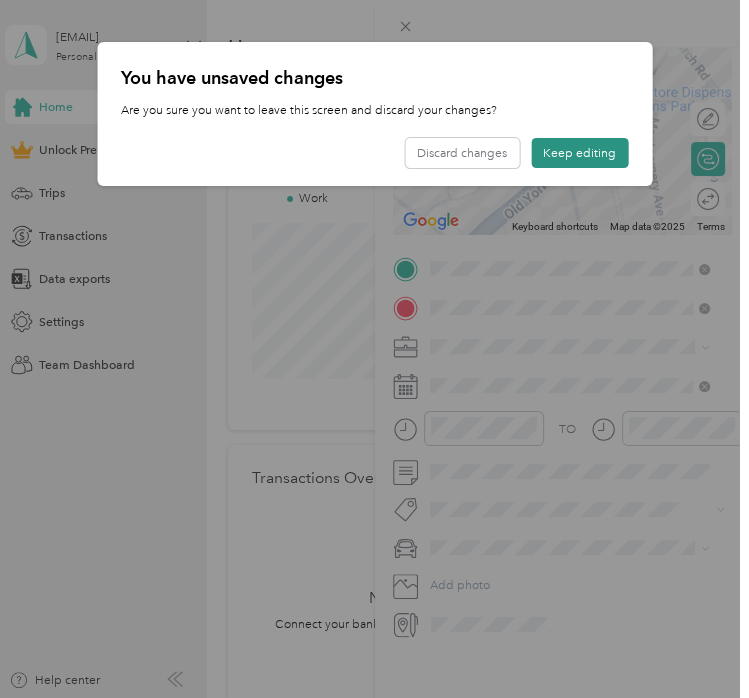 click on "Keep editing" at bounding box center [579, 153] 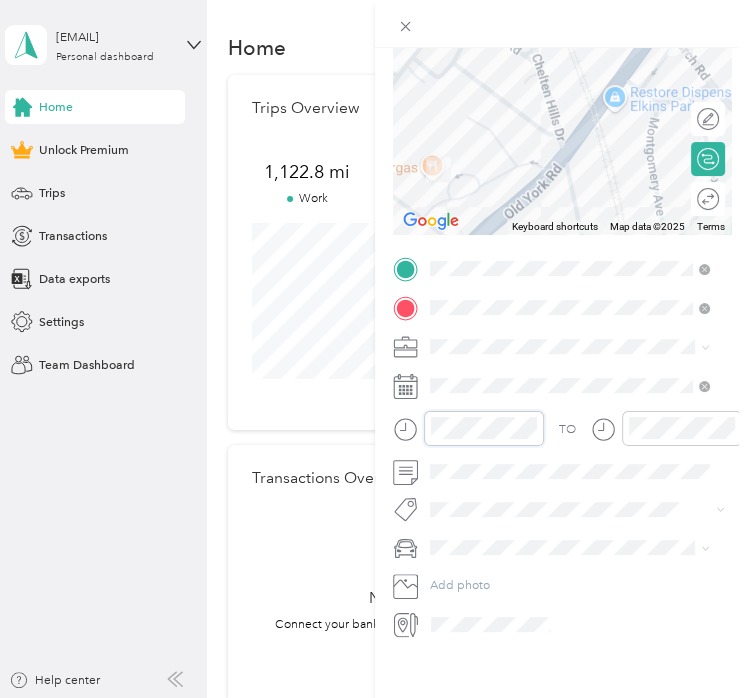 click at bounding box center [468, 428] 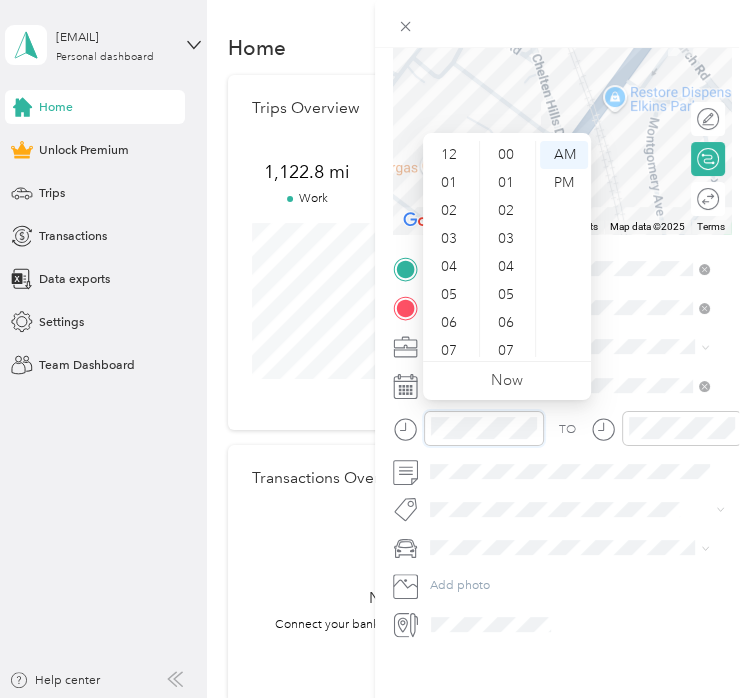 scroll, scrollTop: 476, scrollLeft: 0, axis: vertical 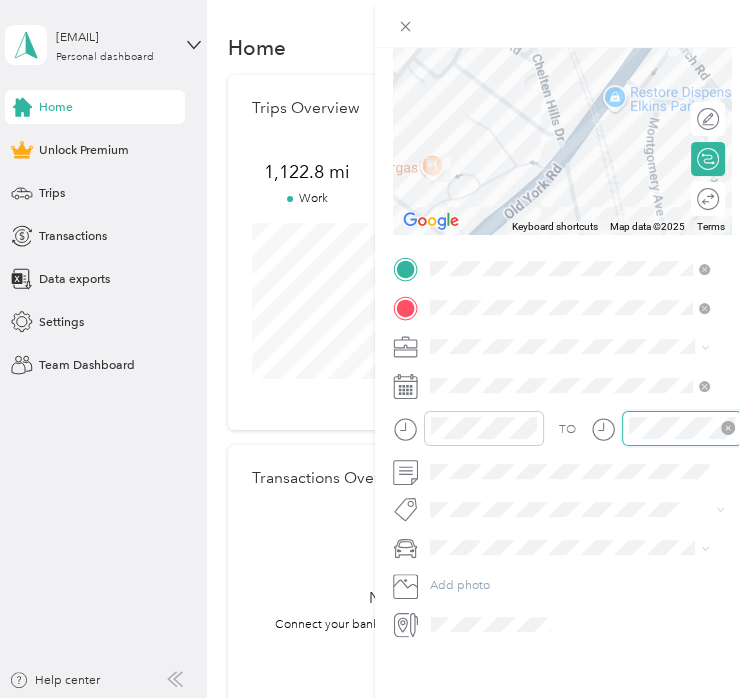 click at bounding box center (682, 428) 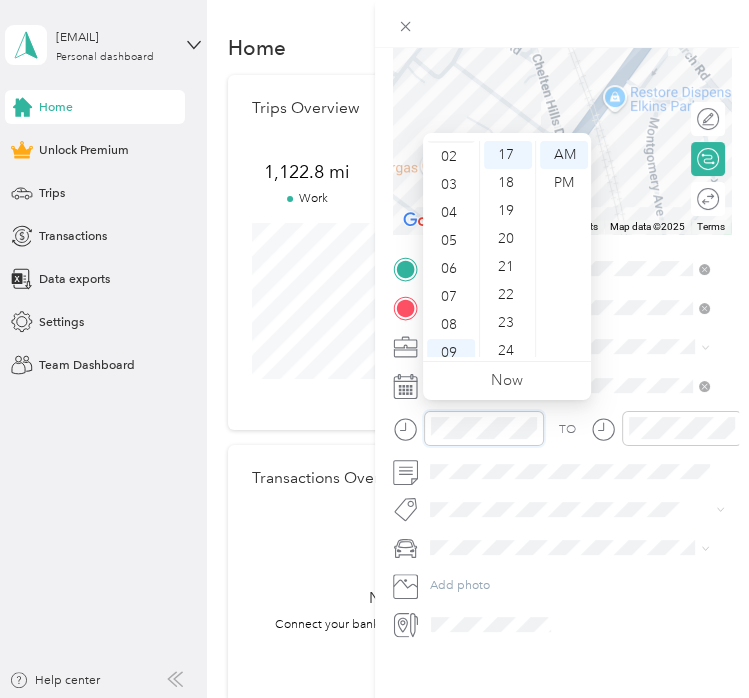 scroll, scrollTop: 0, scrollLeft: 0, axis: both 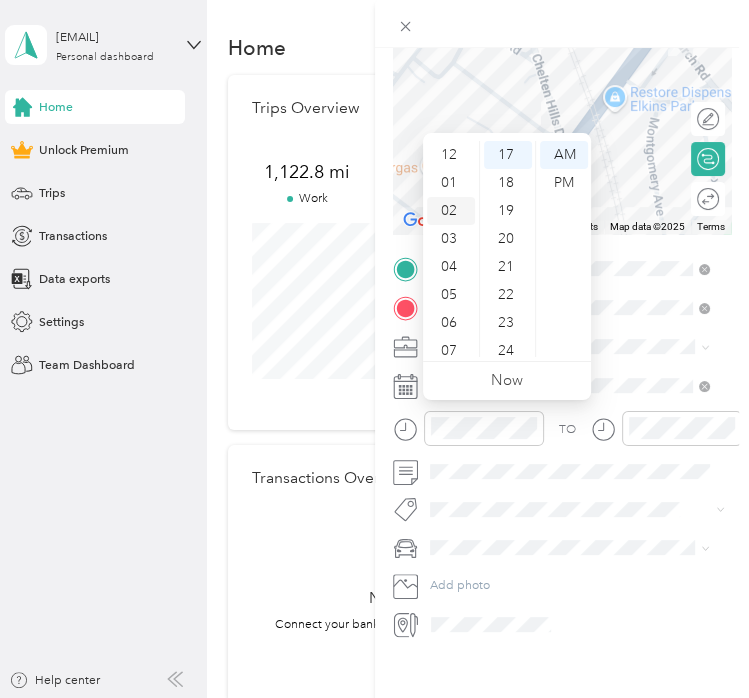 click on "02" at bounding box center [451, 211] 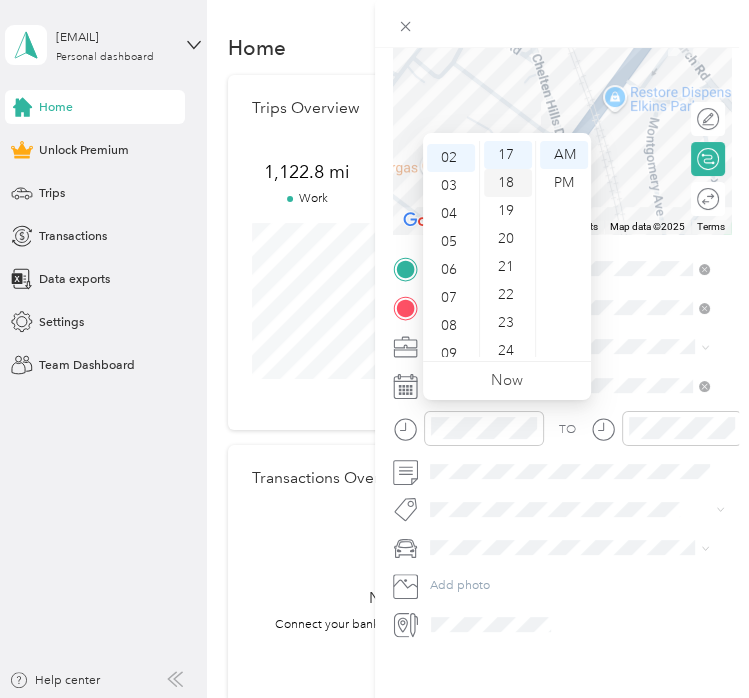 scroll, scrollTop: 56, scrollLeft: 0, axis: vertical 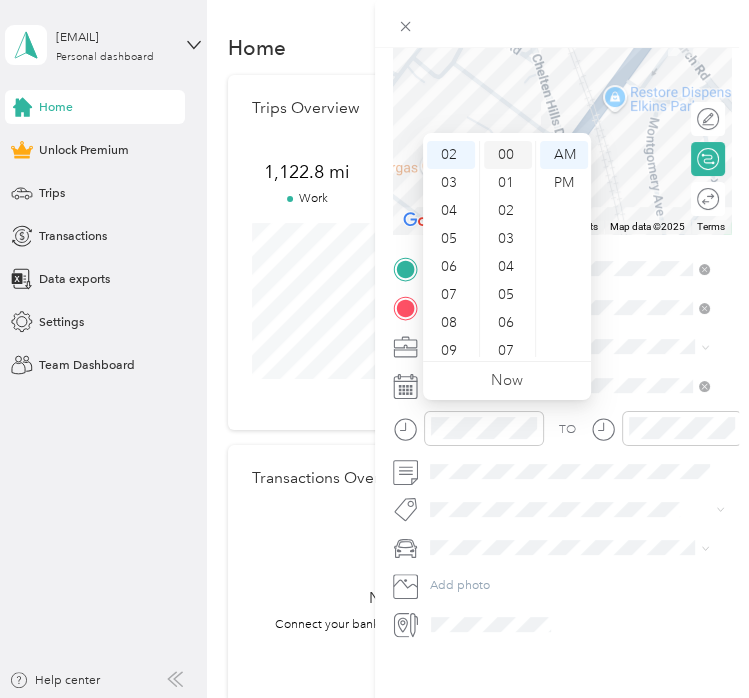 click on "00" at bounding box center (508, 155) 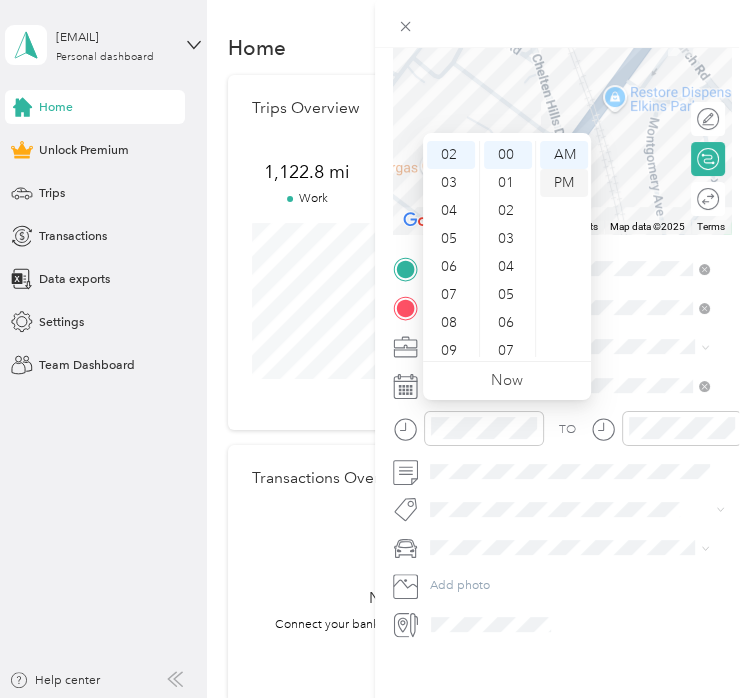 click on "PM" at bounding box center (564, 183) 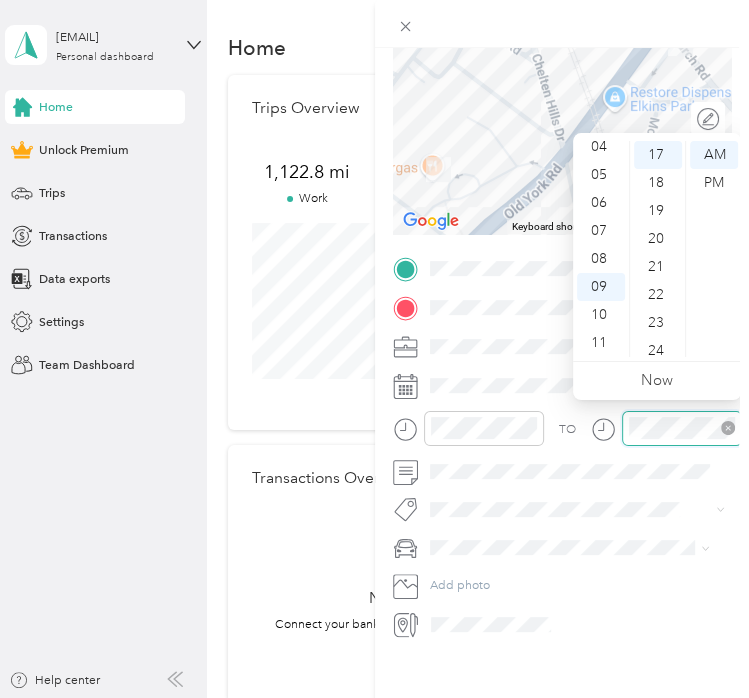 click 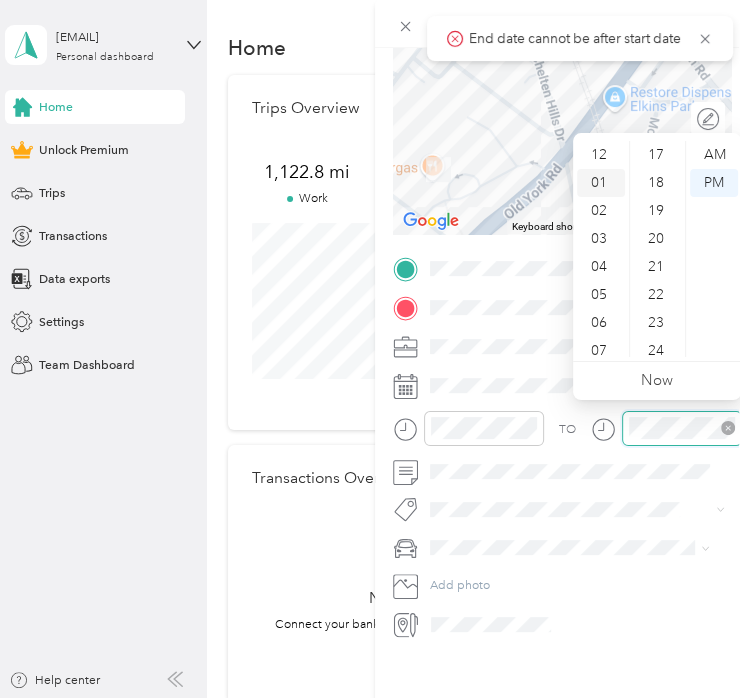 scroll, scrollTop: 0, scrollLeft: 0, axis: both 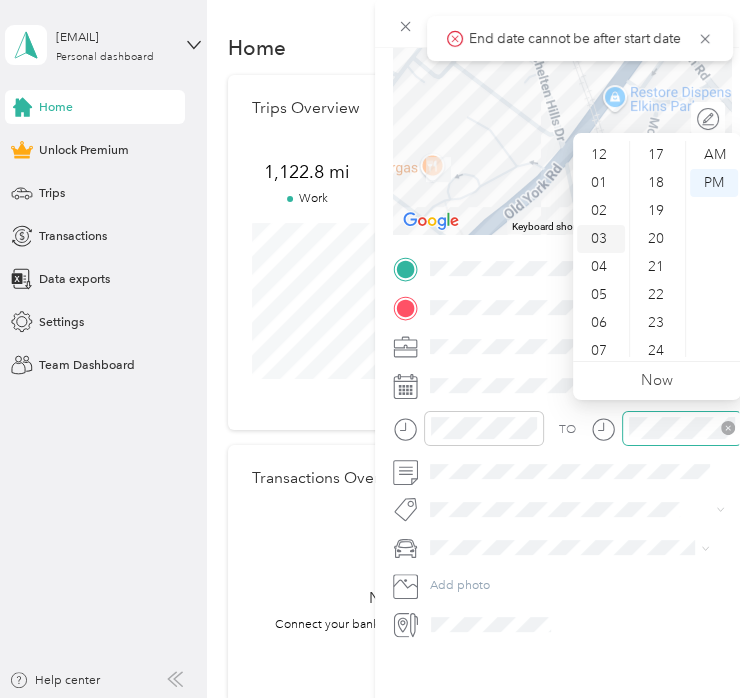 click on "03" at bounding box center (601, 239) 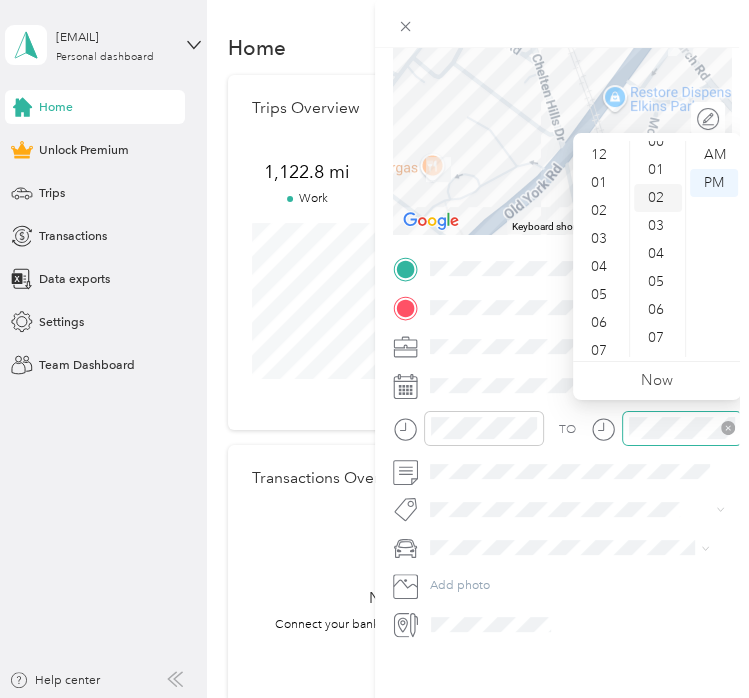 scroll, scrollTop: 0, scrollLeft: 0, axis: both 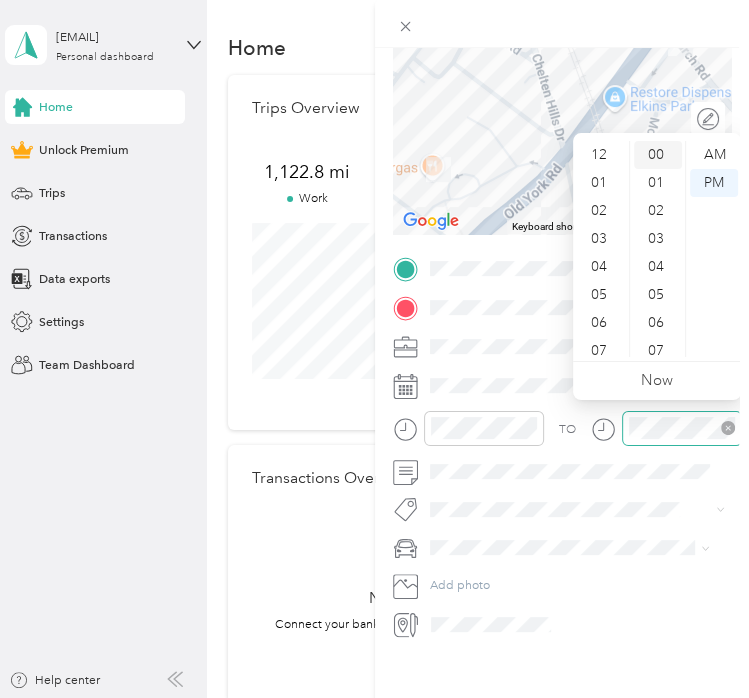click on "00" at bounding box center (658, 155) 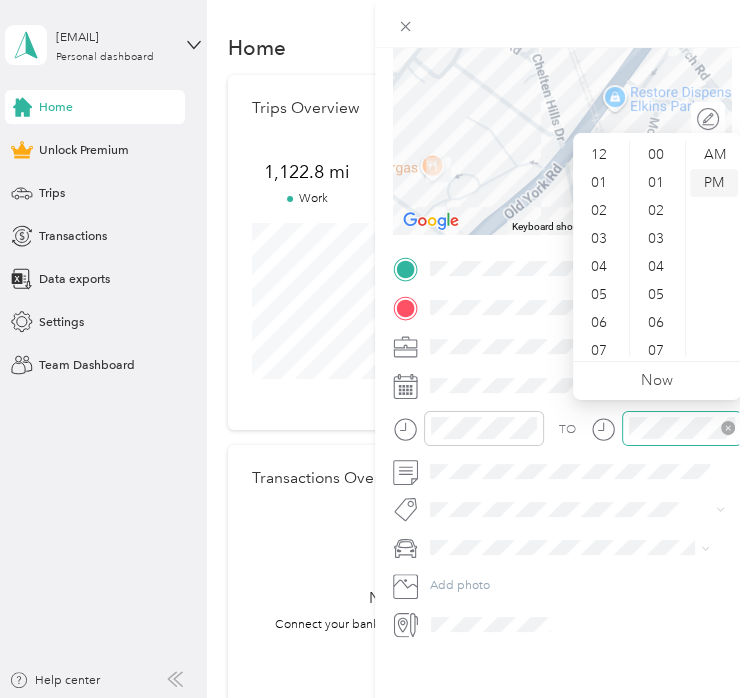 click on "PM" at bounding box center (714, 183) 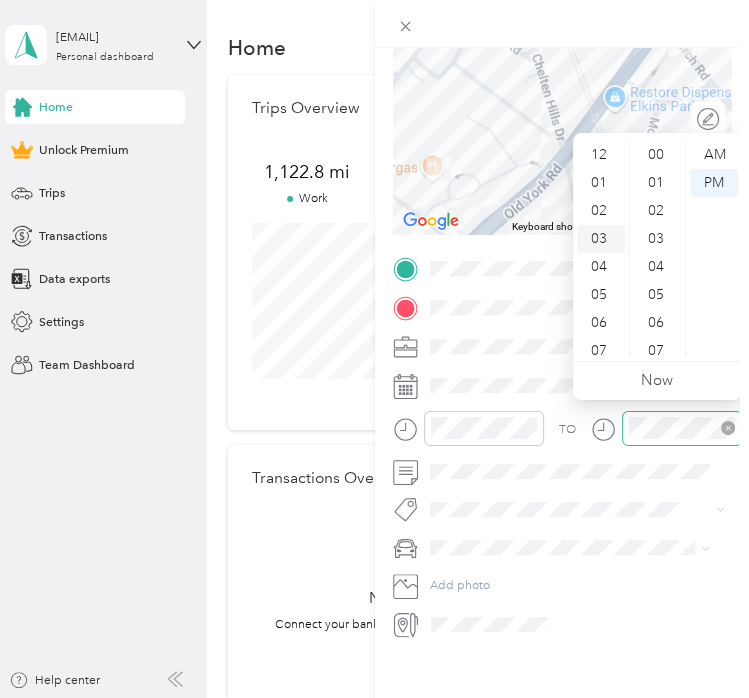 click on "03" at bounding box center [601, 239] 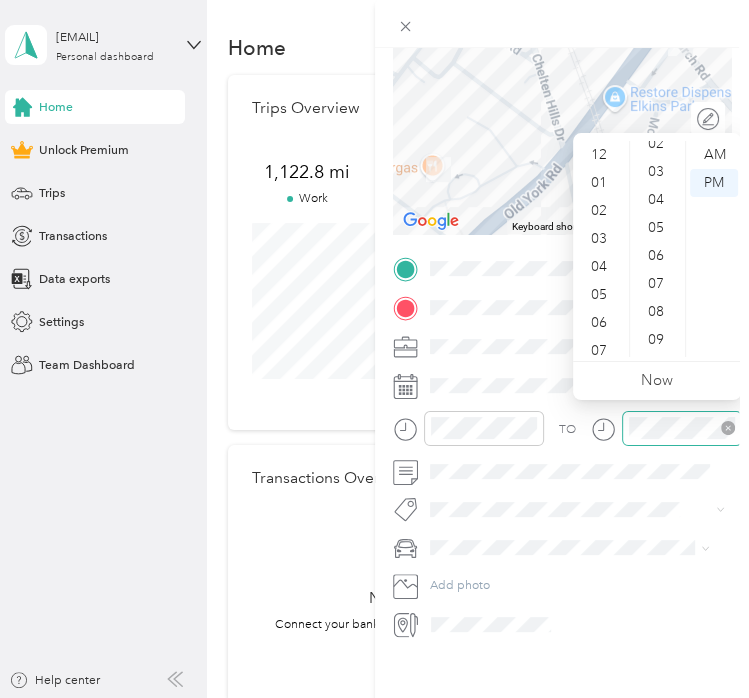 scroll, scrollTop: 200, scrollLeft: 0, axis: vertical 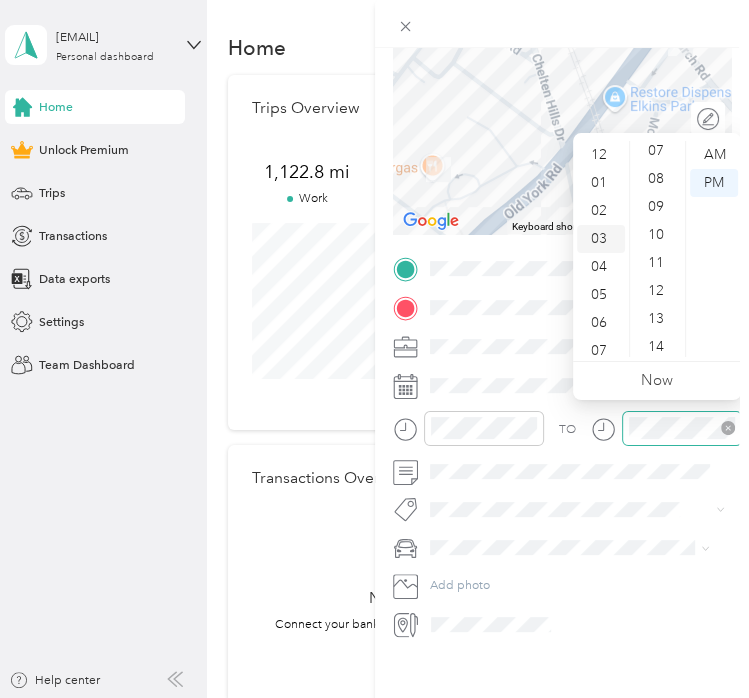 click on "03" at bounding box center [601, 239] 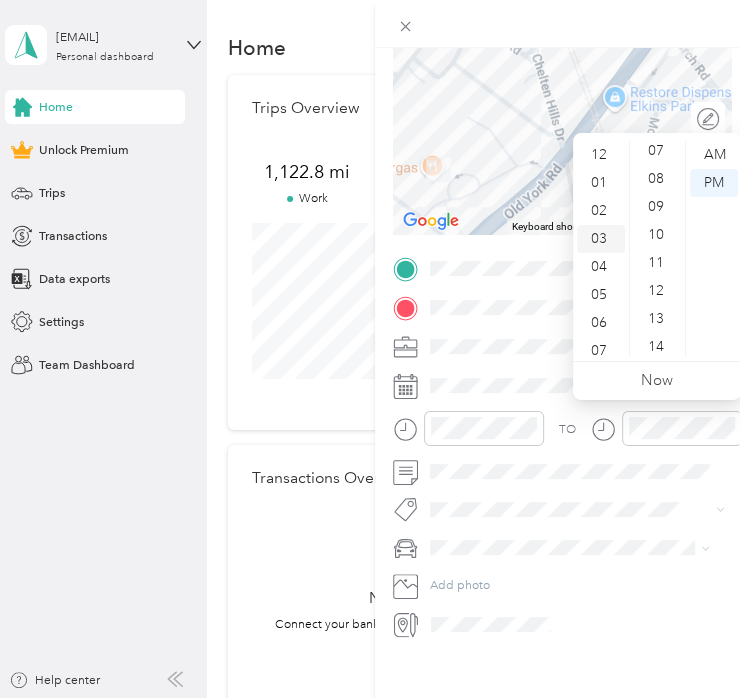 click on "03" at bounding box center [601, 239] 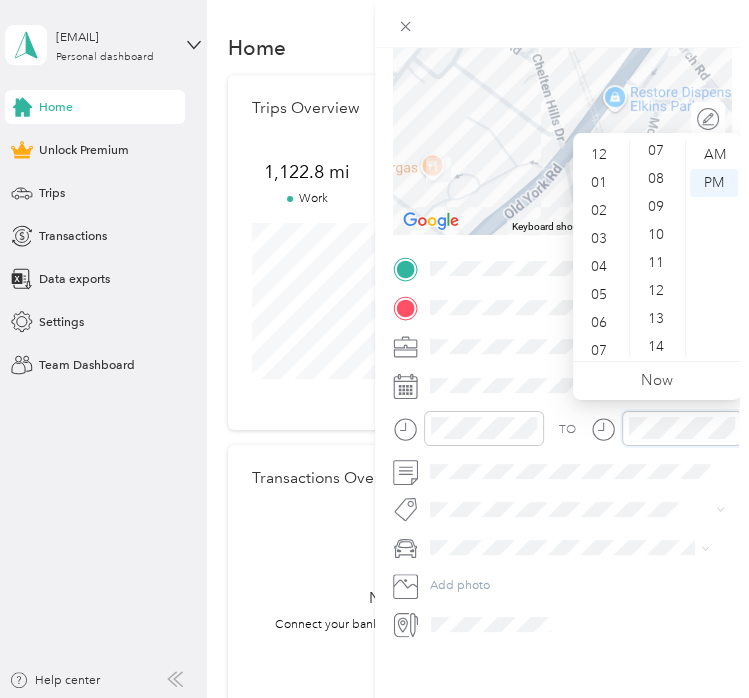 click 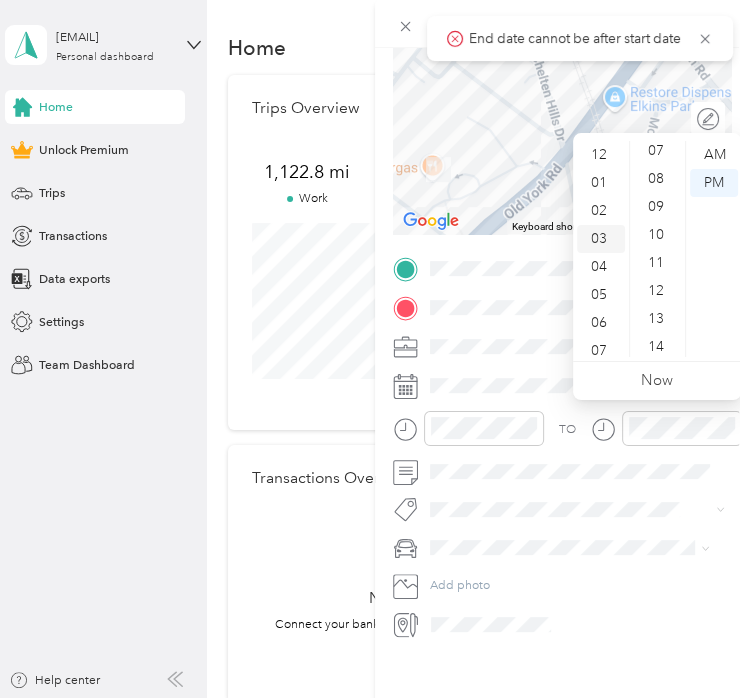click on "03" at bounding box center [601, 239] 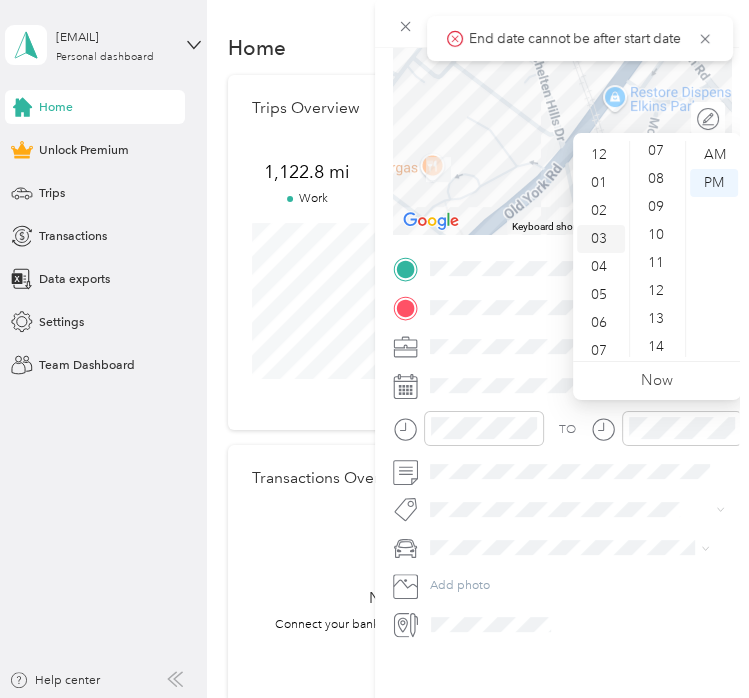 click on "03" at bounding box center (601, 239) 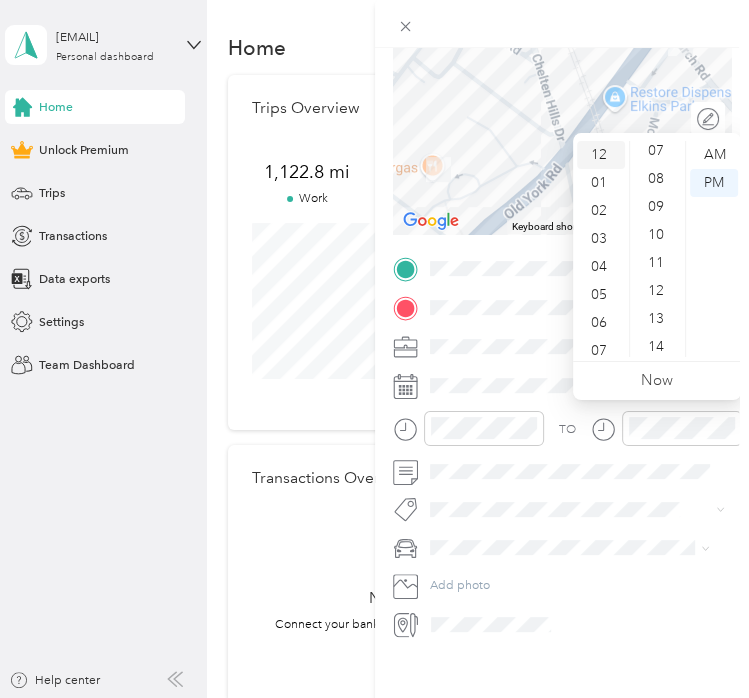 click on "12" at bounding box center (601, 155) 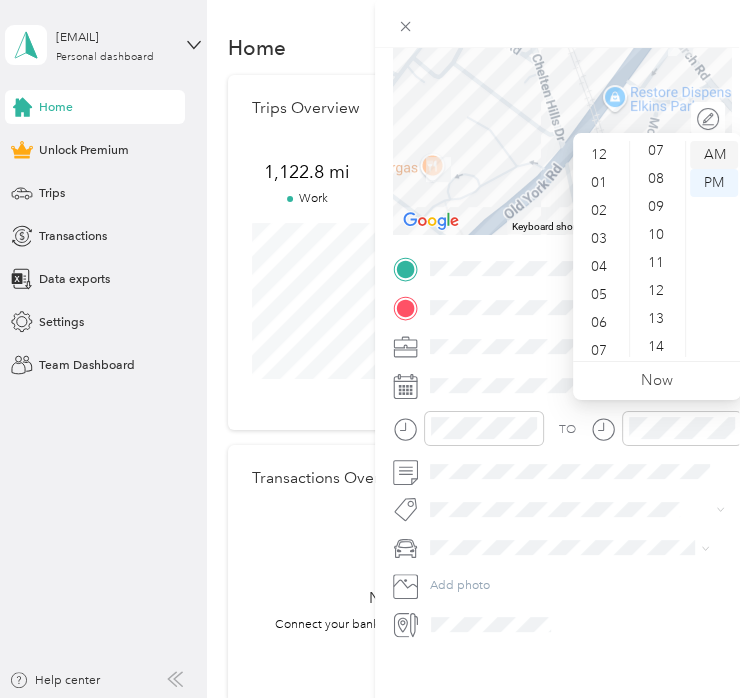 click on "AM" at bounding box center [714, 155] 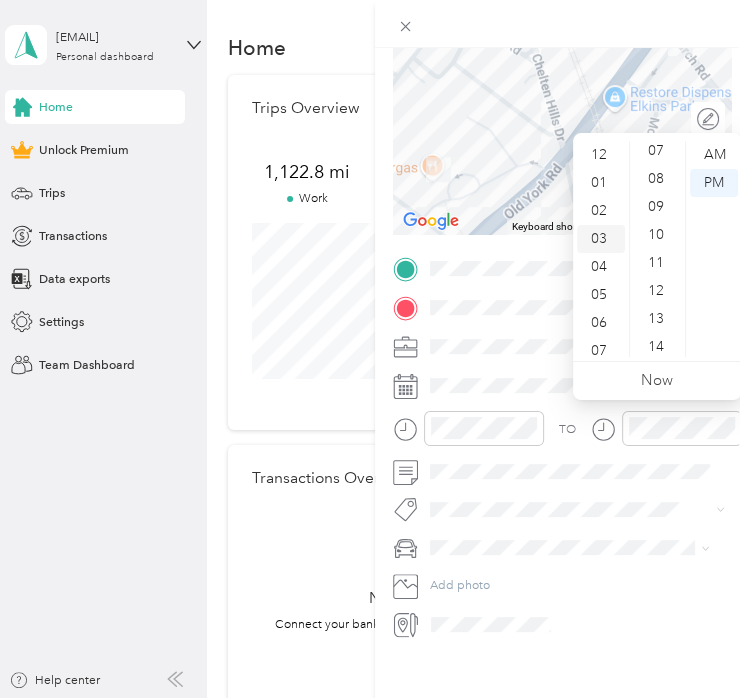 click on "03" at bounding box center [601, 239] 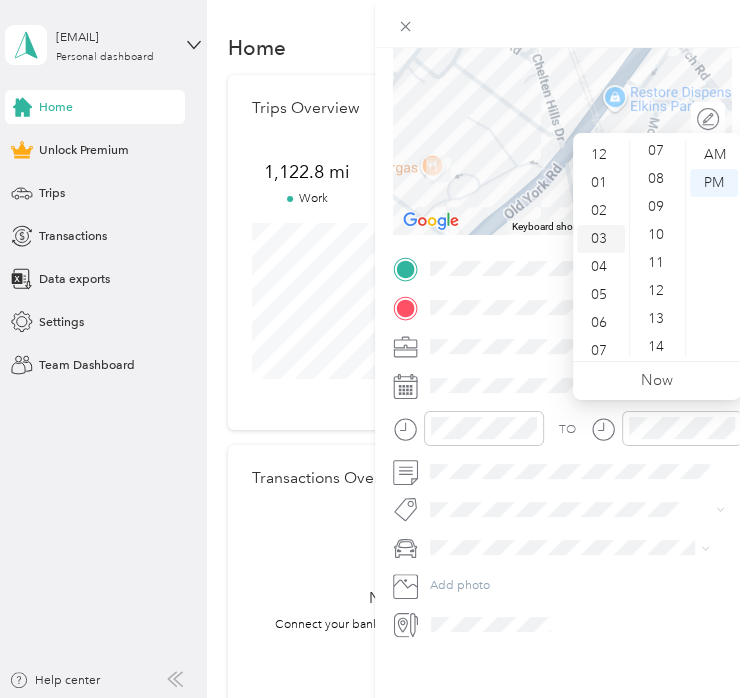 click on "03" at bounding box center [601, 239] 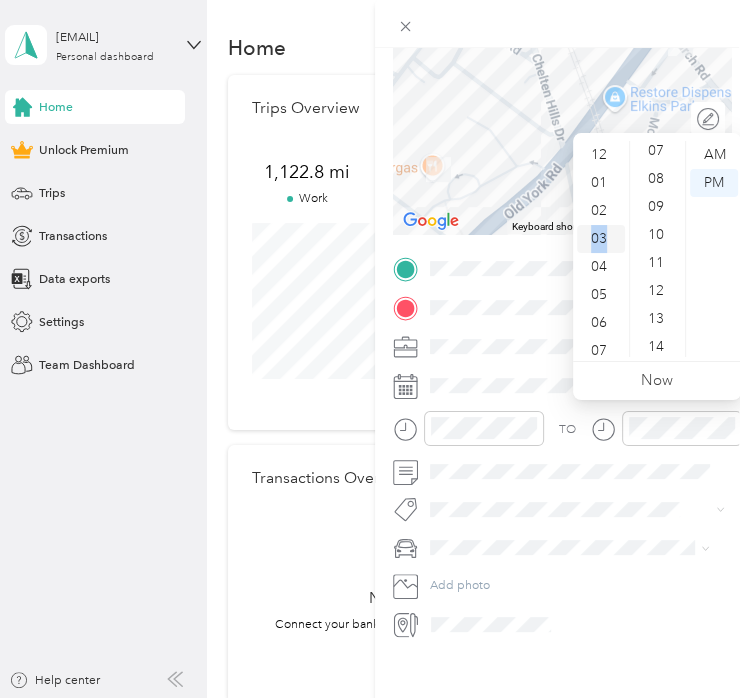 click on "03" at bounding box center [601, 239] 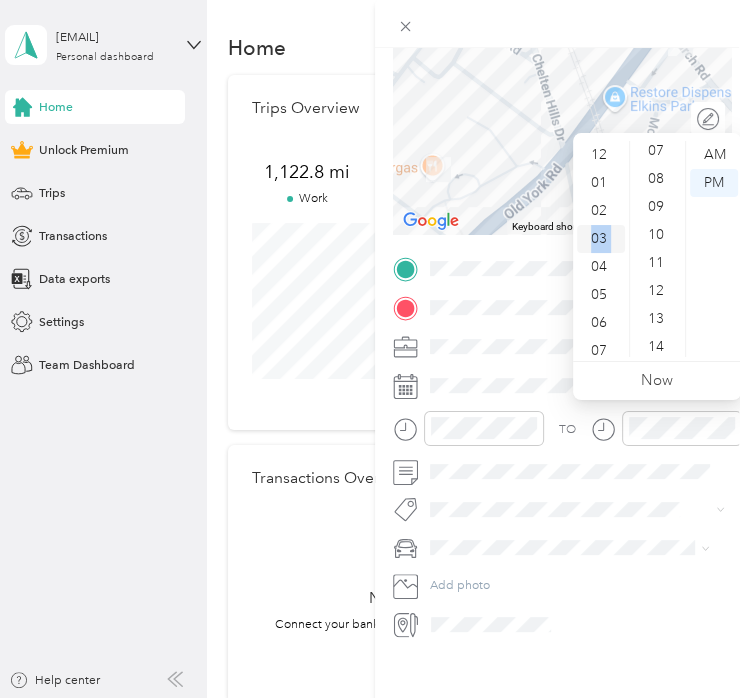 click on "03" at bounding box center (601, 239) 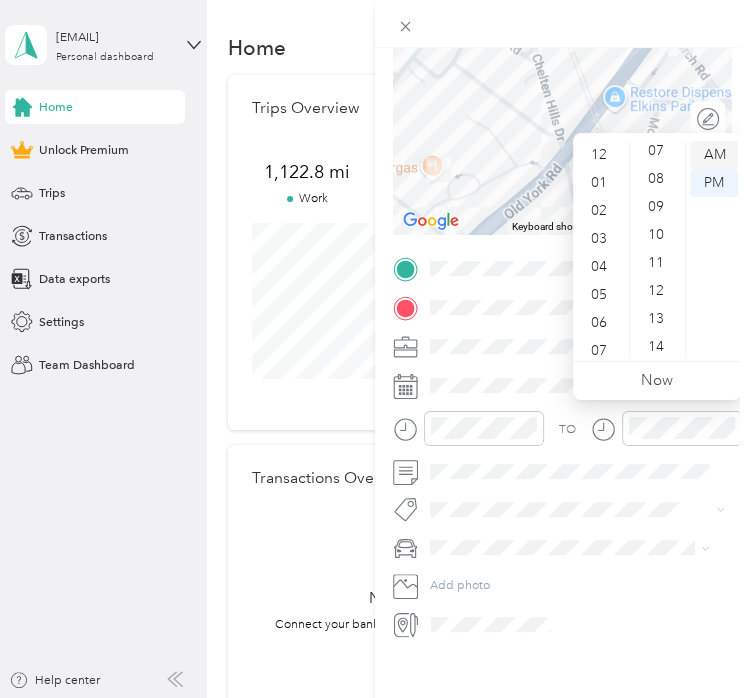 drag, startPoint x: 595, startPoint y: 241, endPoint x: 702, endPoint y: 144, distance: 144.42299 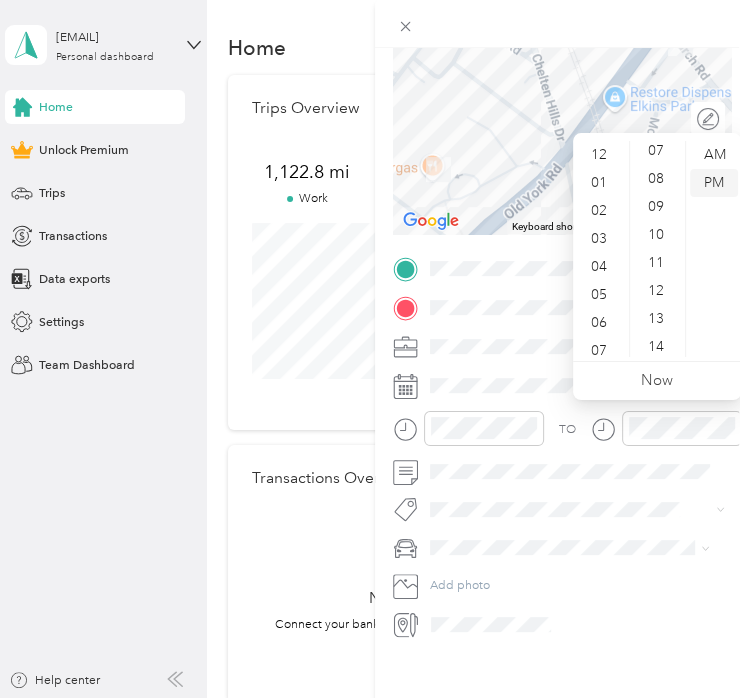 click on "PM" at bounding box center (714, 183) 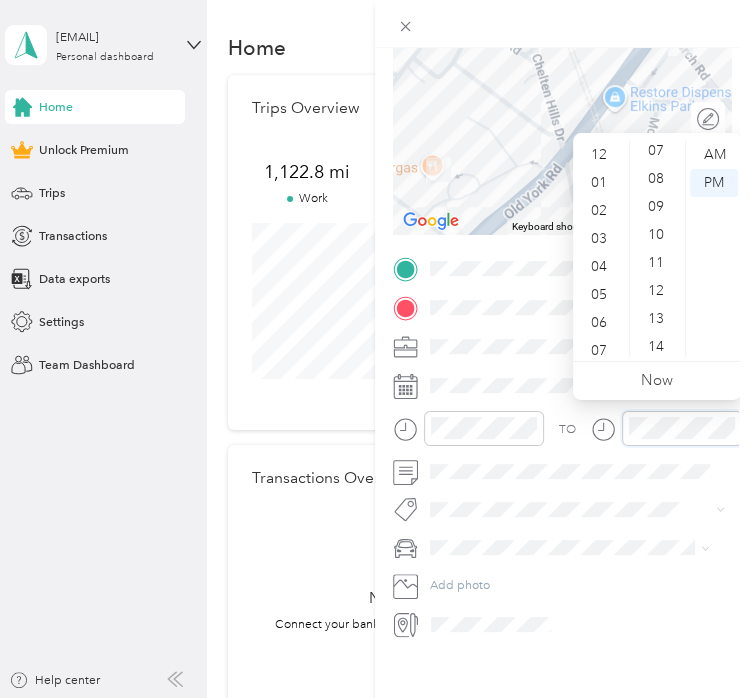 click 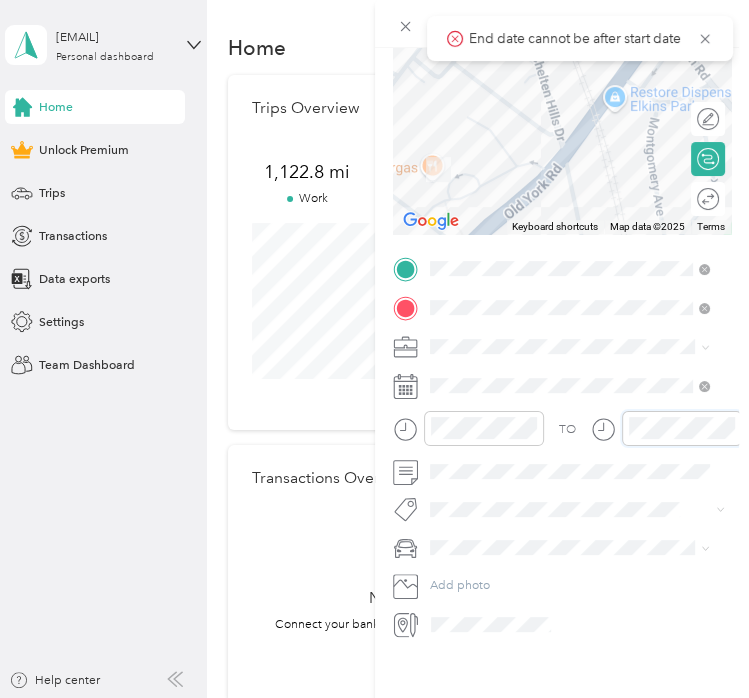 click 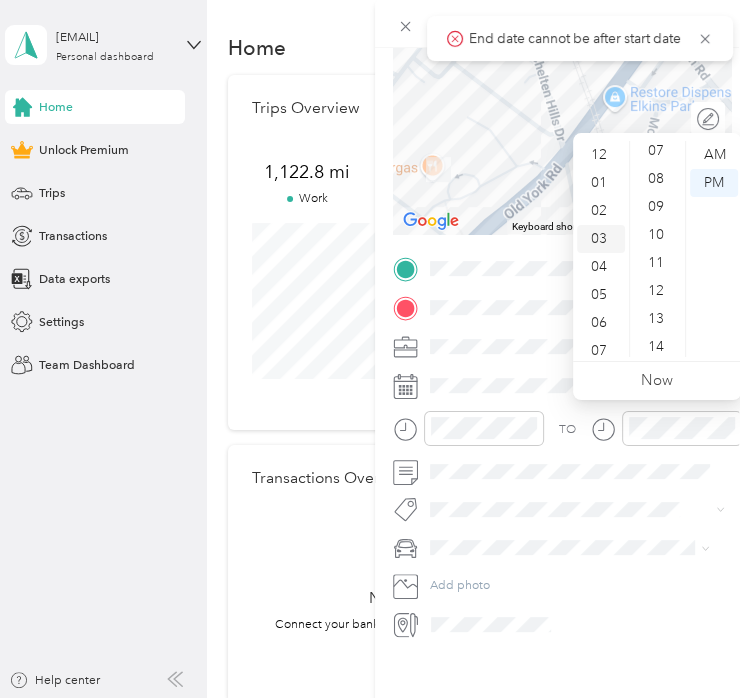 click on "03" at bounding box center (601, 239) 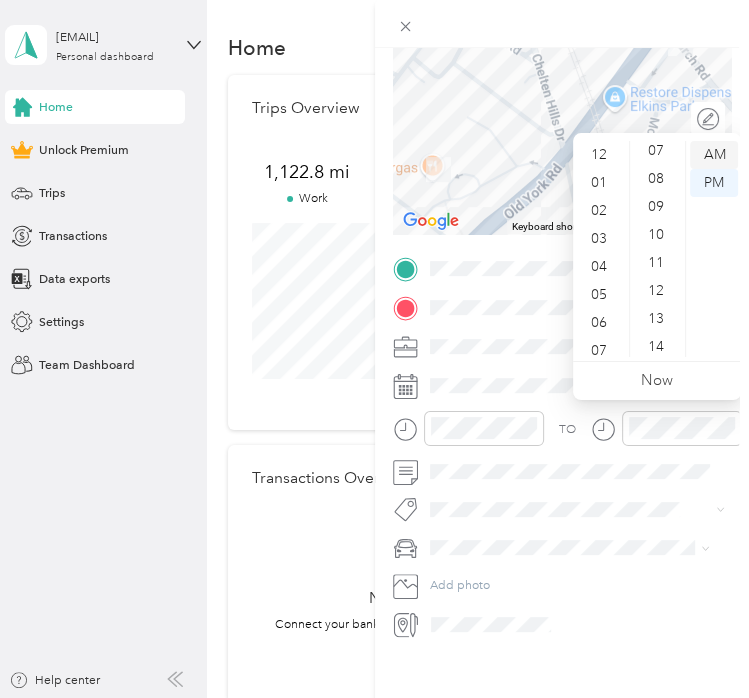click on "AM" at bounding box center [714, 155] 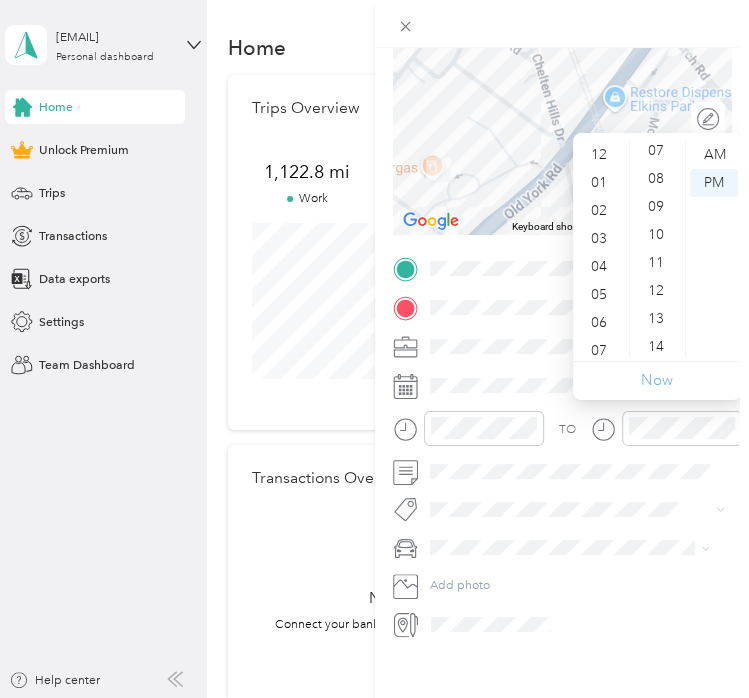 click on "Now" at bounding box center [657, 380] 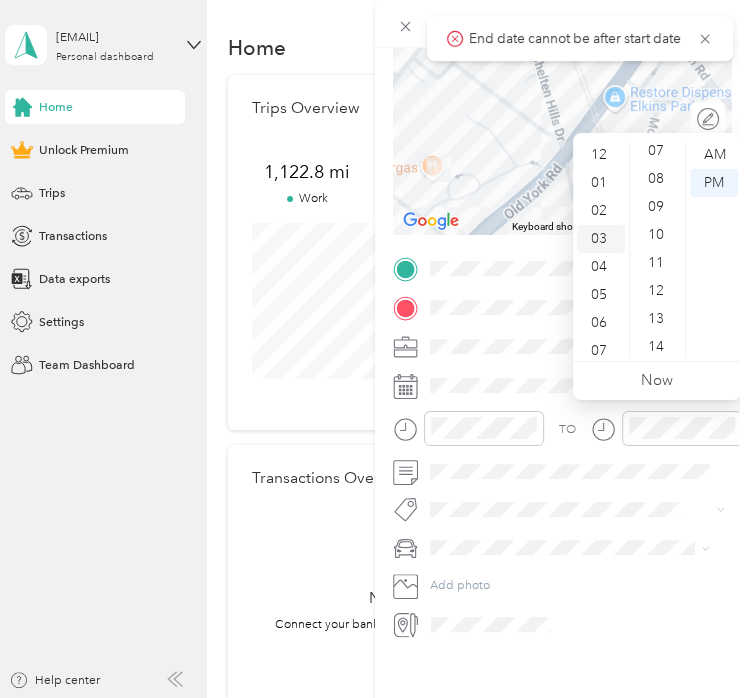 click on "03" at bounding box center [601, 239] 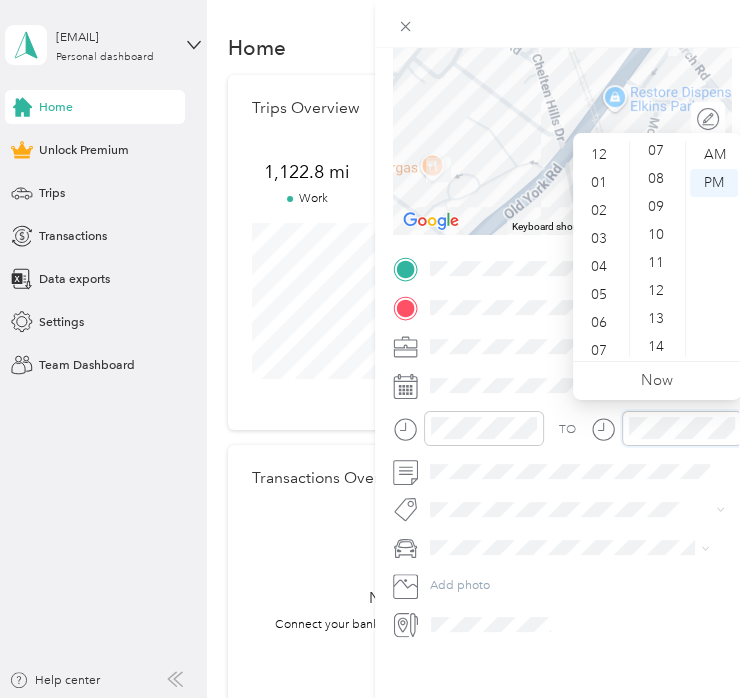 click at bounding box center [666, 428] 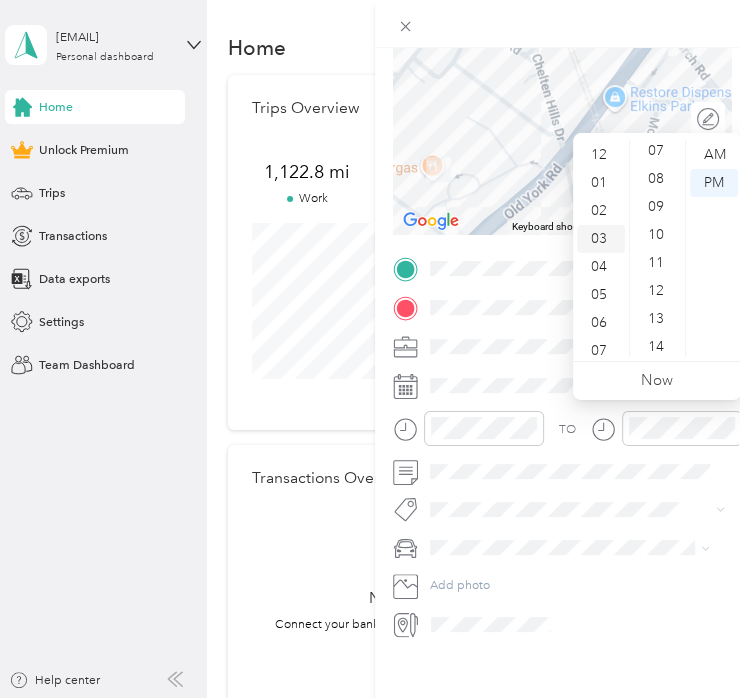 click on "03" at bounding box center [601, 239] 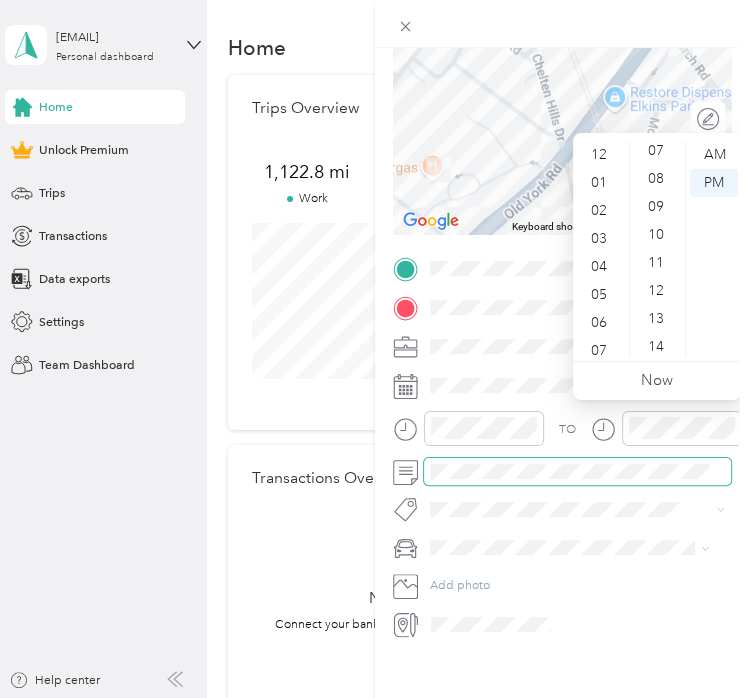 click at bounding box center [578, 471] 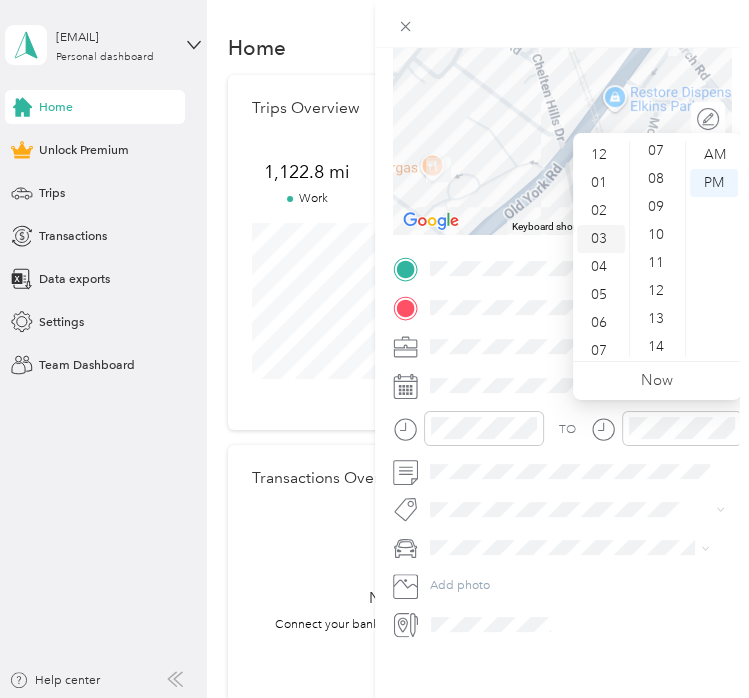 click on "03" at bounding box center [601, 239] 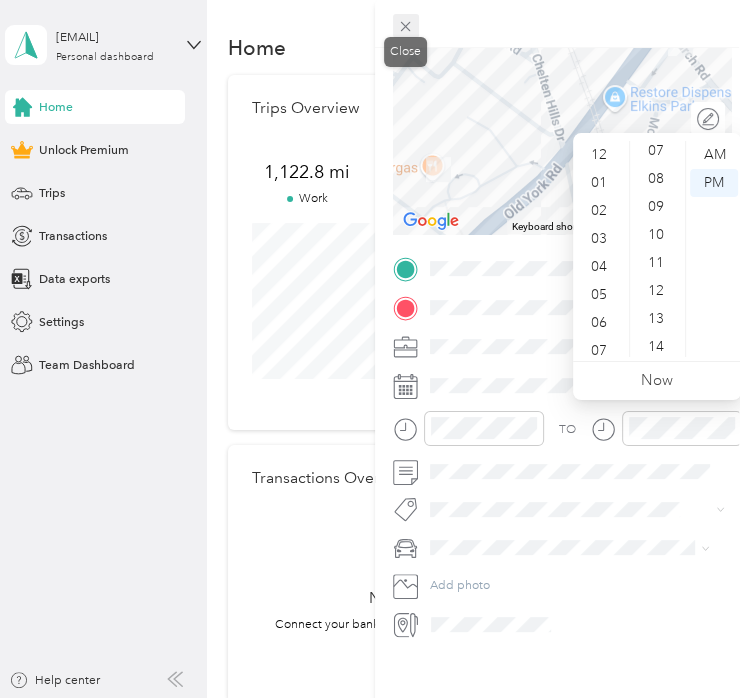 click 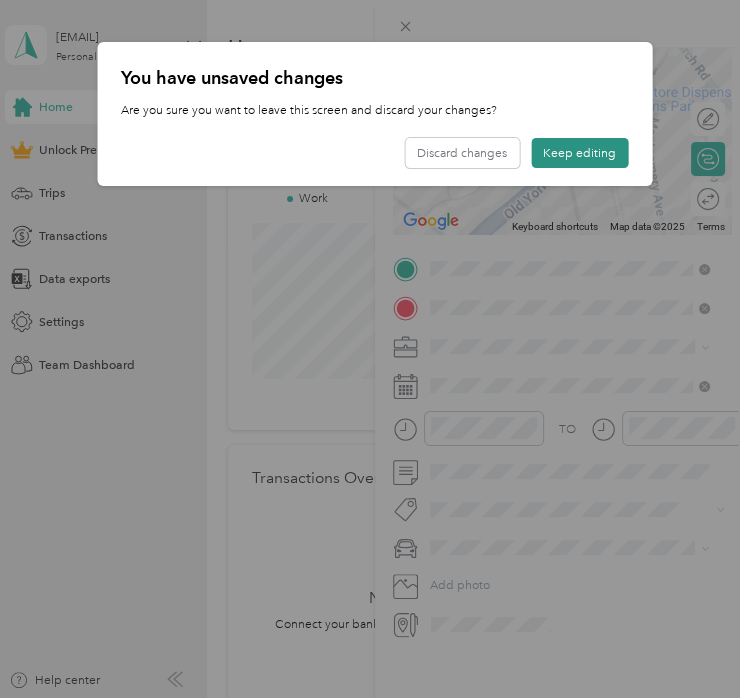 click on "Keep editing" at bounding box center (579, 153) 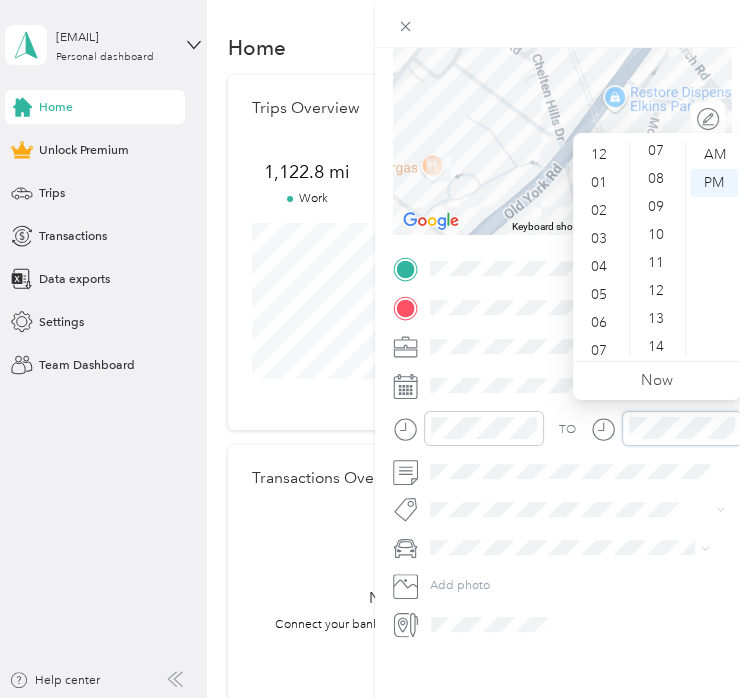 click 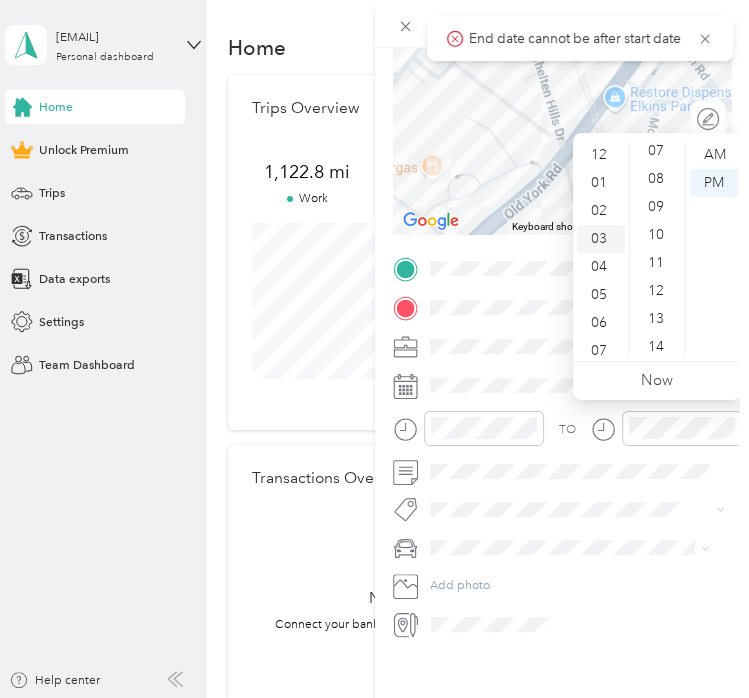 click on "03" at bounding box center [601, 239] 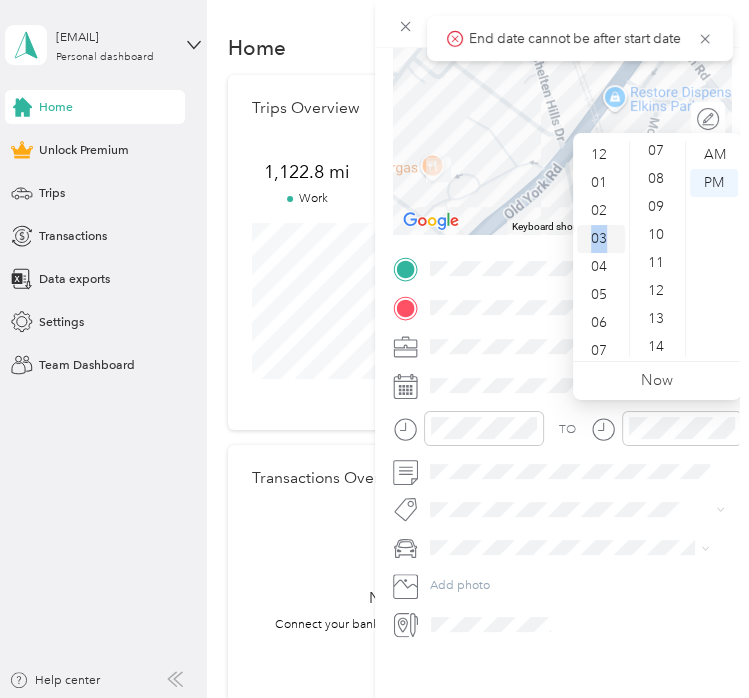 click on "03" at bounding box center [601, 239] 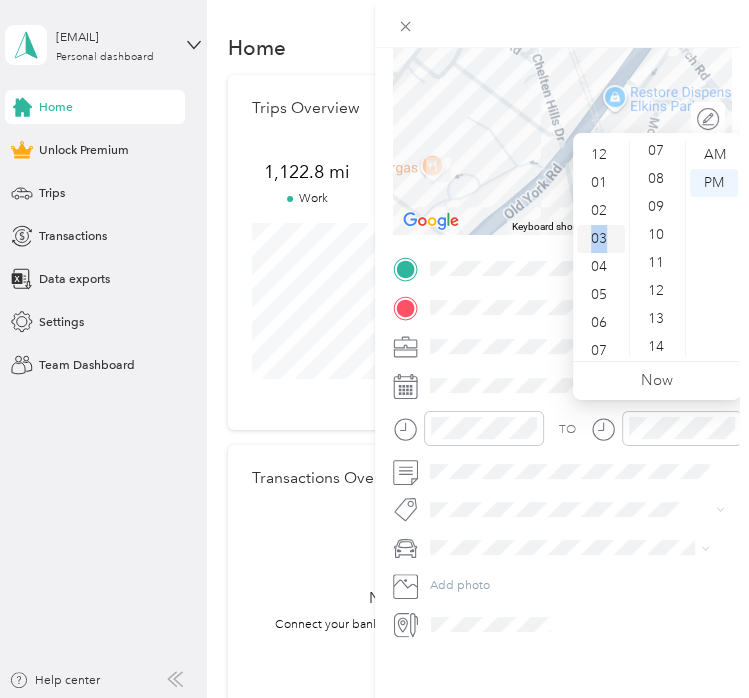 click on "03" at bounding box center [601, 239] 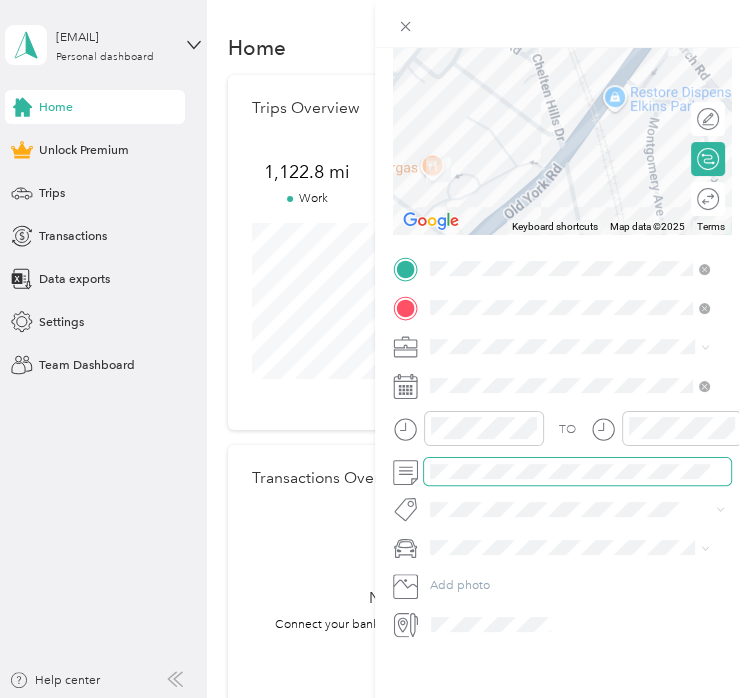 click at bounding box center [578, 471] 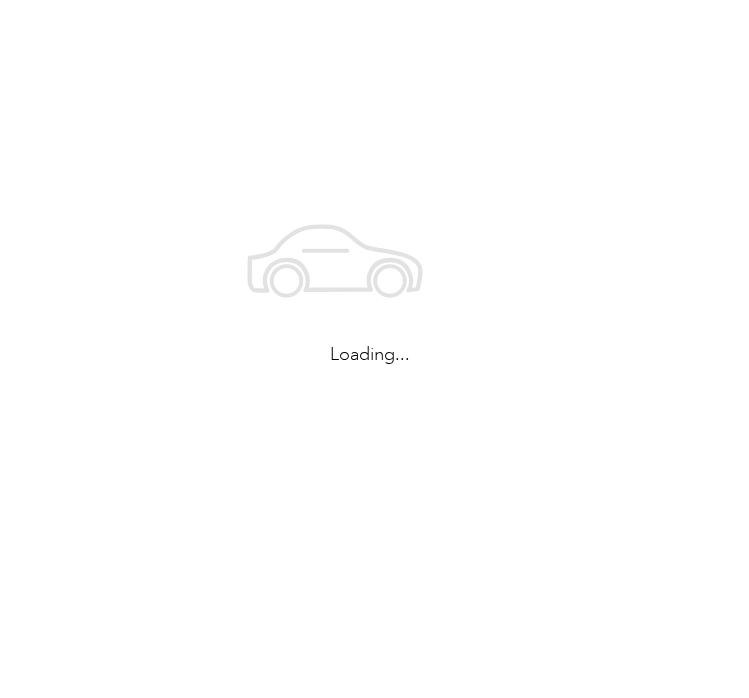 scroll, scrollTop: 0, scrollLeft: 0, axis: both 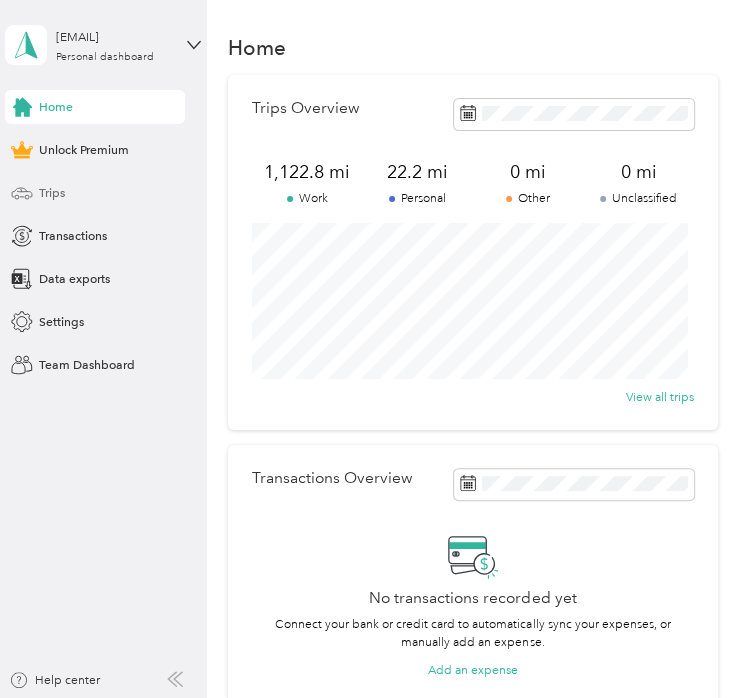 click on "Trips" at bounding box center [95, 193] 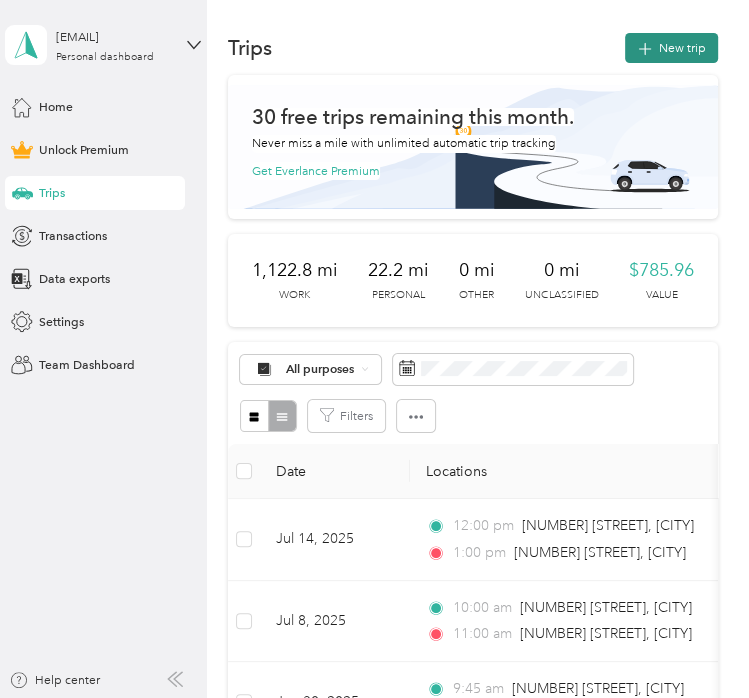 click on "New trip" at bounding box center [671, 48] 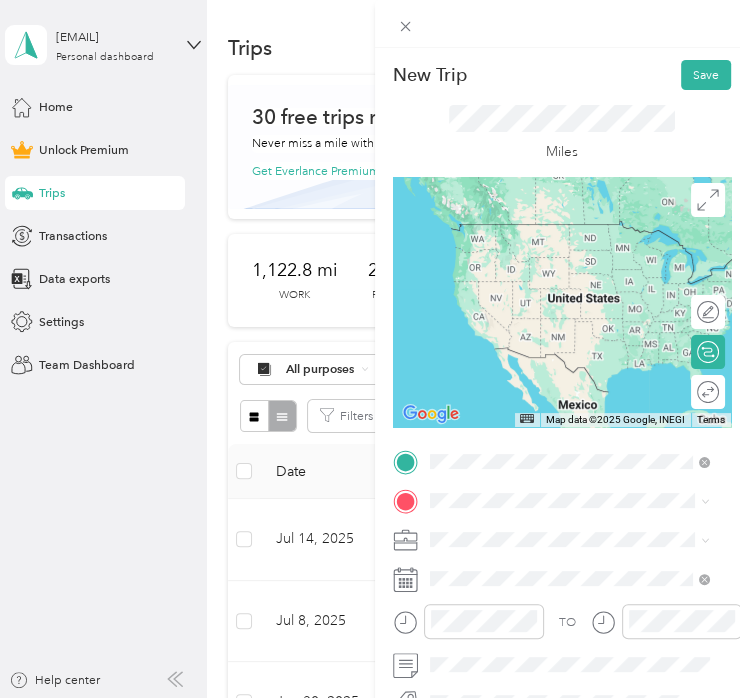 click on "[NUMBER] [STREET]
[CITY], [STATE] [POSTAL_CODE], [COUNTRY]" at bounding box center [583, 267] 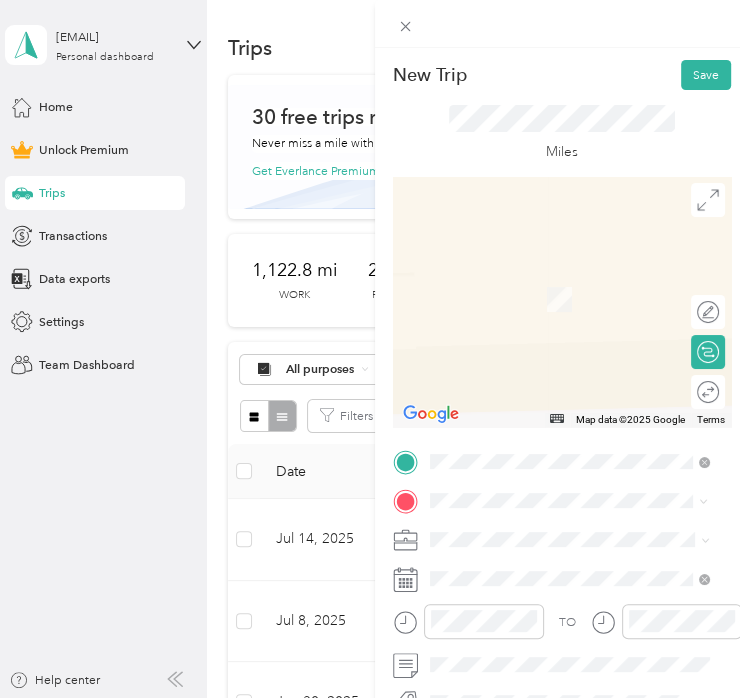 click on "[NUMBER] [STREET]
[CITY], [STATE] [POSTAL_CODE], [COUNTRY]" at bounding box center (583, 306) 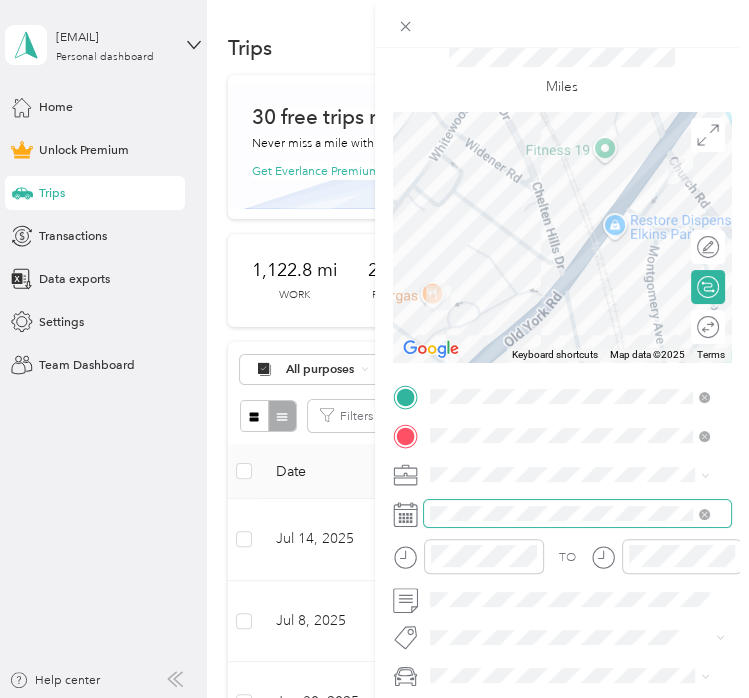 scroll, scrollTop: 100, scrollLeft: 0, axis: vertical 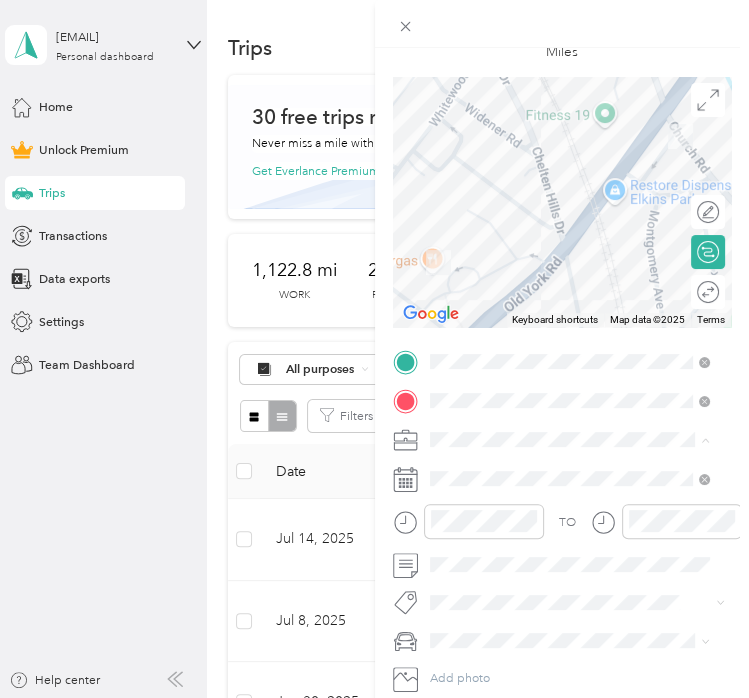 click on "Work" at bounding box center (569, 470) 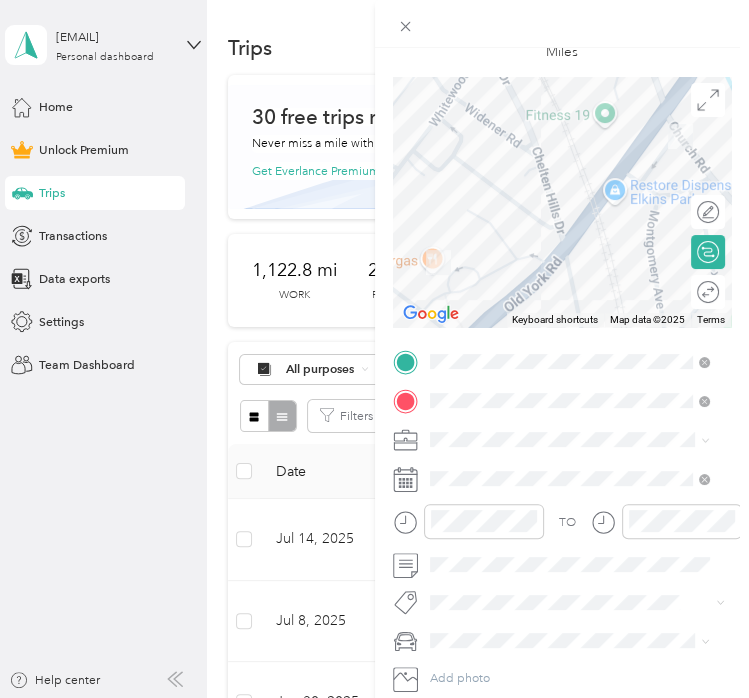 click 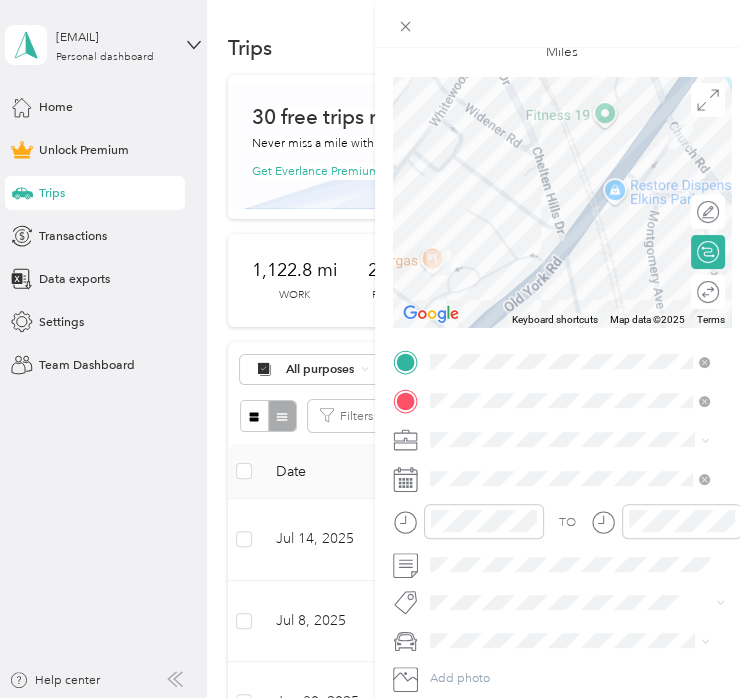 click 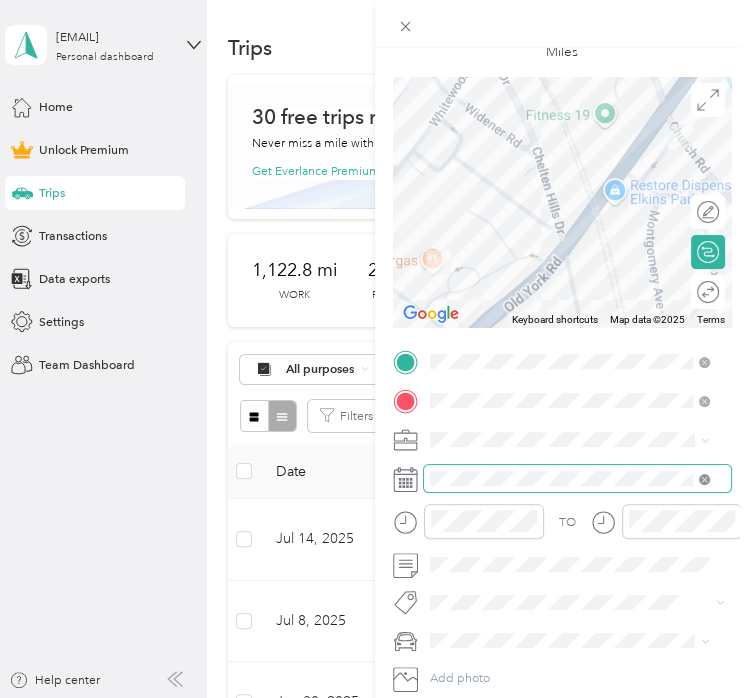 click 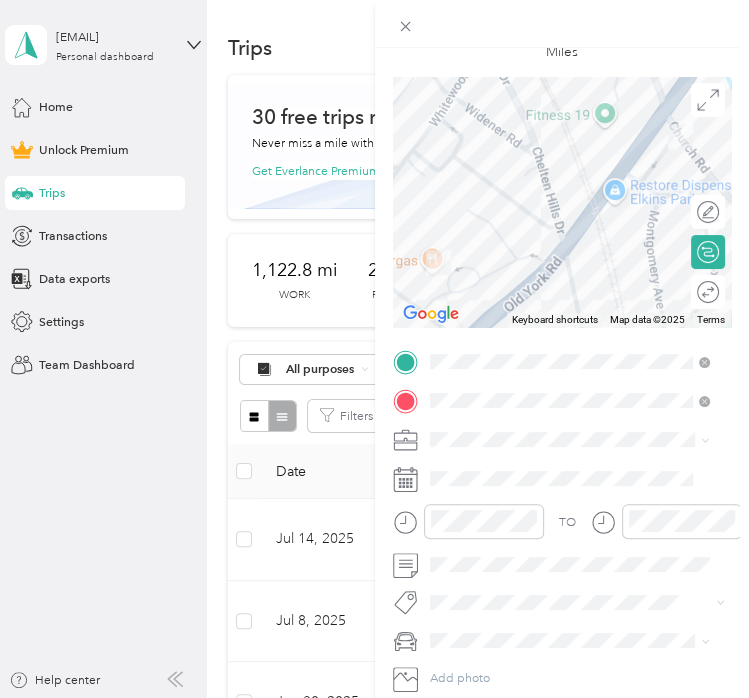 click 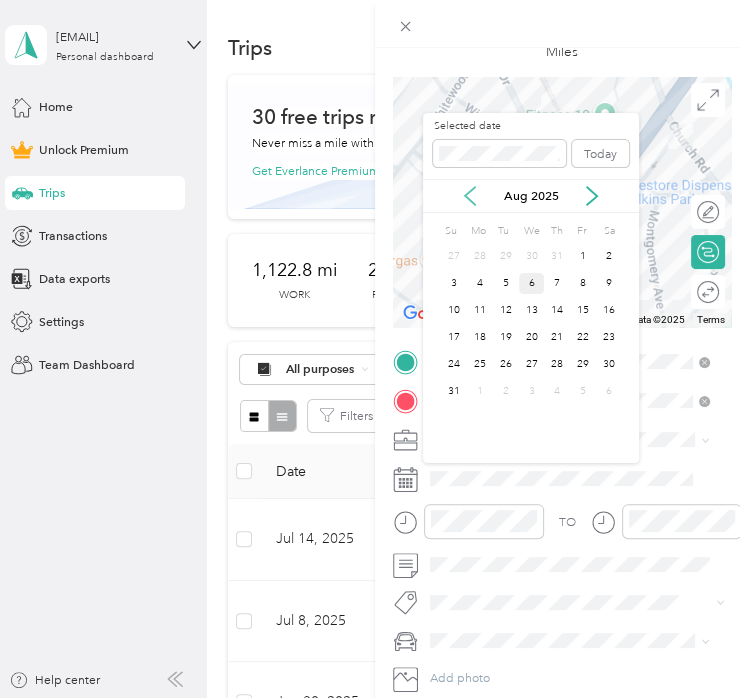 click 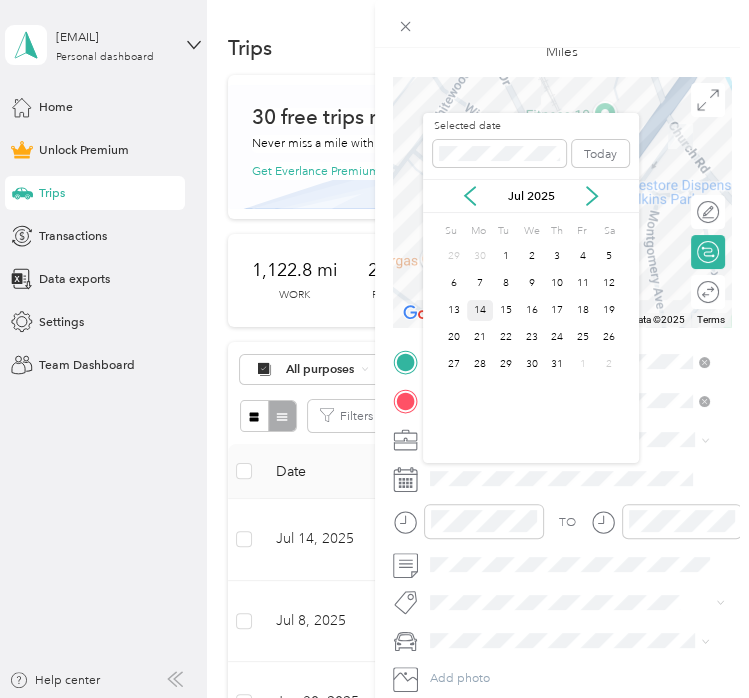 click on "14" at bounding box center [480, 310] 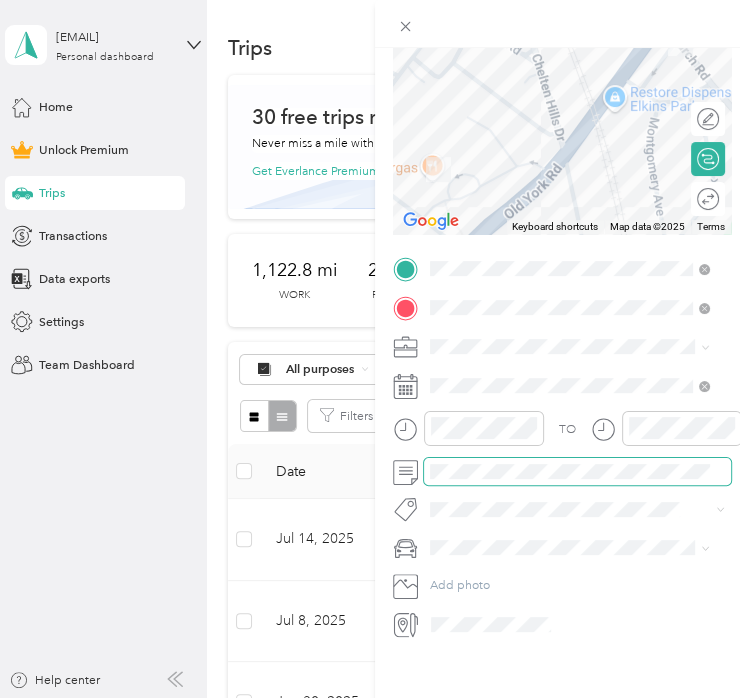 scroll, scrollTop: 208, scrollLeft: 0, axis: vertical 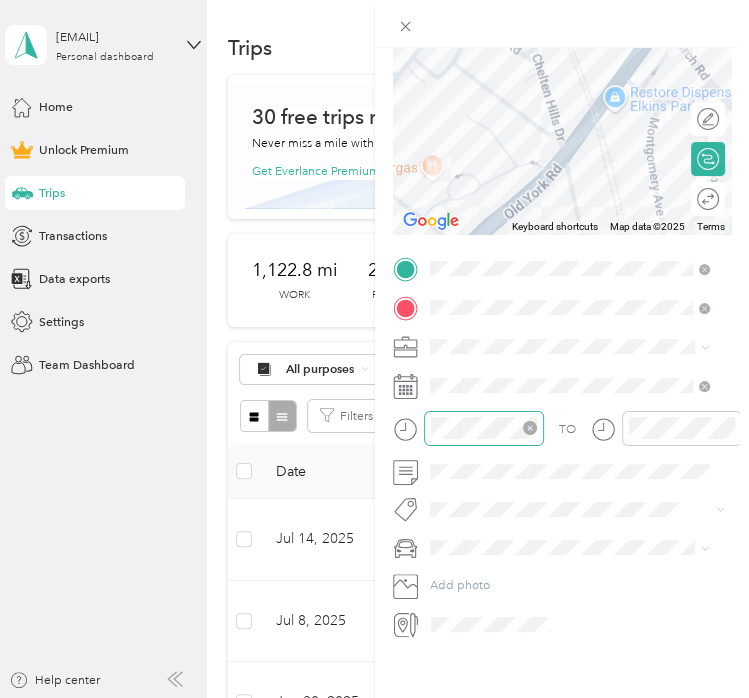 click 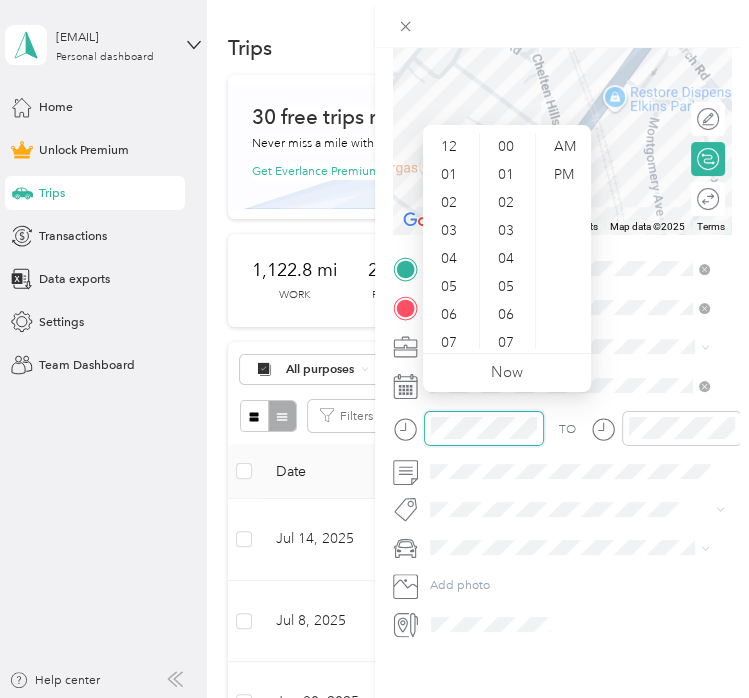scroll, scrollTop: 616, scrollLeft: 0, axis: vertical 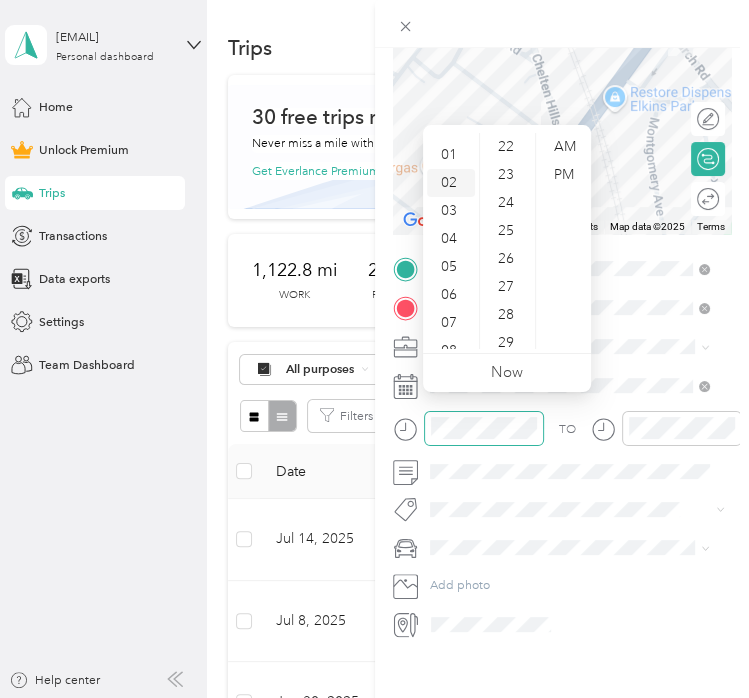click on "02" at bounding box center [451, 183] 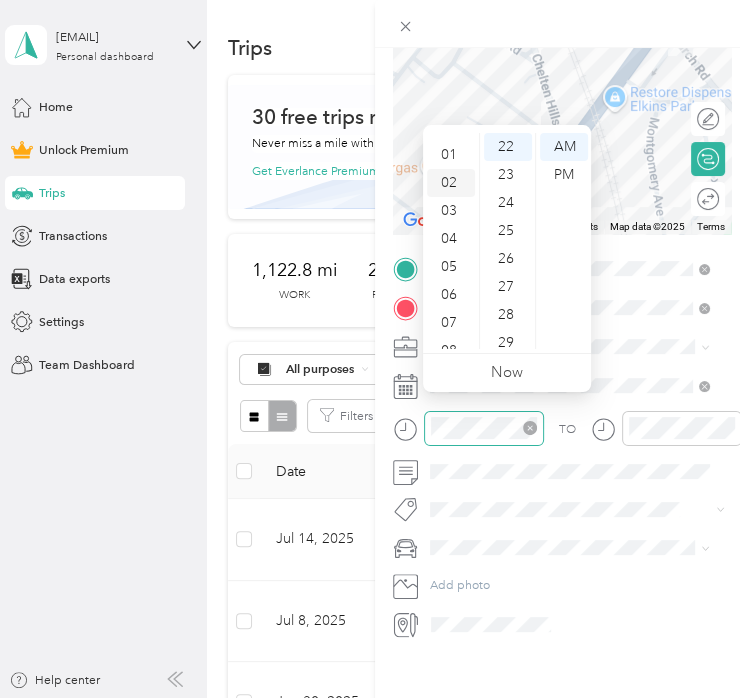 scroll, scrollTop: 56, scrollLeft: 0, axis: vertical 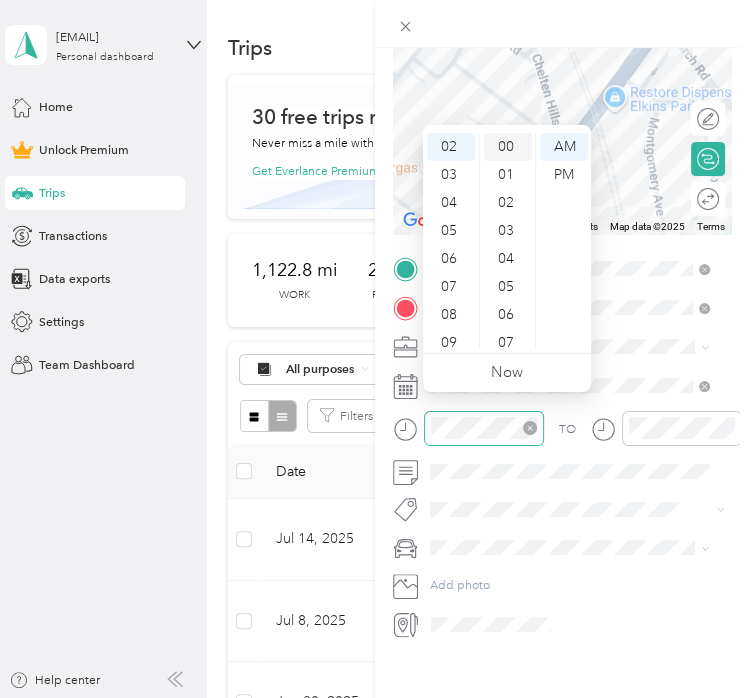 click on "00" at bounding box center [508, 147] 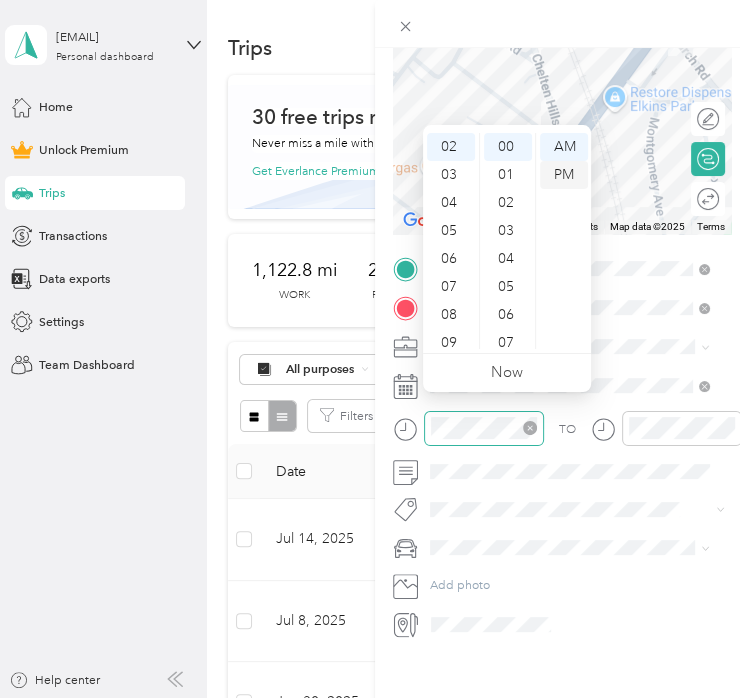click on "PM" at bounding box center (564, 175) 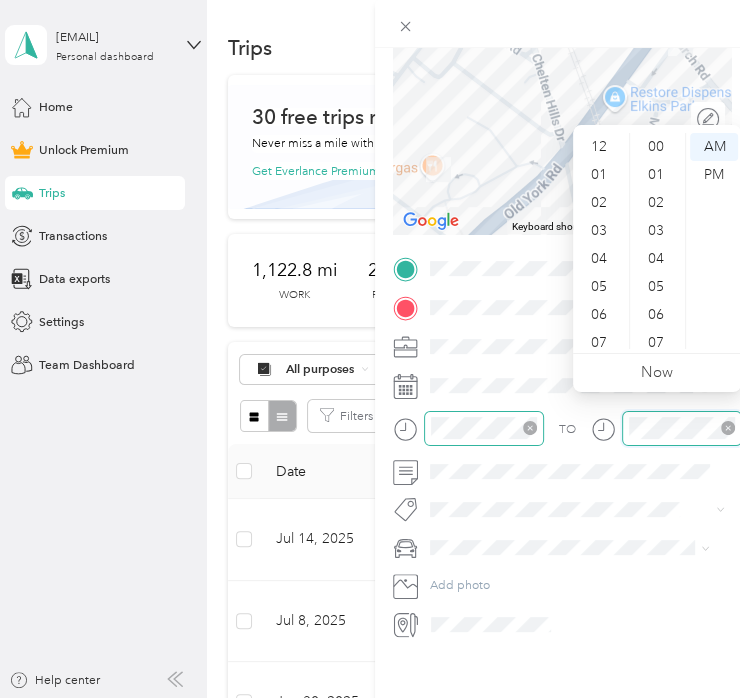 scroll, scrollTop: 616, scrollLeft: 0, axis: vertical 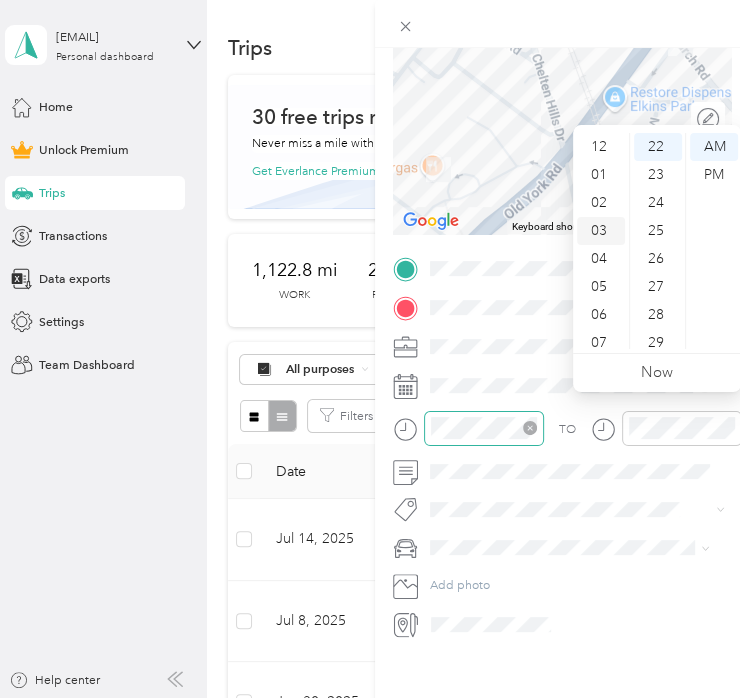 click on "03" at bounding box center (601, 231) 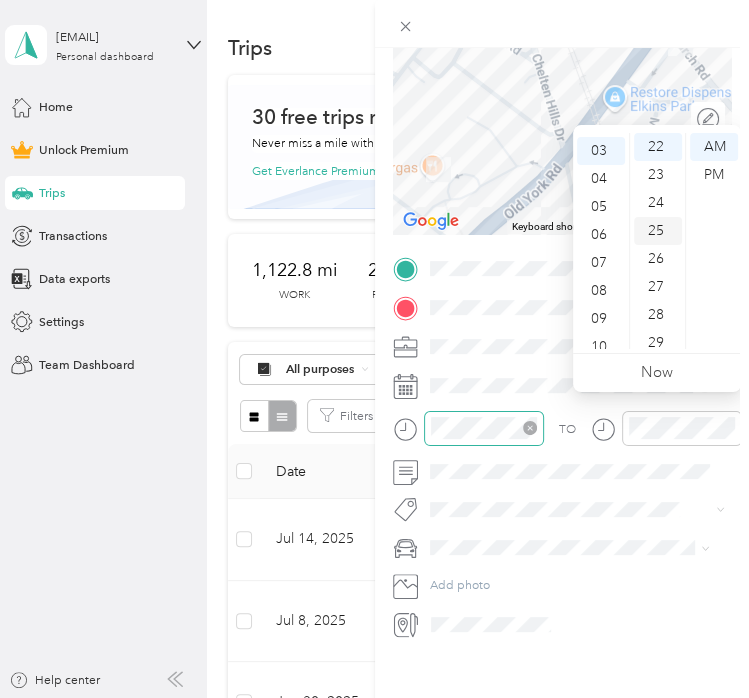 scroll, scrollTop: 84, scrollLeft: 0, axis: vertical 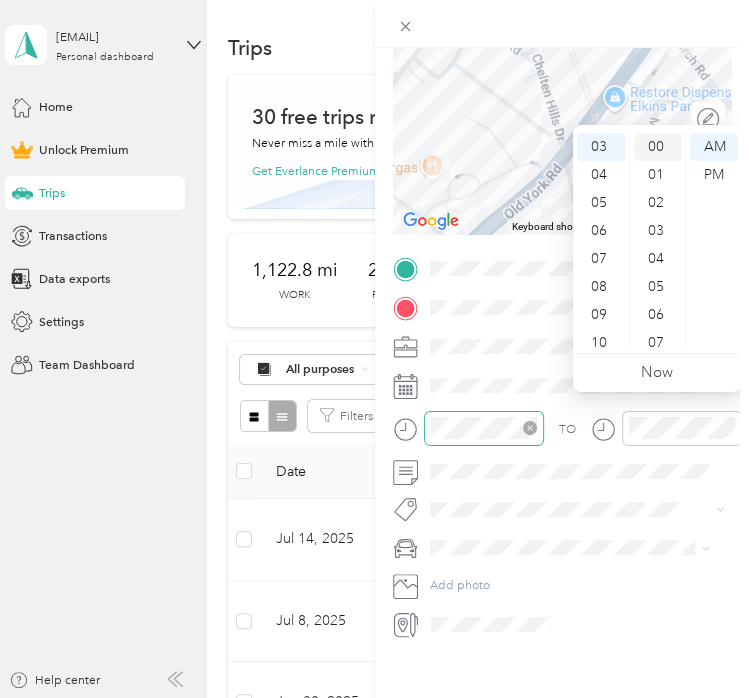 click on "00" at bounding box center [658, 147] 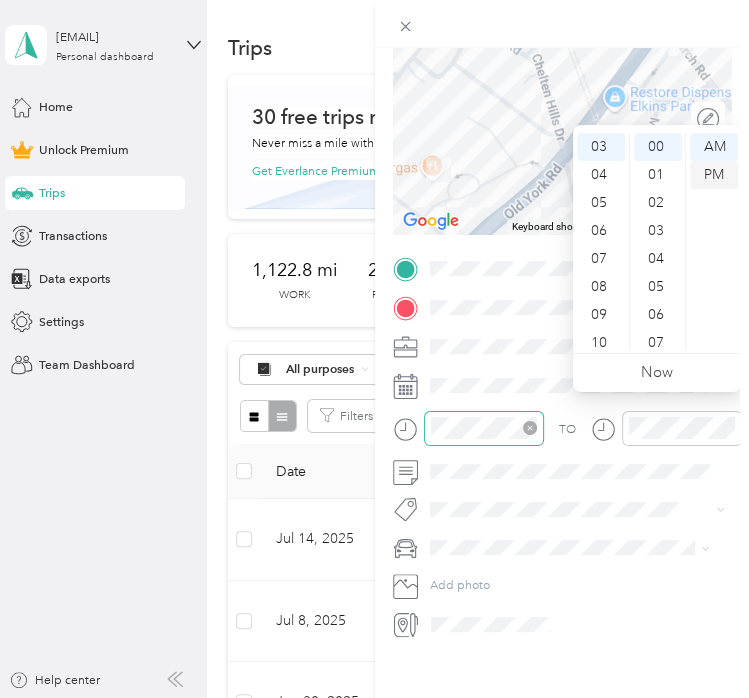 click on "PM" at bounding box center [714, 175] 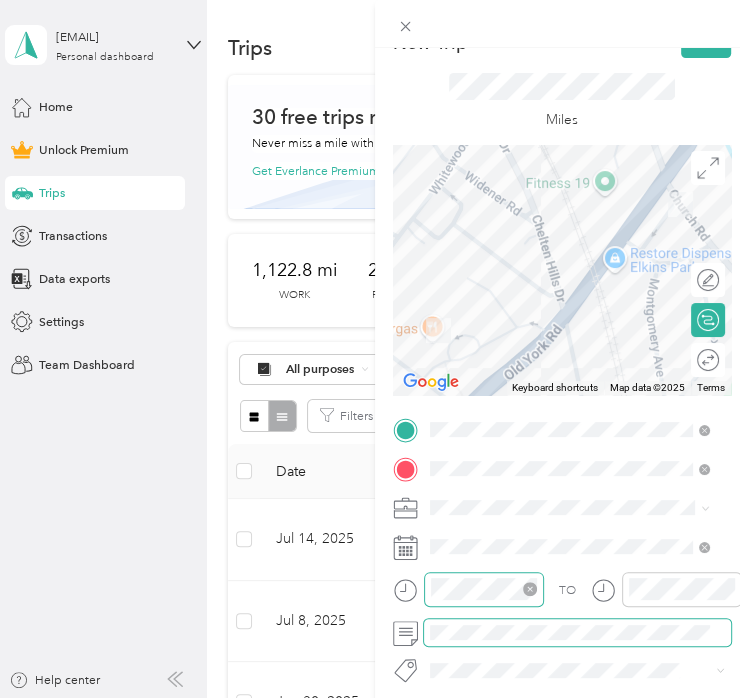 scroll, scrollTop: 0, scrollLeft: 0, axis: both 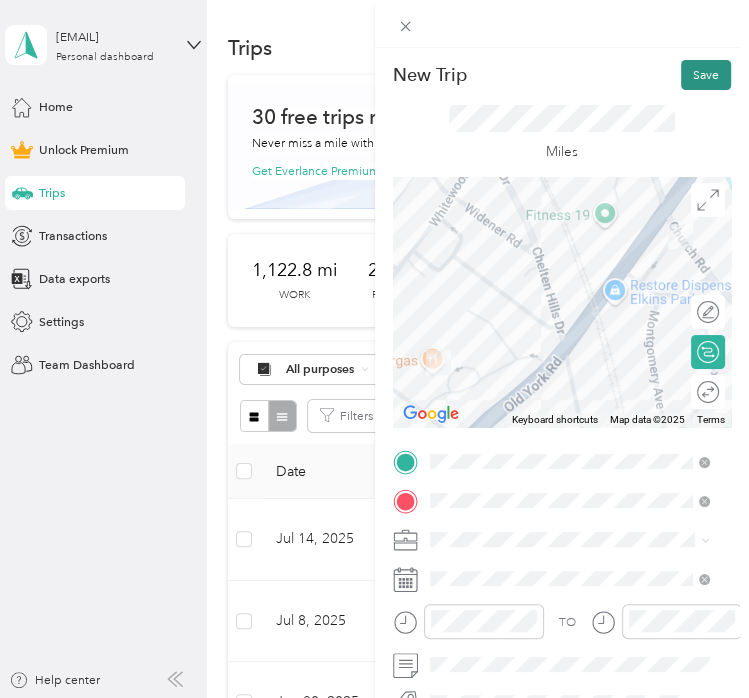 click on "Save" at bounding box center (706, 75) 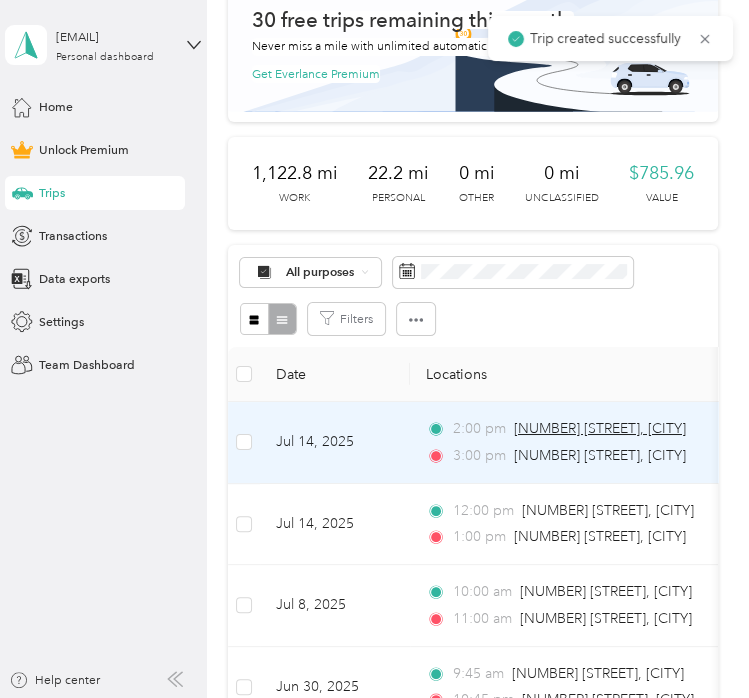 scroll, scrollTop: 0, scrollLeft: 0, axis: both 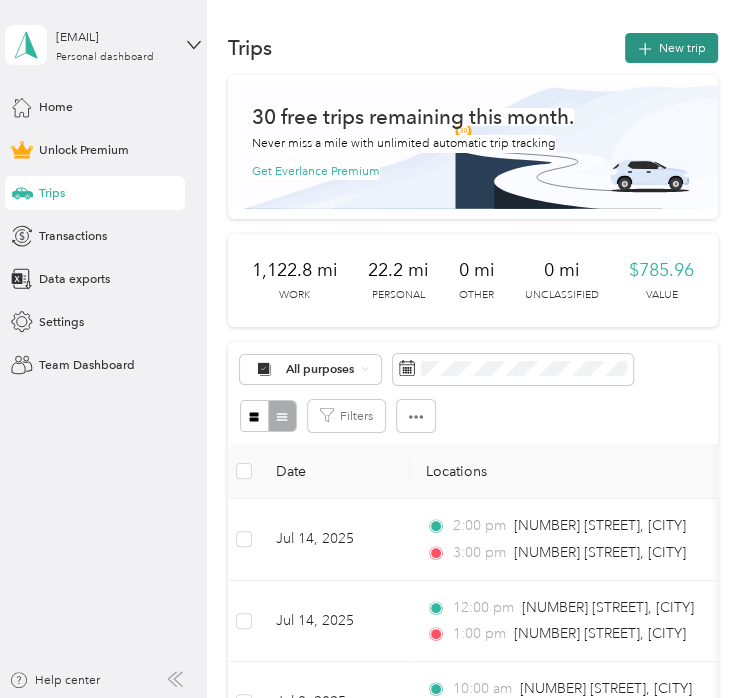 click 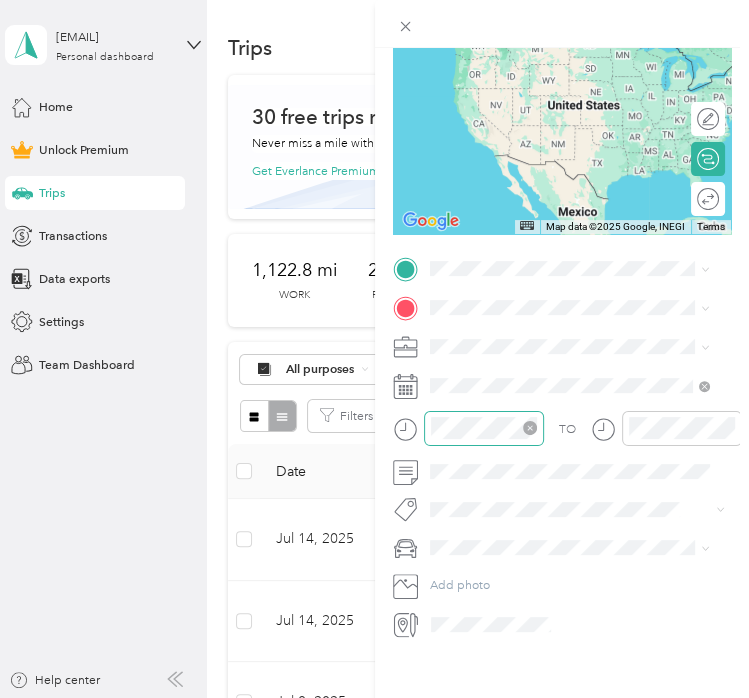 scroll, scrollTop: 200, scrollLeft: 0, axis: vertical 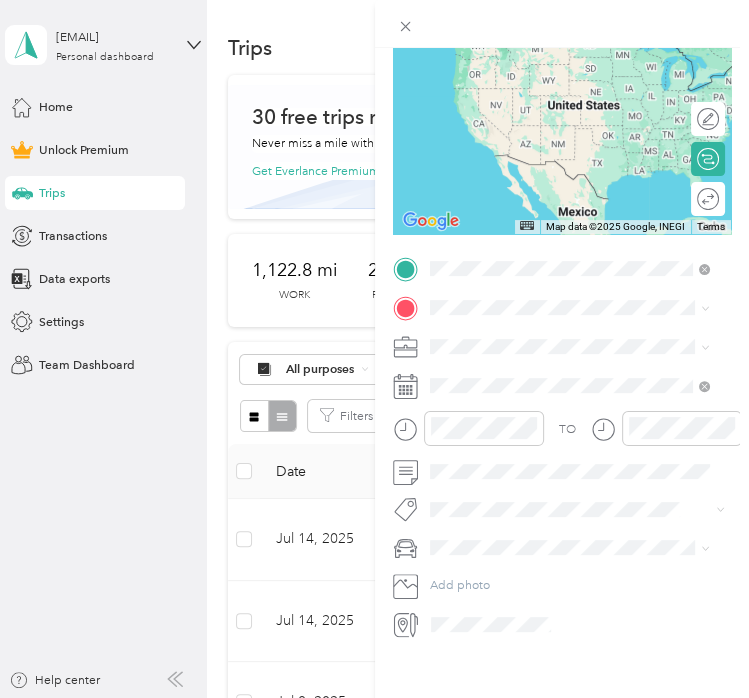 click on "[NUMBER] [STREET]
[CITY], [STATE] [POSTAL_CODE], [COUNTRY]" at bounding box center [583, 464] 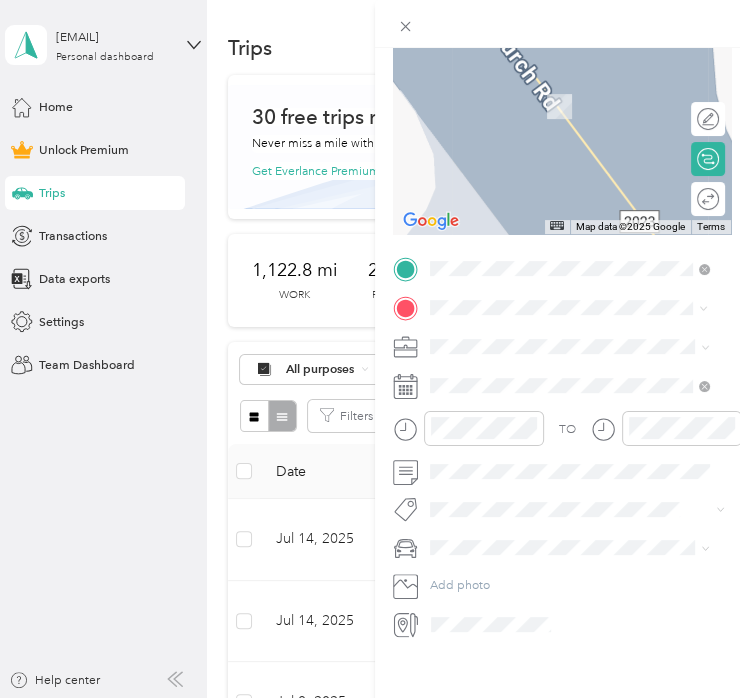 click on "[NUMBER] [STREET]
[CITY], [STATE] [POSTAL_CODE], [COUNTRY]" at bounding box center [583, 377] 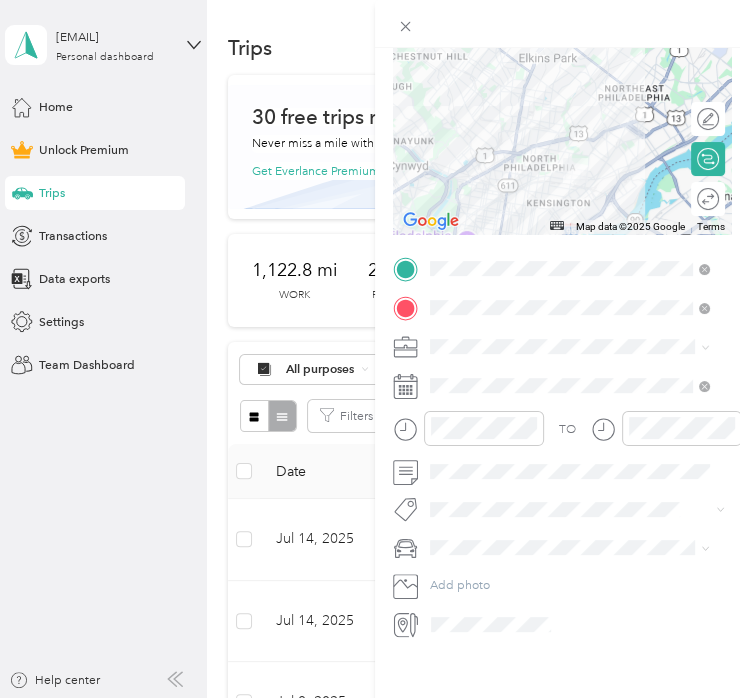 click on "Work" at bounding box center (569, 370) 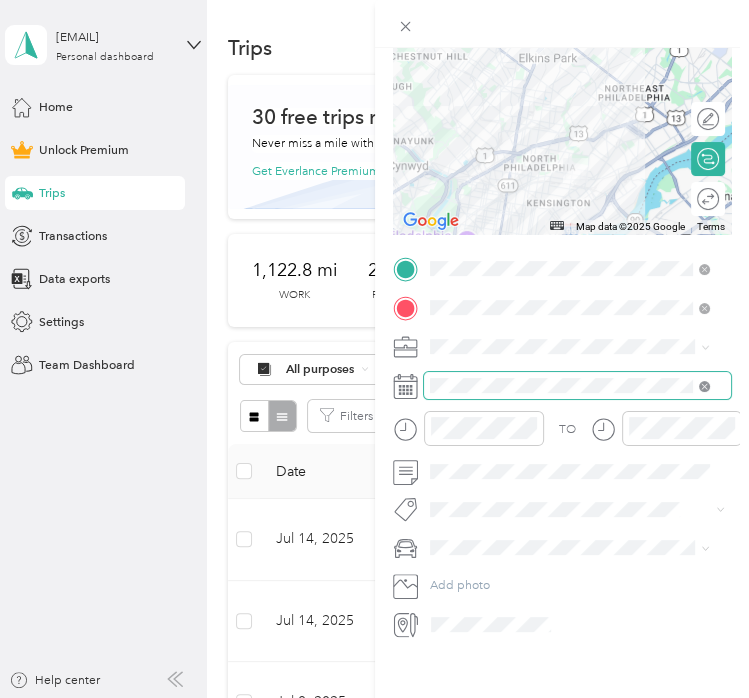 click 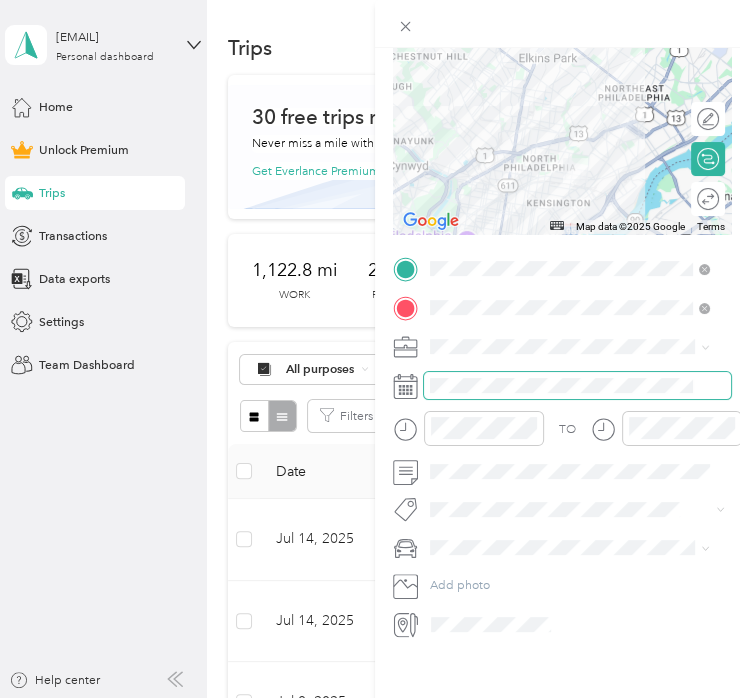 click at bounding box center [578, 385] 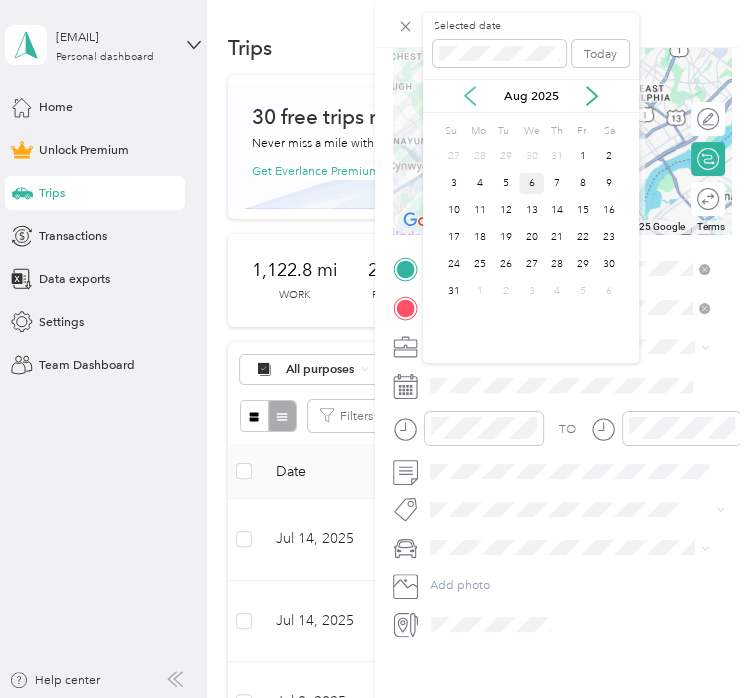 click 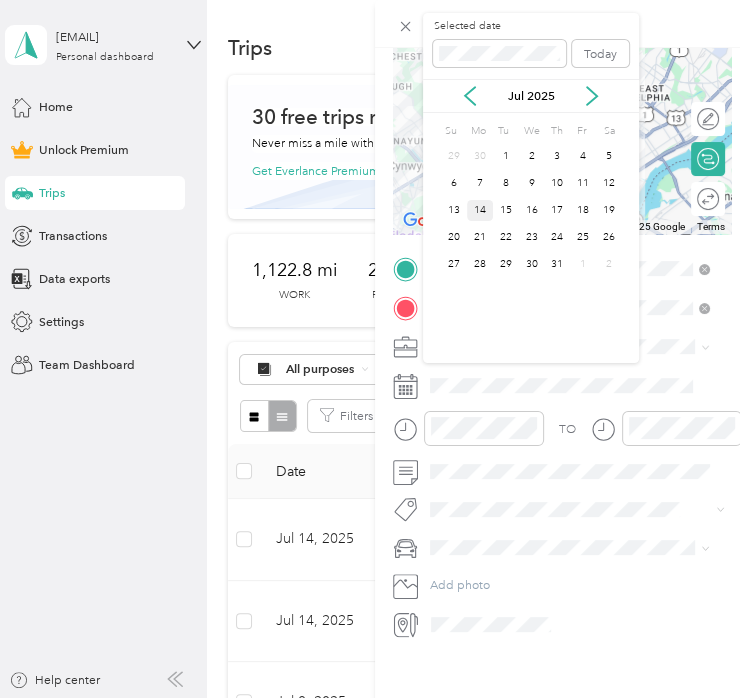 click on "14" at bounding box center (480, 210) 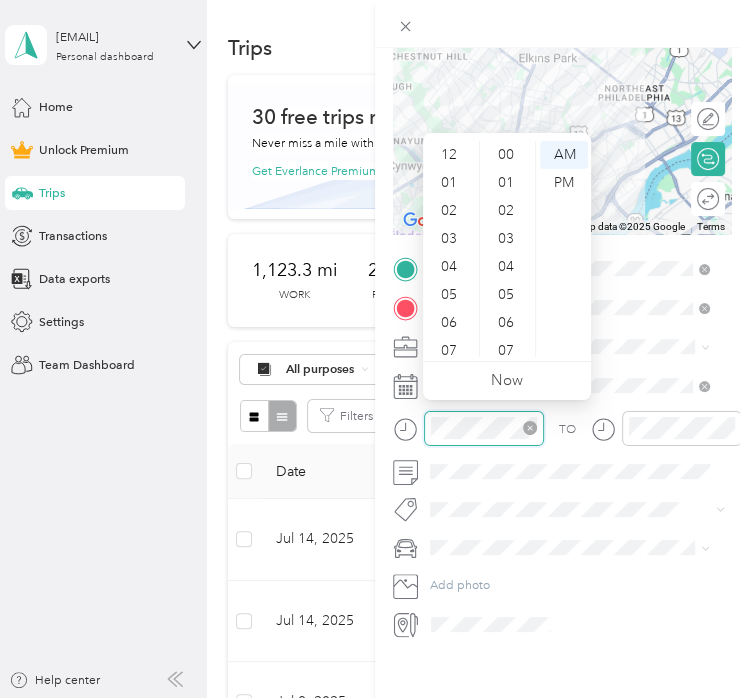 scroll, scrollTop: 644, scrollLeft: 0, axis: vertical 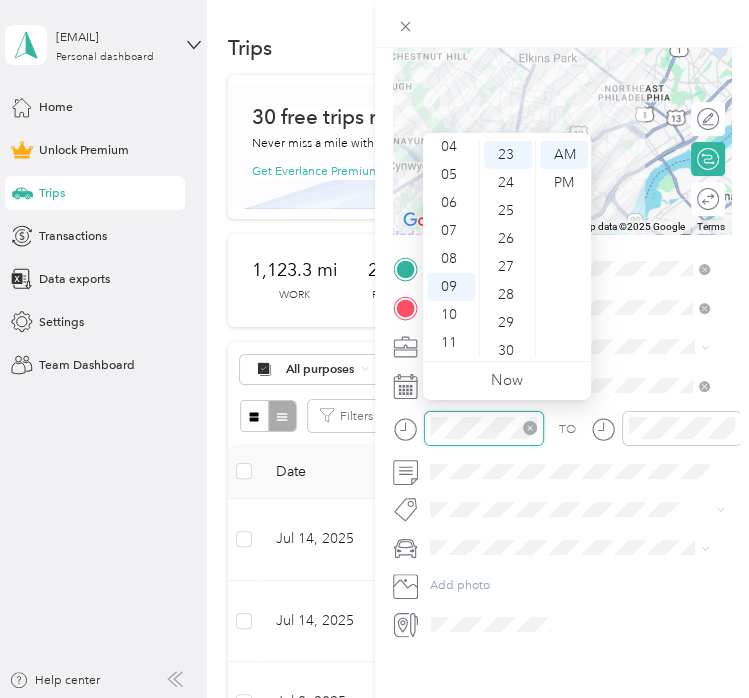 click 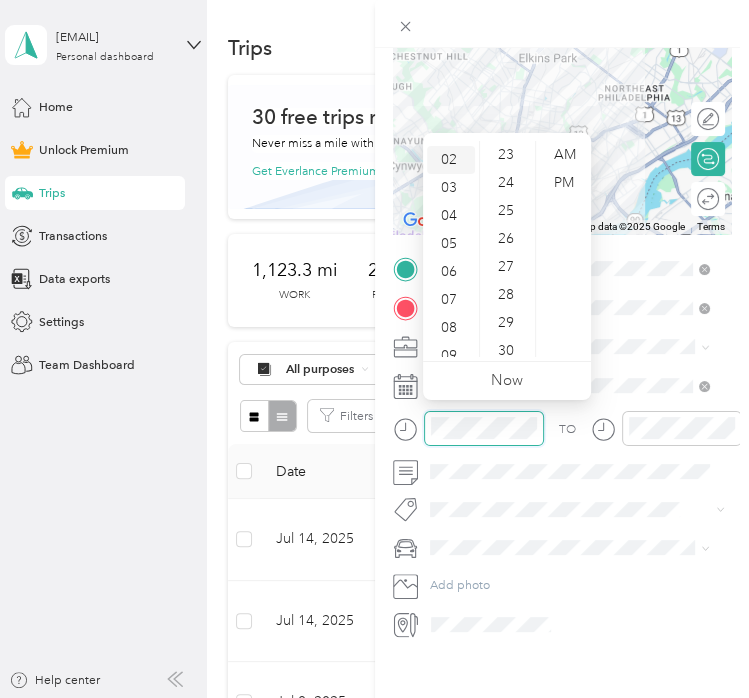 scroll, scrollTop: 20, scrollLeft: 0, axis: vertical 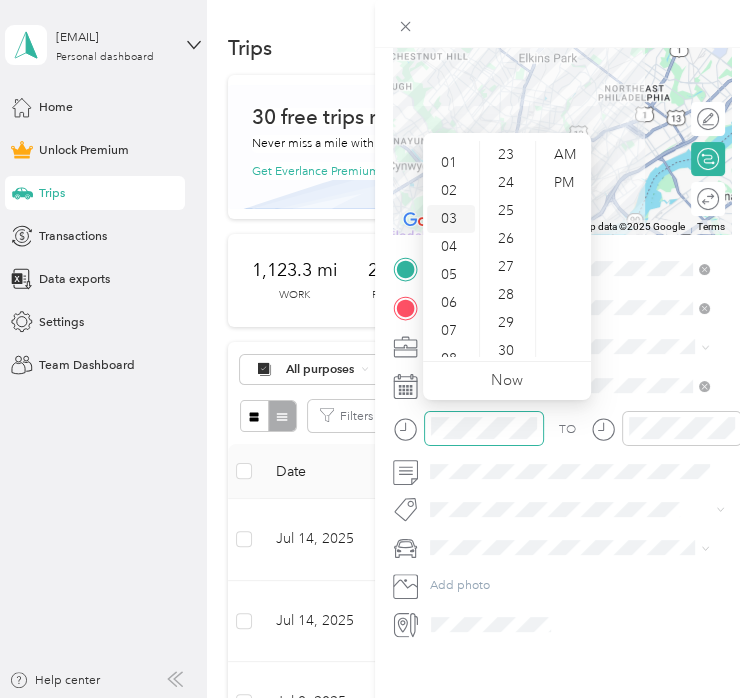 click on "03" at bounding box center [451, 219] 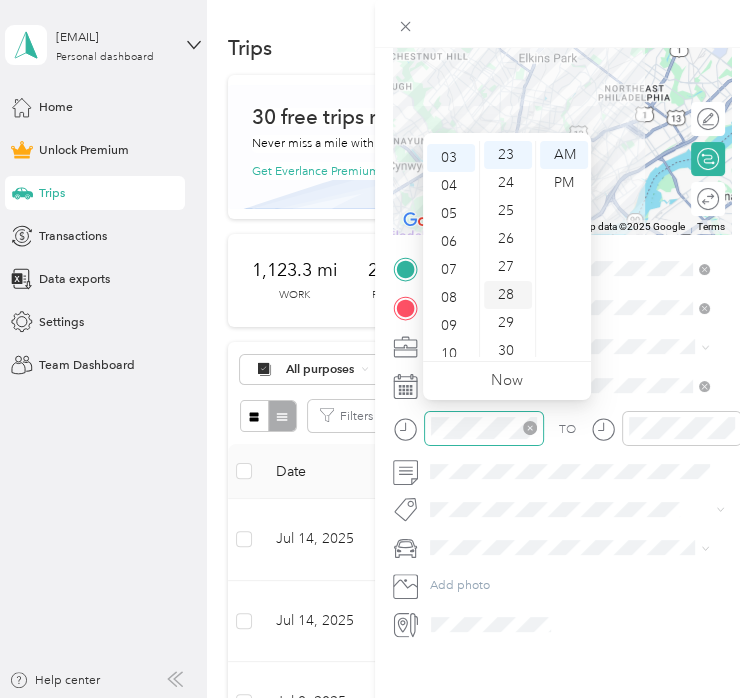 scroll, scrollTop: 84, scrollLeft: 0, axis: vertical 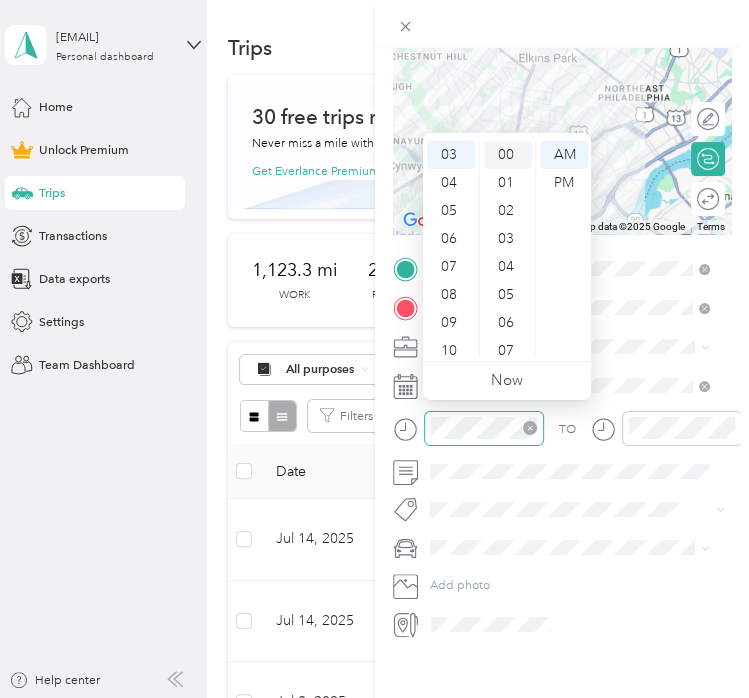 click on "00" at bounding box center [508, 155] 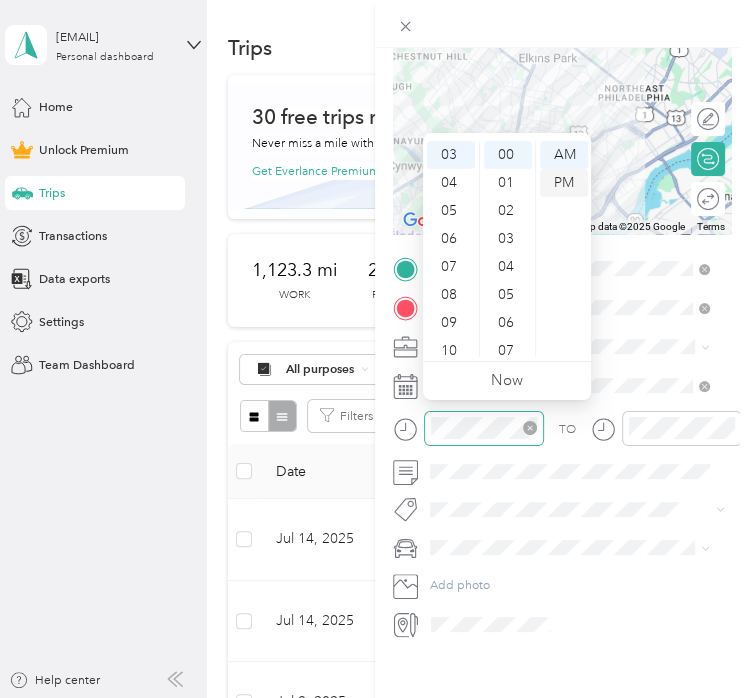 click on "PM" at bounding box center (564, 183) 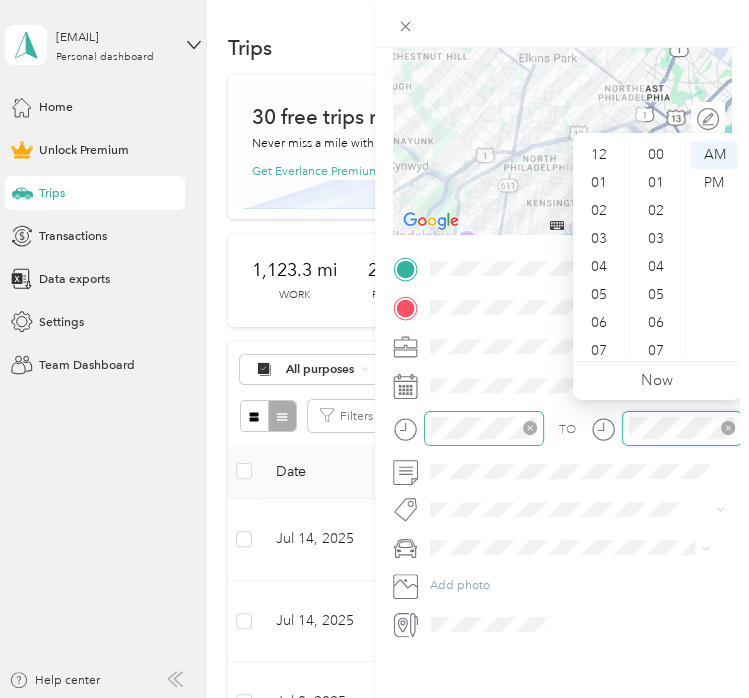 scroll, scrollTop: 644, scrollLeft: 0, axis: vertical 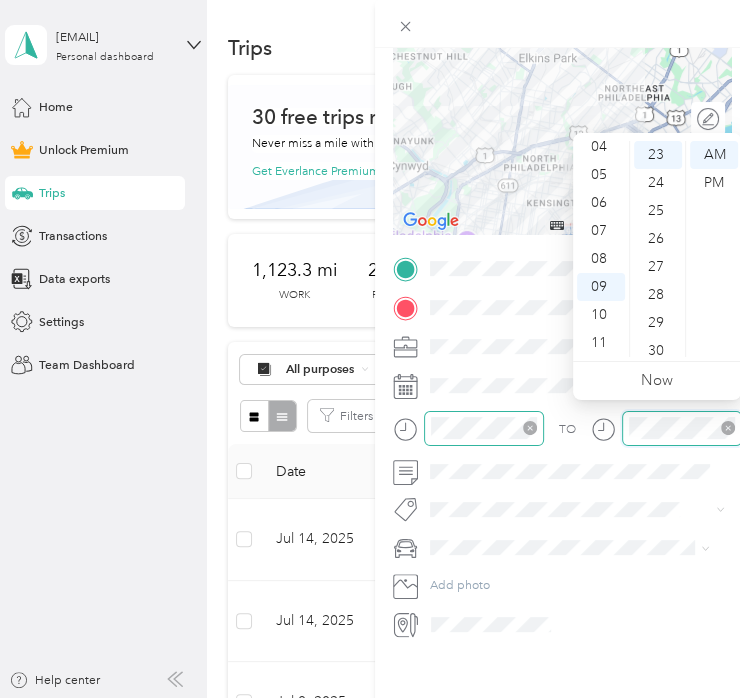 click 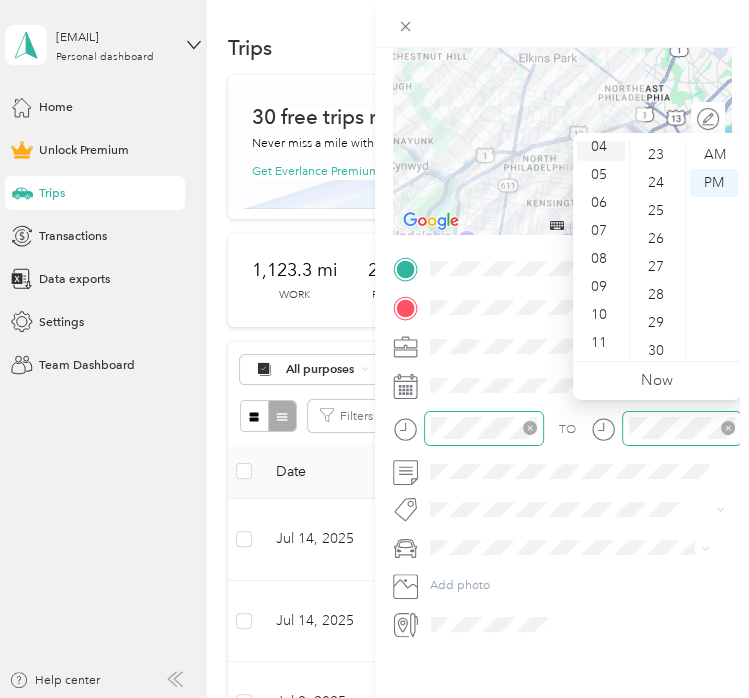 click on "04" at bounding box center [601, 147] 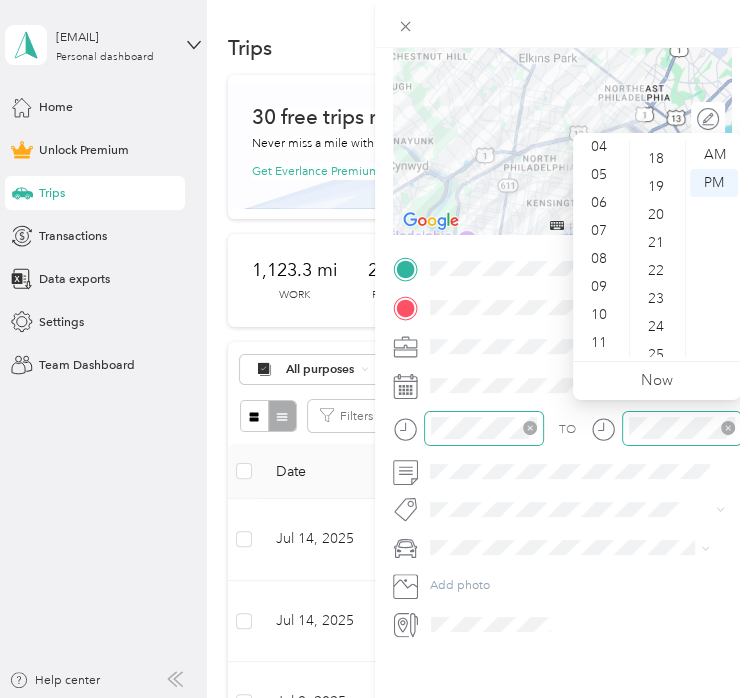 scroll, scrollTop: 344, scrollLeft: 0, axis: vertical 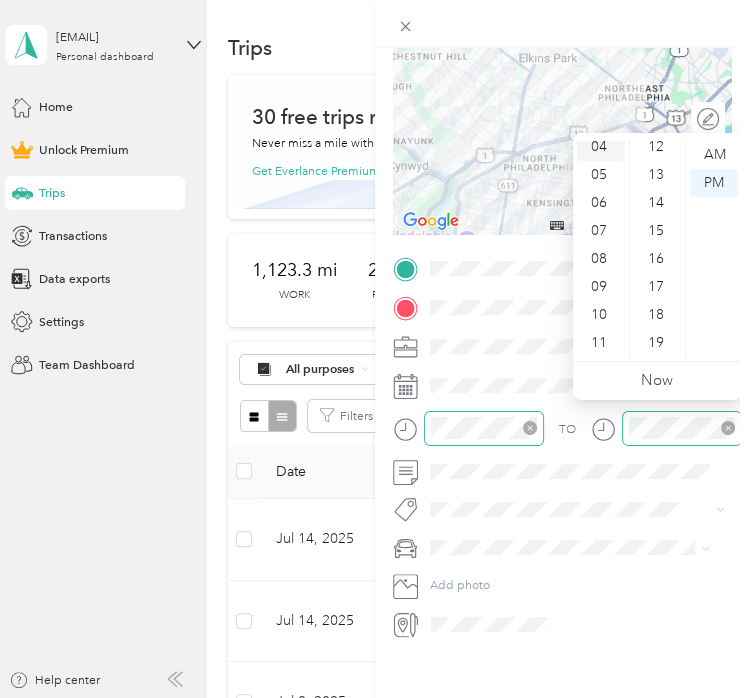 click on "04" at bounding box center (601, 147) 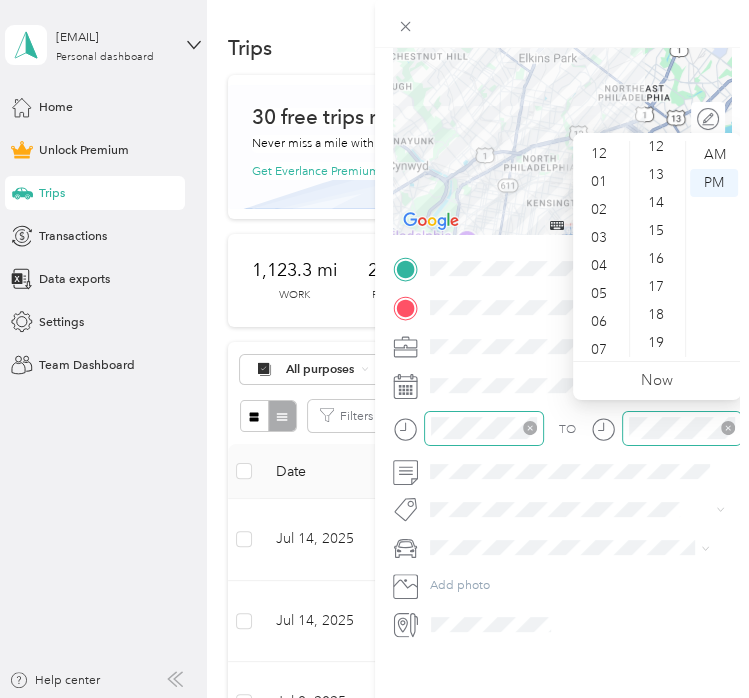 scroll, scrollTop: 0, scrollLeft: 0, axis: both 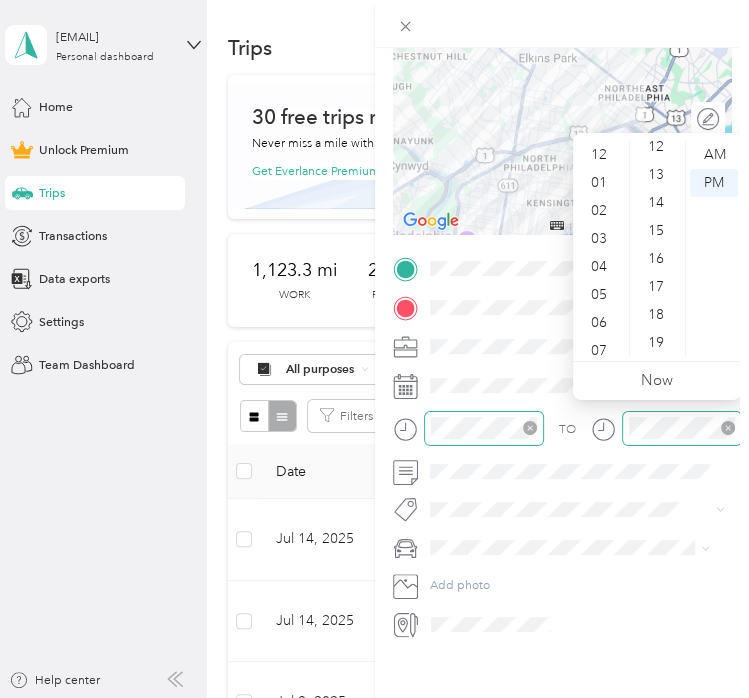 click 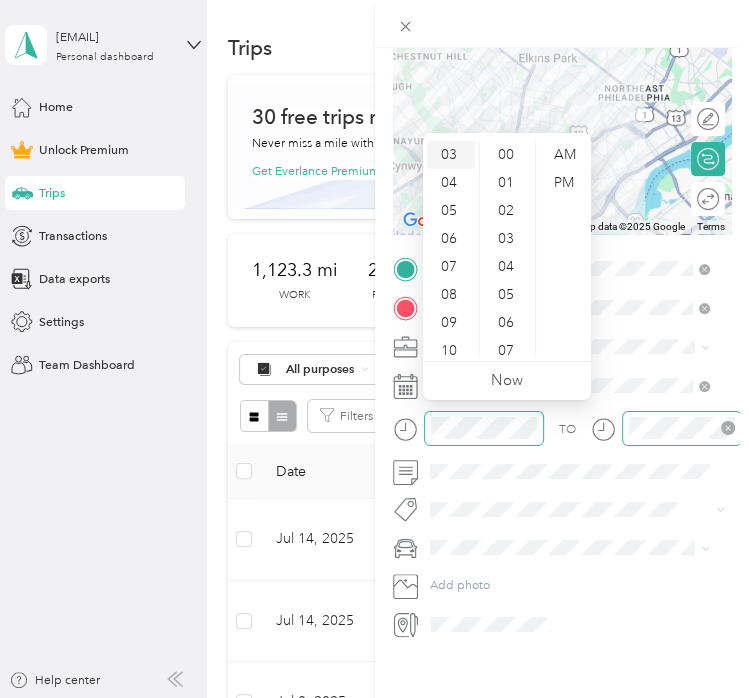 click on "03" at bounding box center (451, 155) 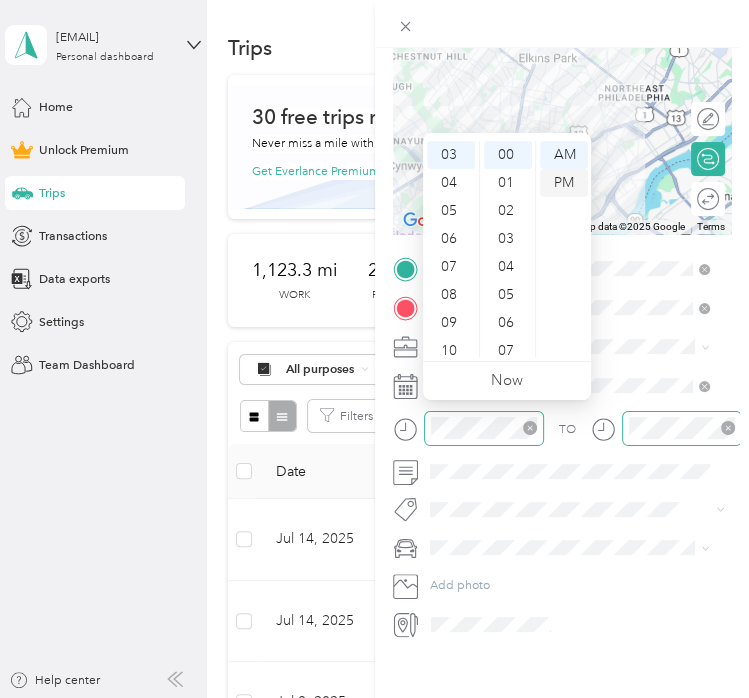 click on "PM" at bounding box center [564, 183] 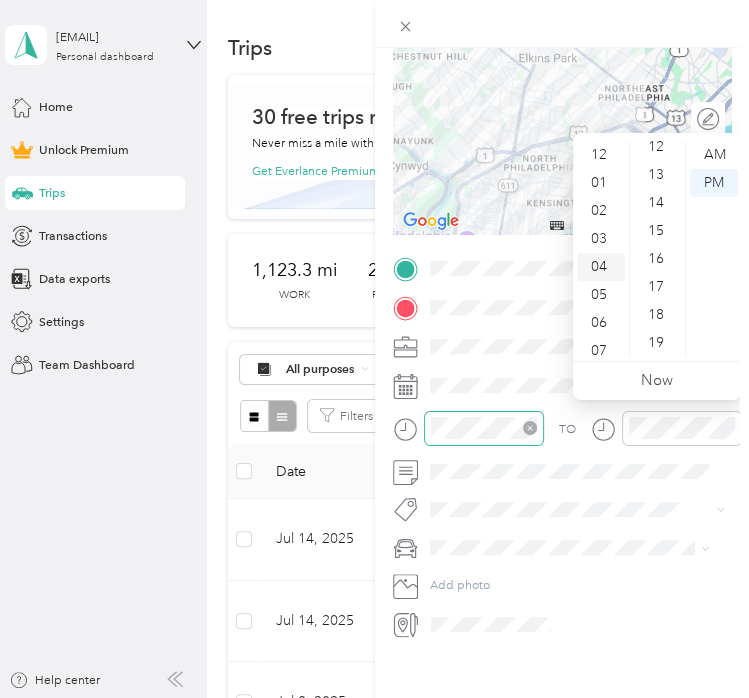 click on "04" at bounding box center (601, 267) 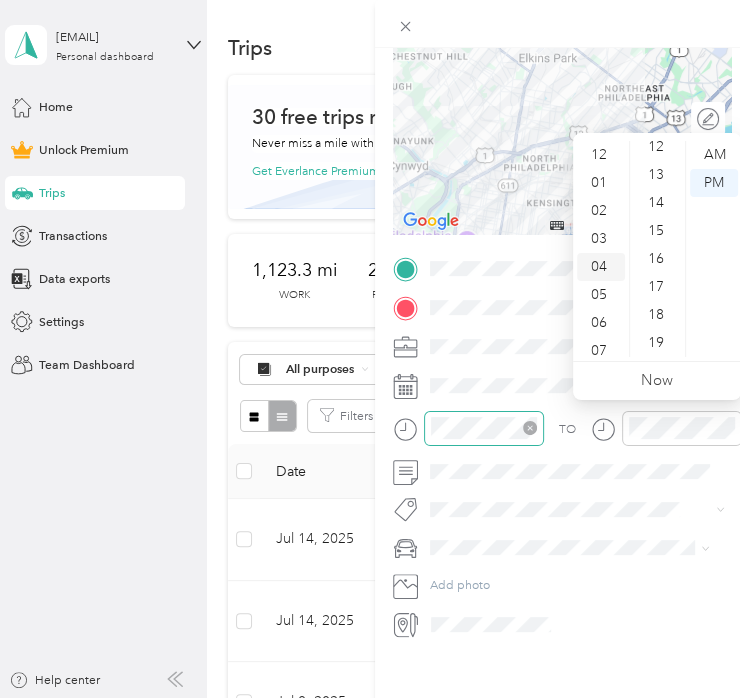 click on "04" at bounding box center (601, 267) 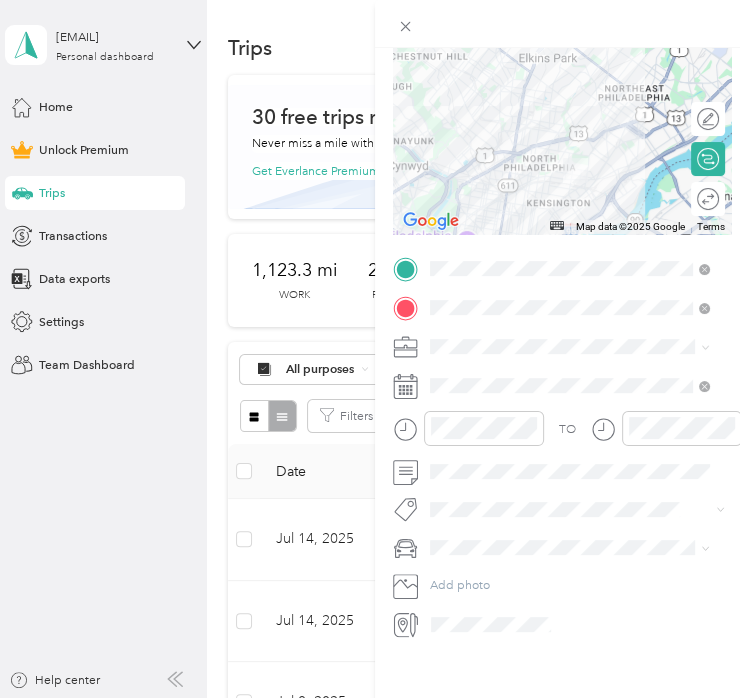 click on "[NUMBER] [STREET]
[CITY], [STATE] [POSTAL_CODE], [COUNTRY]" at bounding box center (574, 377) 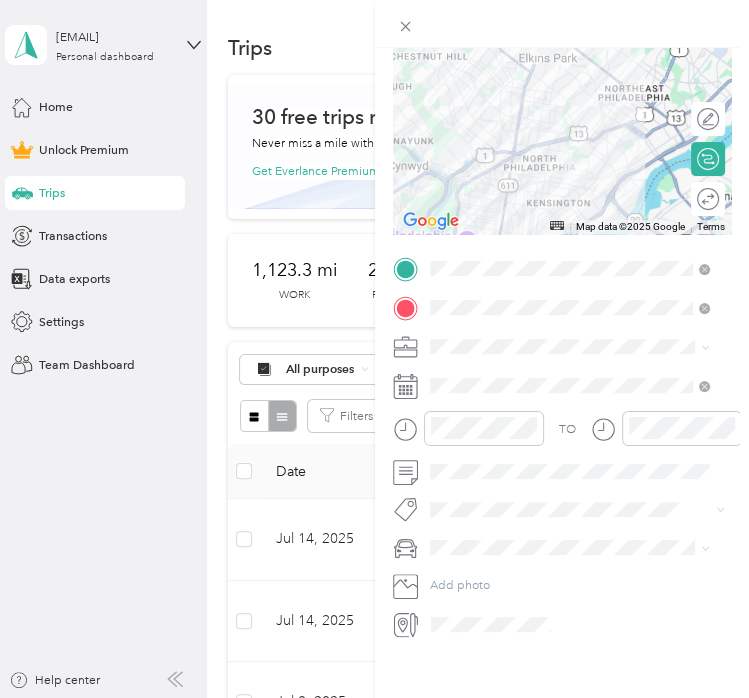 click 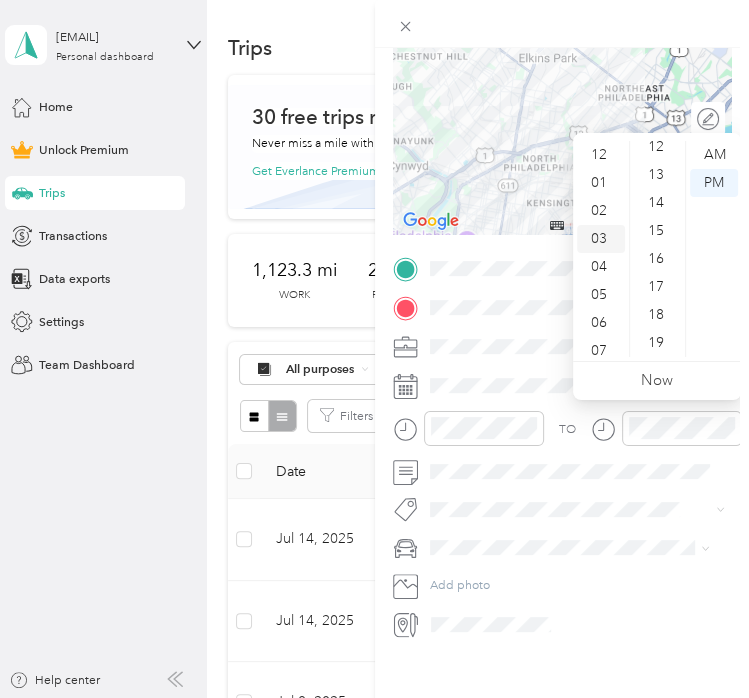 click on "03" at bounding box center [601, 239] 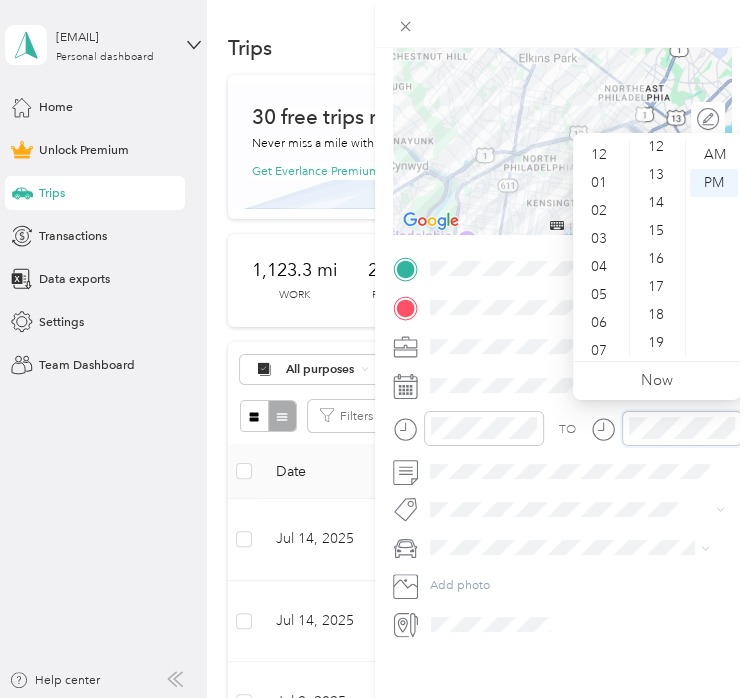 click at bounding box center (666, 428) 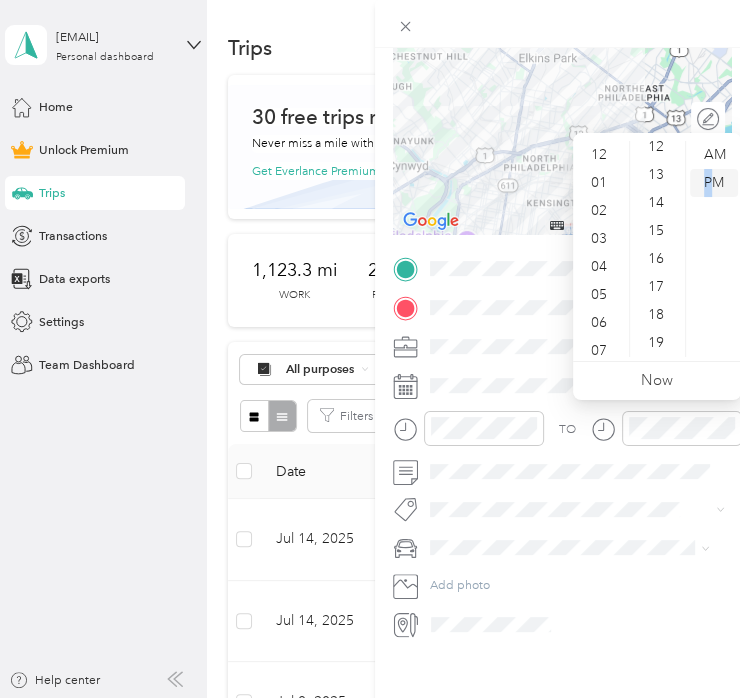 click on "PM" at bounding box center (714, 183) 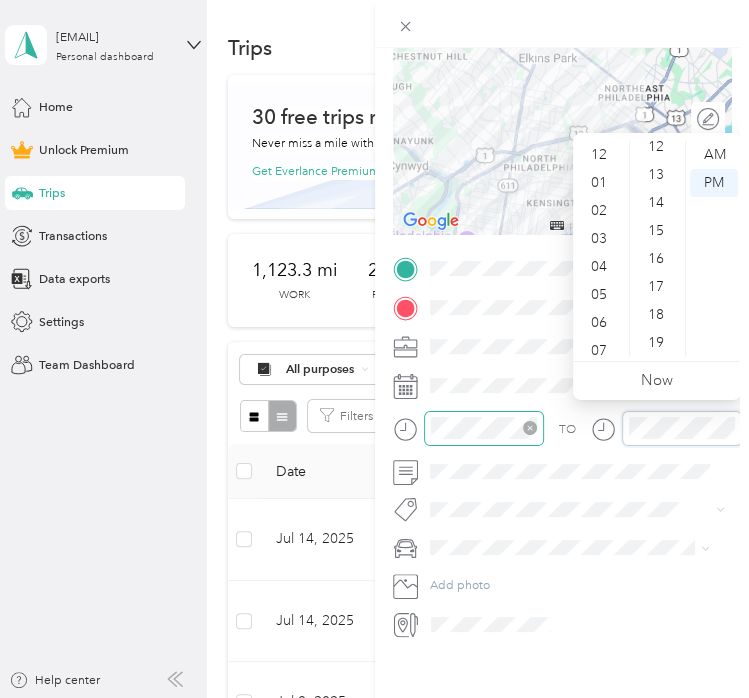 click at bounding box center [484, 428] 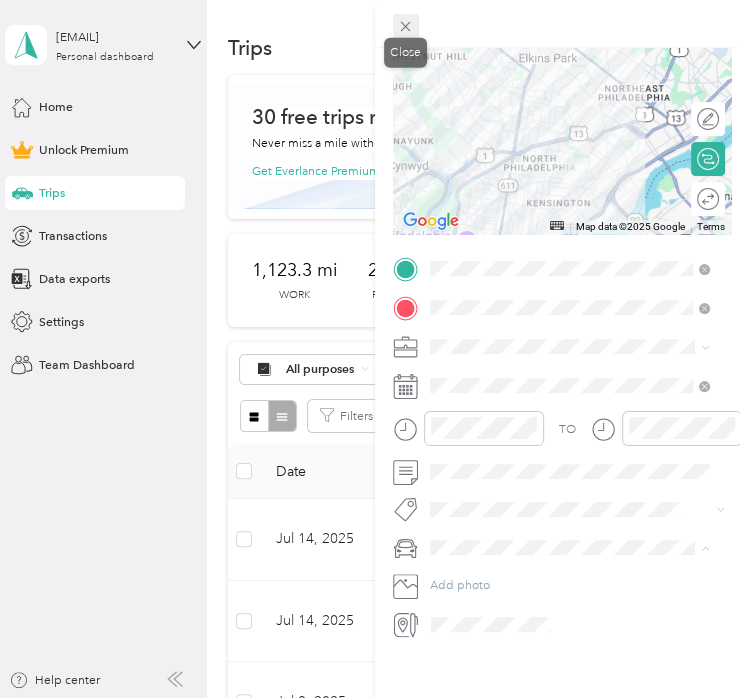 click 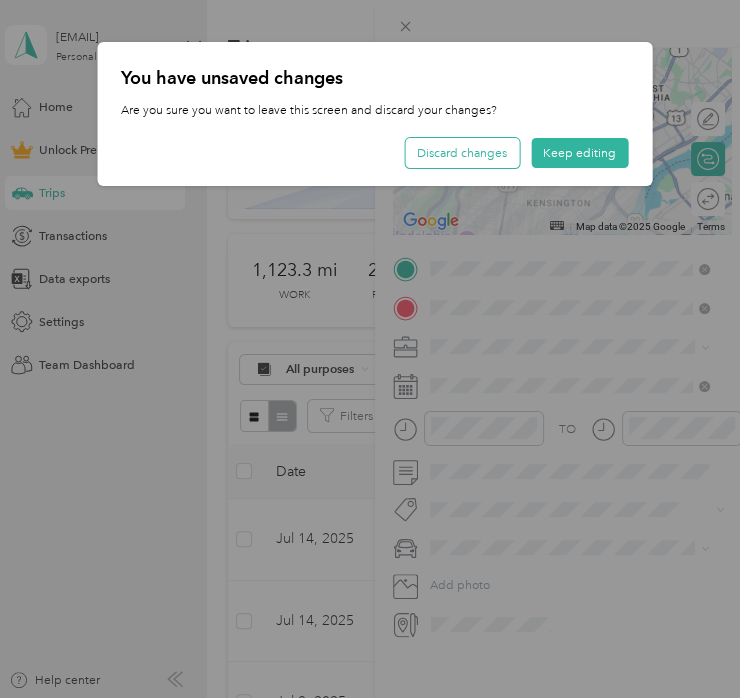 click on "Discard changes" at bounding box center (462, 153) 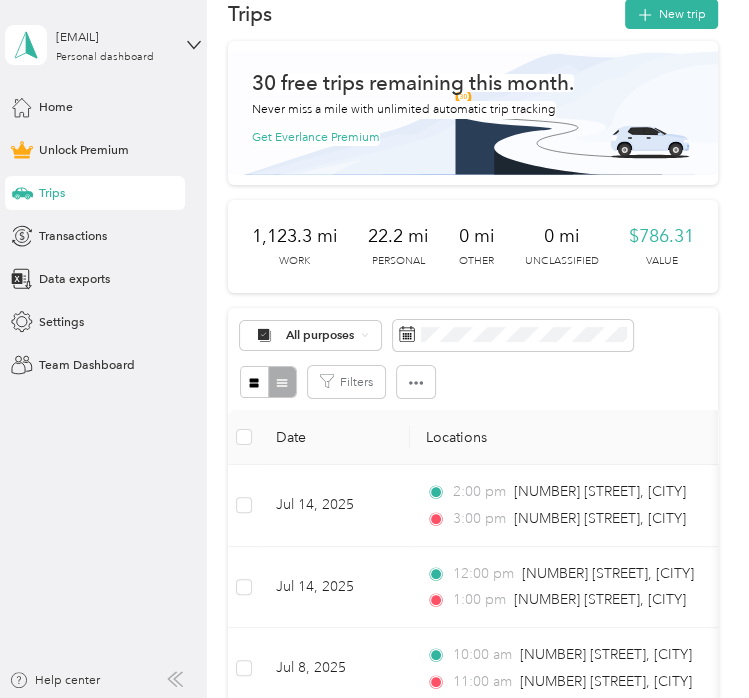scroll, scrollTop: 0, scrollLeft: 0, axis: both 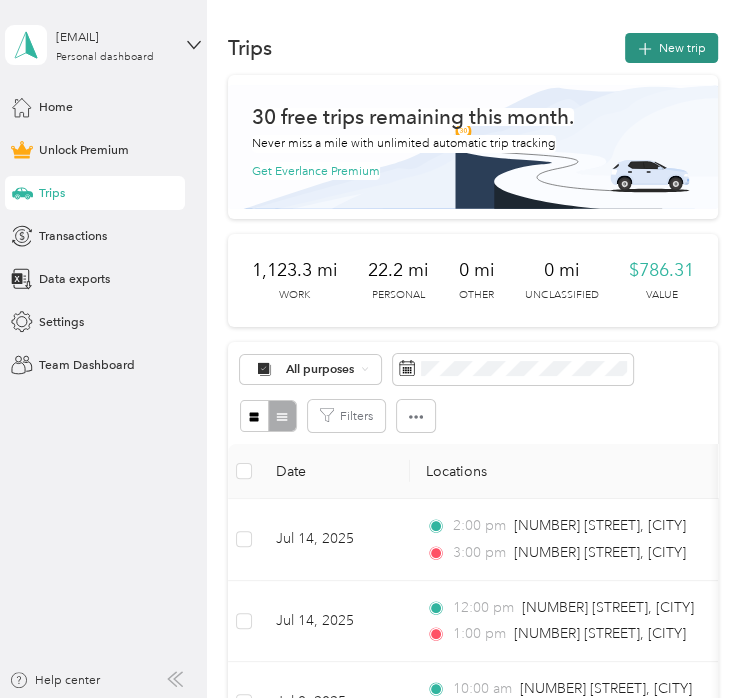 click on "New trip" at bounding box center (671, 48) 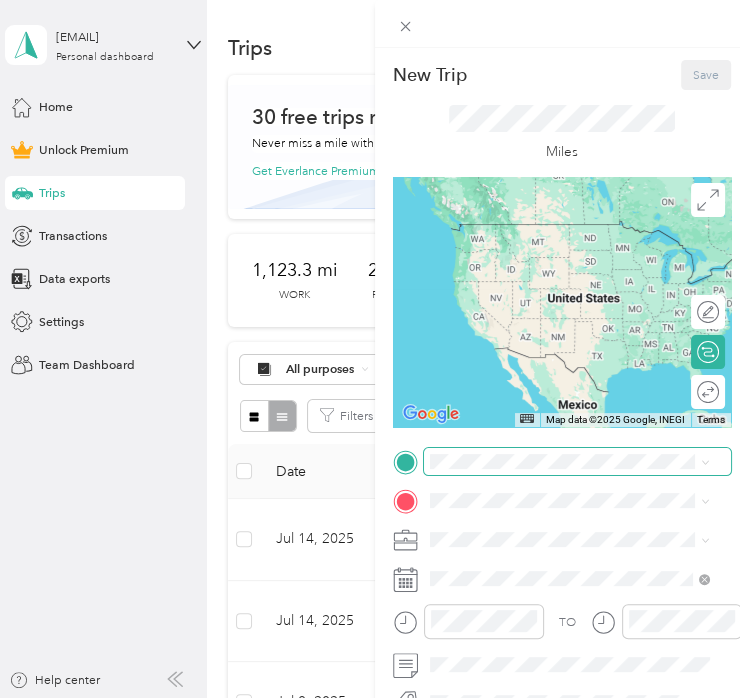 click at bounding box center (578, 461) 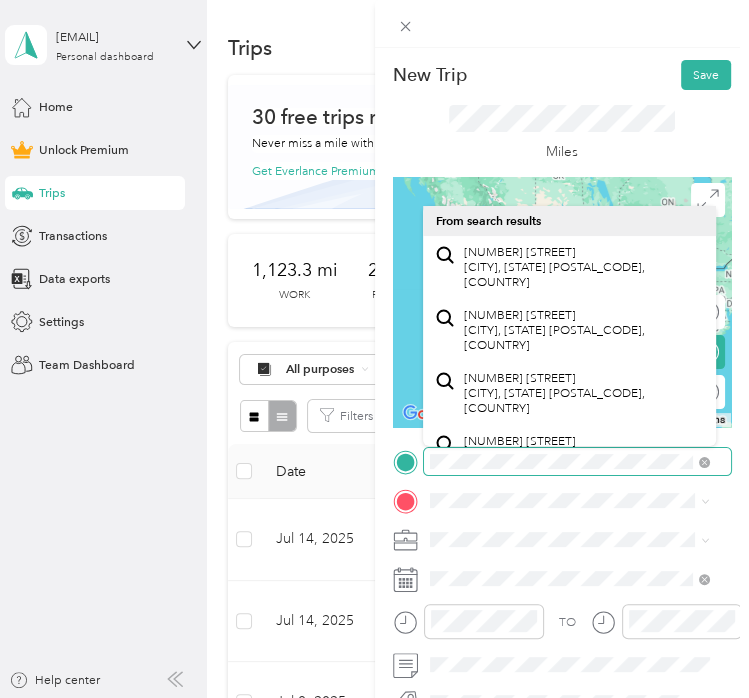 scroll, scrollTop: 0, scrollLeft: 0, axis: both 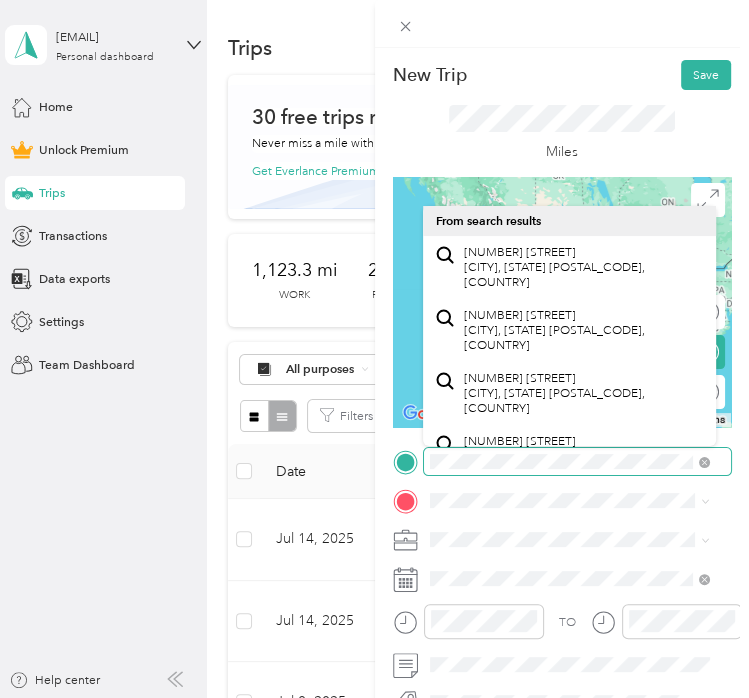 click at bounding box center [578, 461] 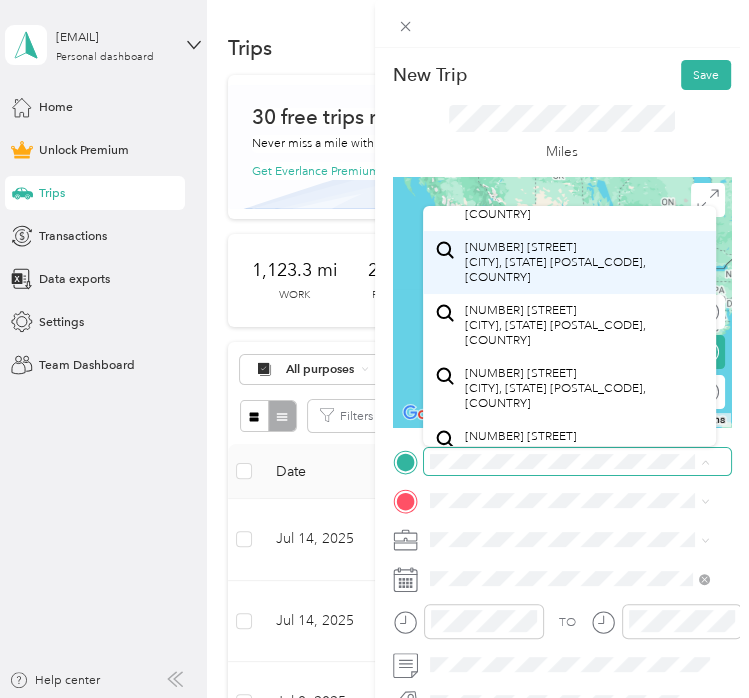 scroll, scrollTop: 100, scrollLeft: 0, axis: vertical 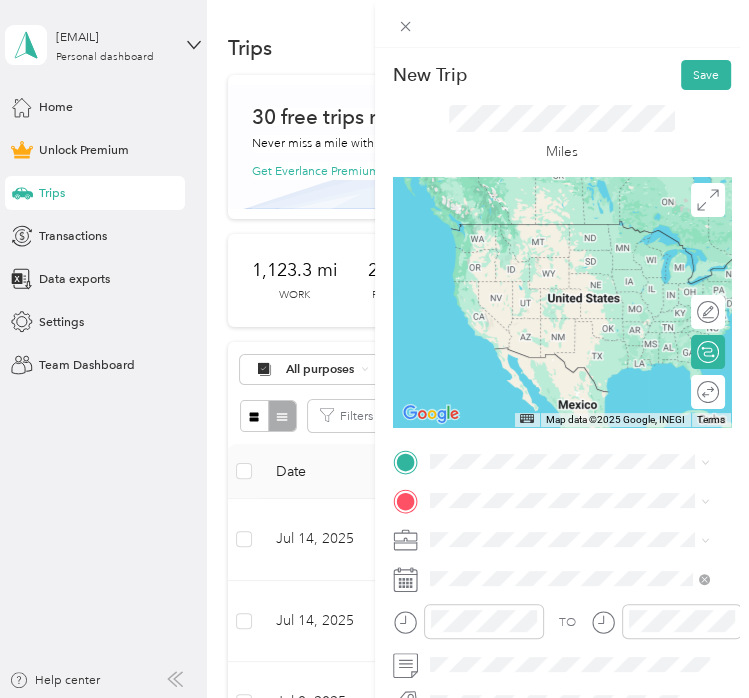 click on "[NUMBER] [STREET]
[CITY], [STATE] [POSTAL_CODE], [COUNTRY]" at bounding box center [583, 292] 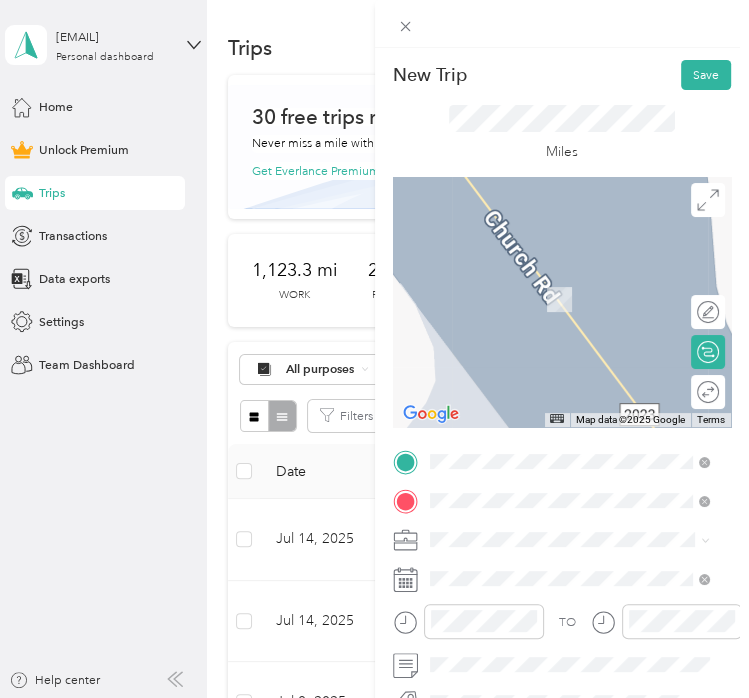 click on "[NUMBER] [STREET]
[CITY], [STATE] [POSTAL_CODE], [COUNTRY]" at bounding box center (583, 306) 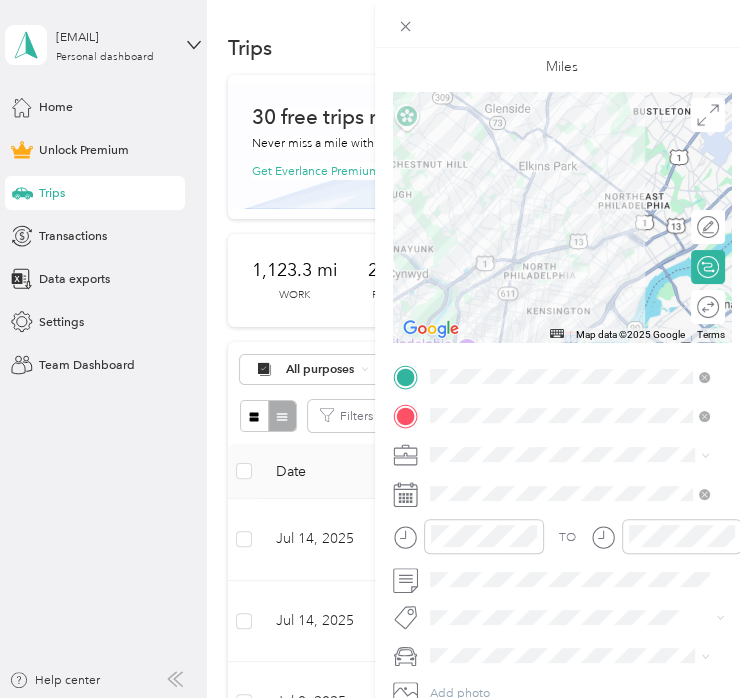 scroll, scrollTop: 200, scrollLeft: 0, axis: vertical 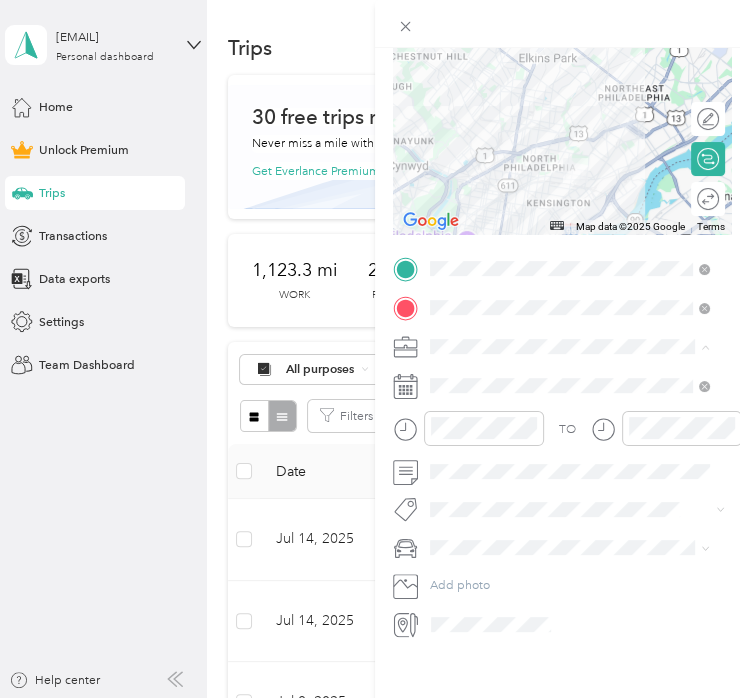 click on "Work" at bounding box center (569, 370) 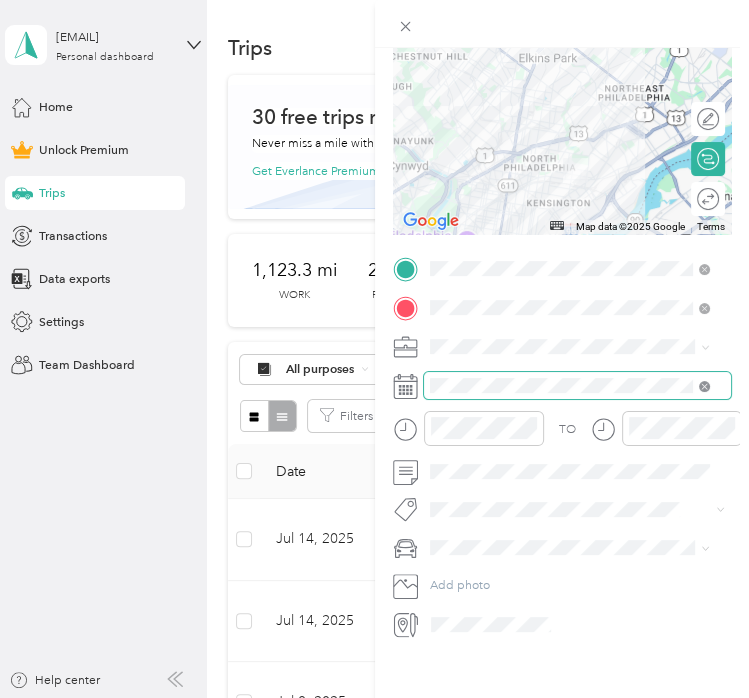 click 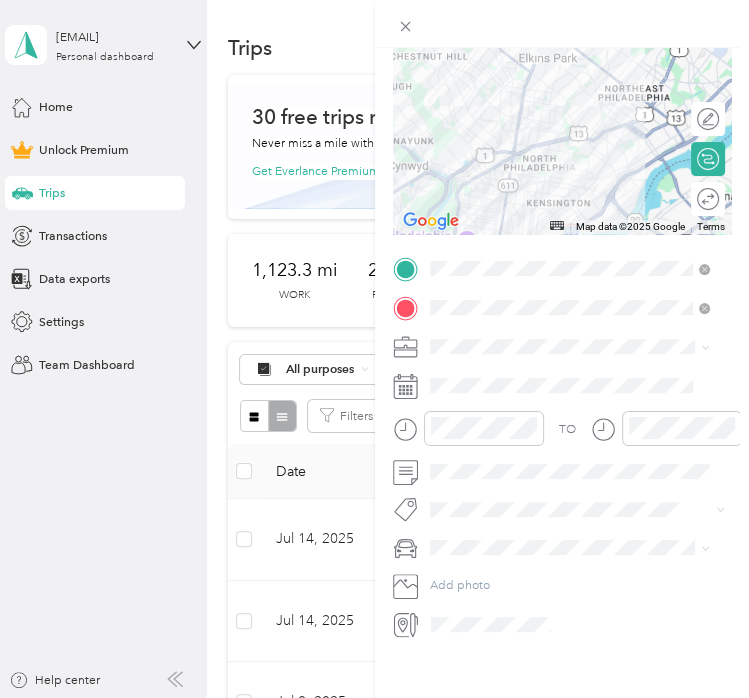 click 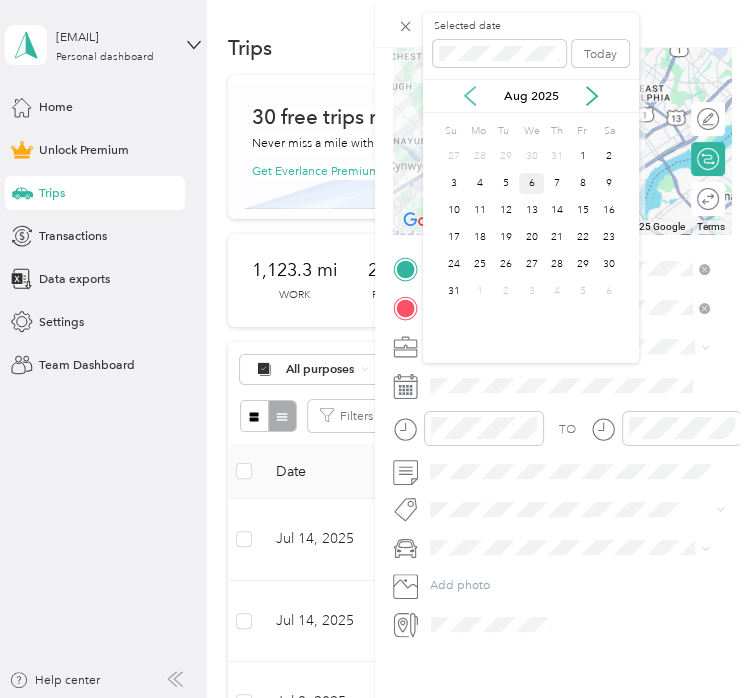 click 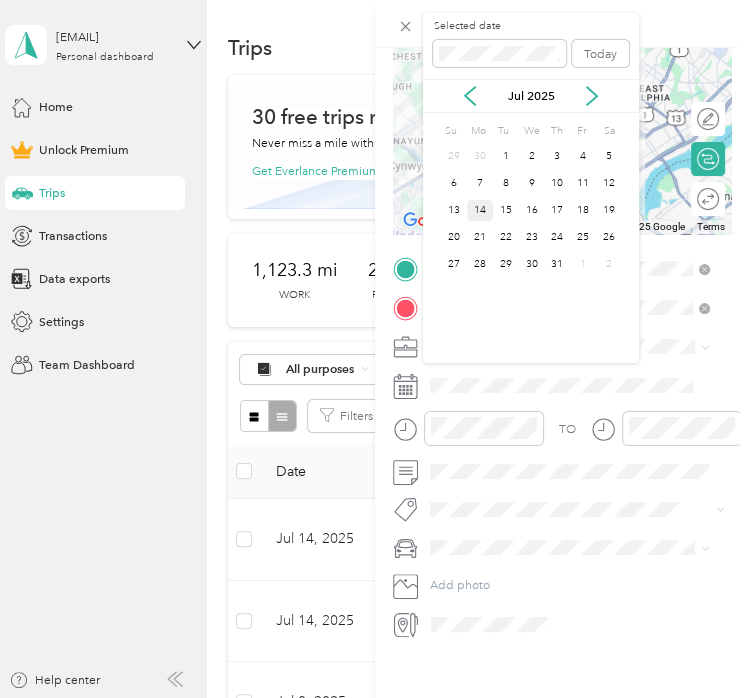 click on "14" at bounding box center (480, 210) 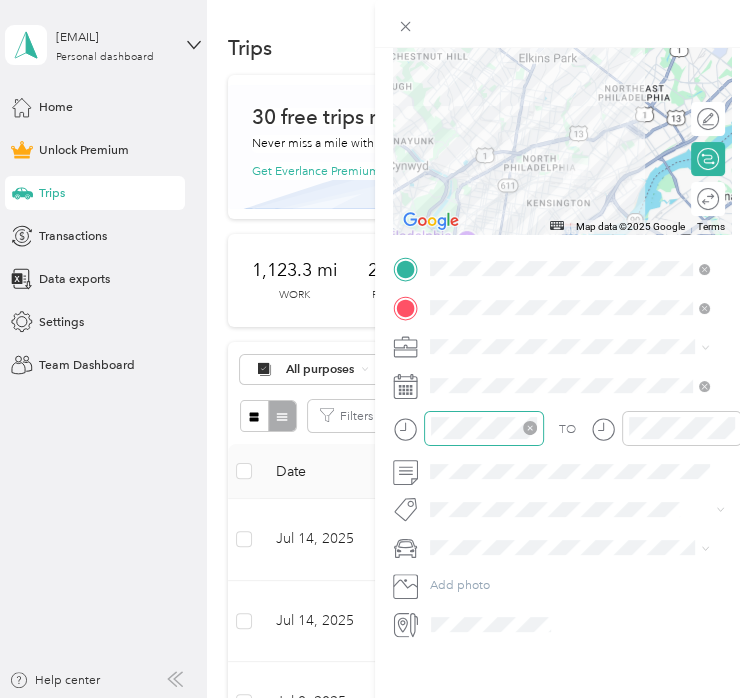 click 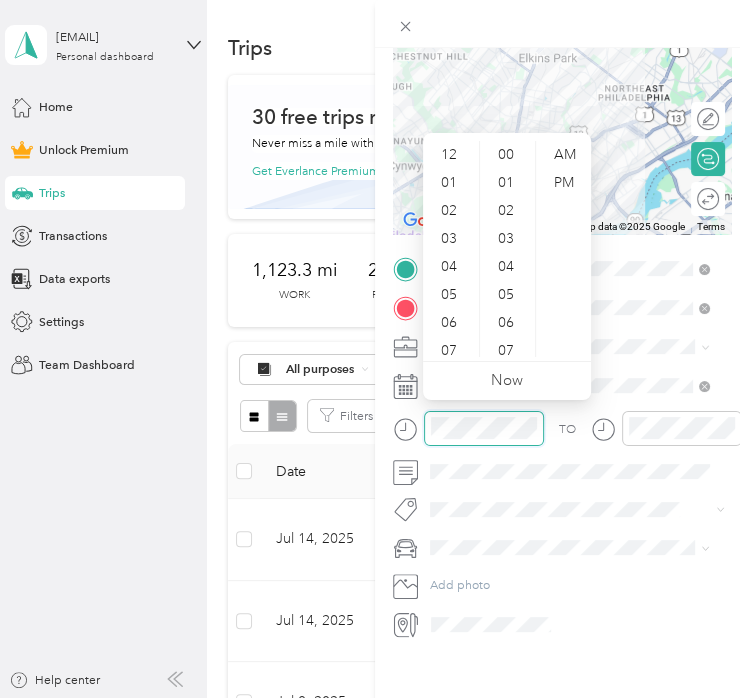 scroll, scrollTop: 840, scrollLeft: 0, axis: vertical 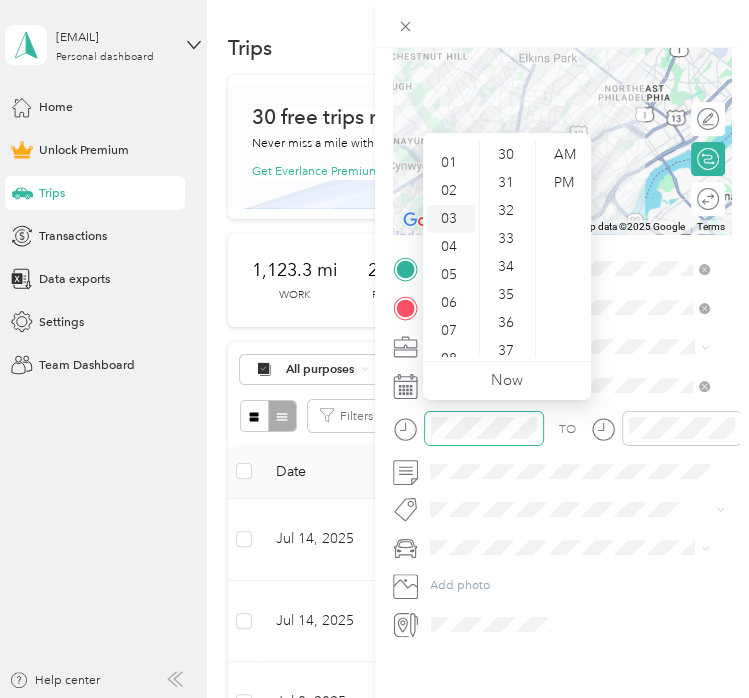 click on "03" at bounding box center (451, 219) 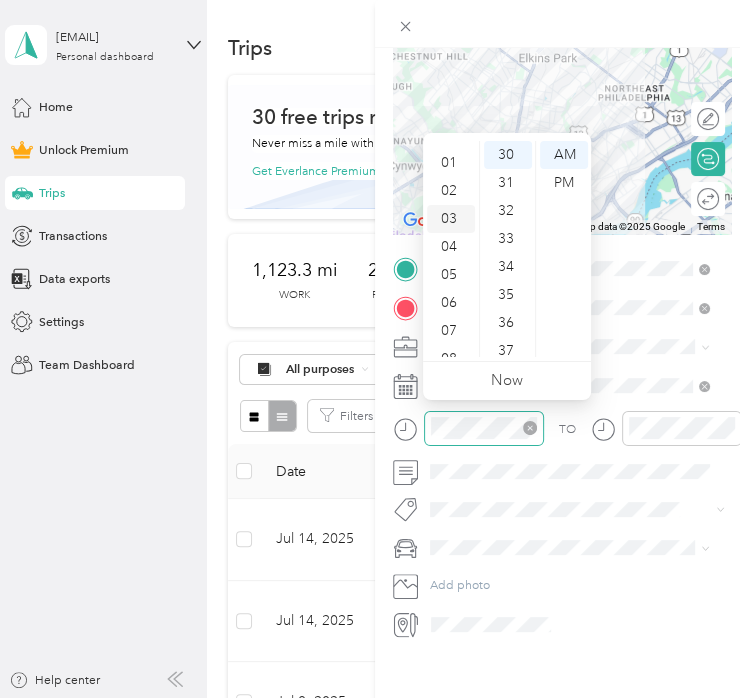 scroll, scrollTop: 84, scrollLeft: 0, axis: vertical 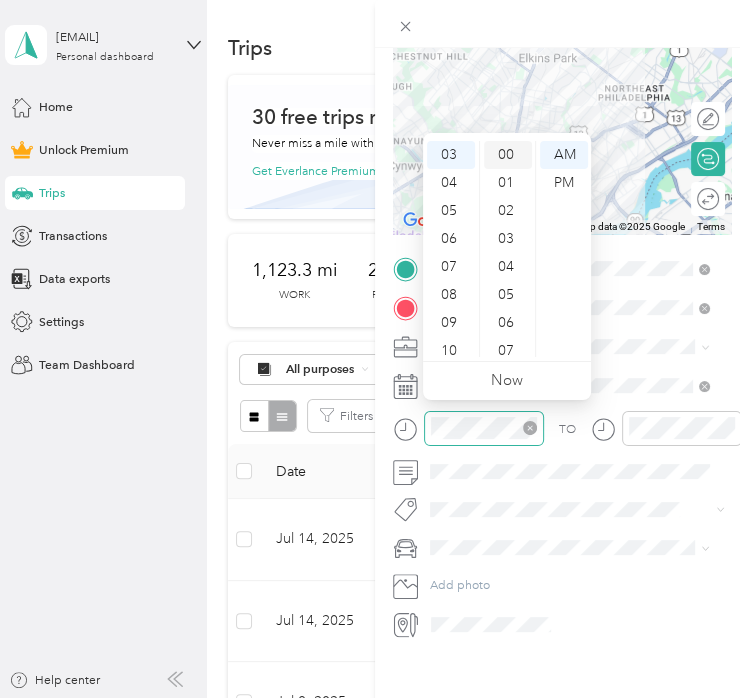 click on "00" at bounding box center (508, 155) 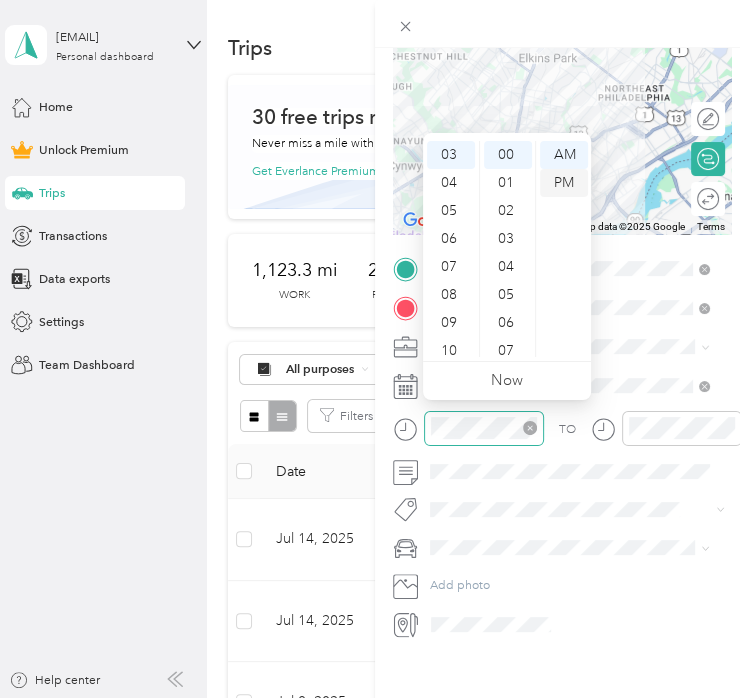 click on "PM" at bounding box center (564, 183) 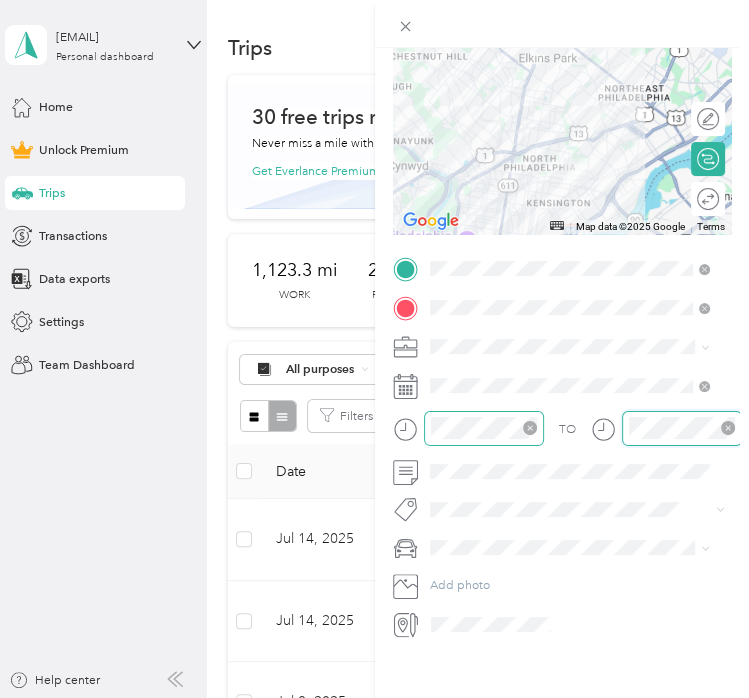 scroll, scrollTop: 120, scrollLeft: 0, axis: vertical 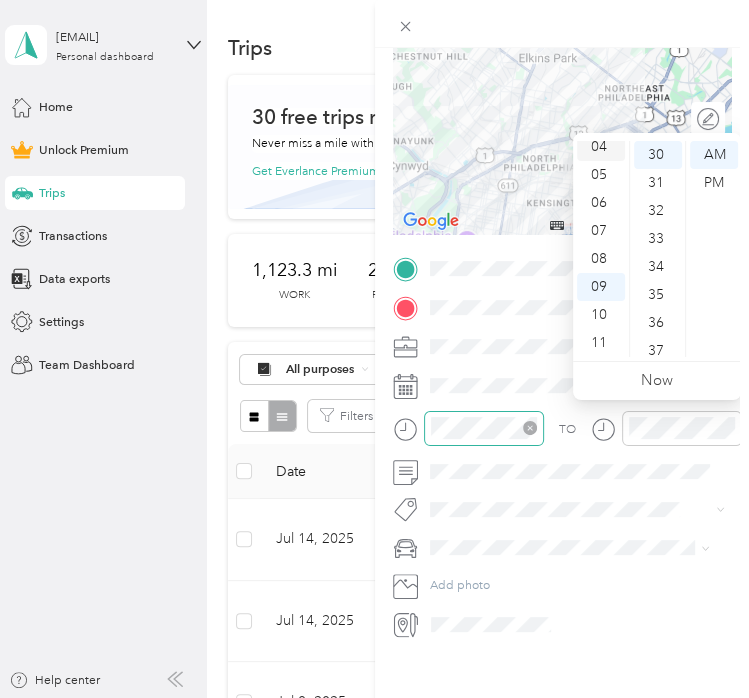 click on "04" at bounding box center [601, 147] 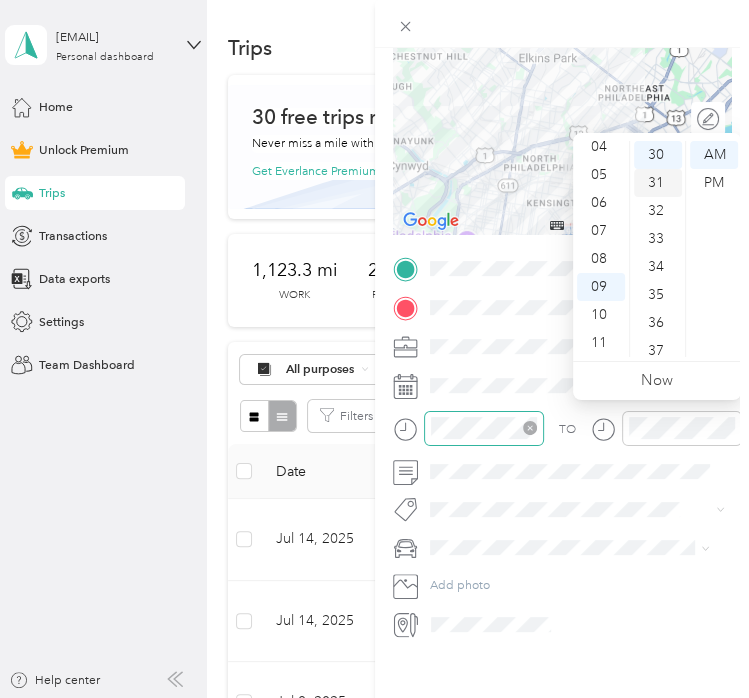 scroll, scrollTop: 112, scrollLeft: 0, axis: vertical 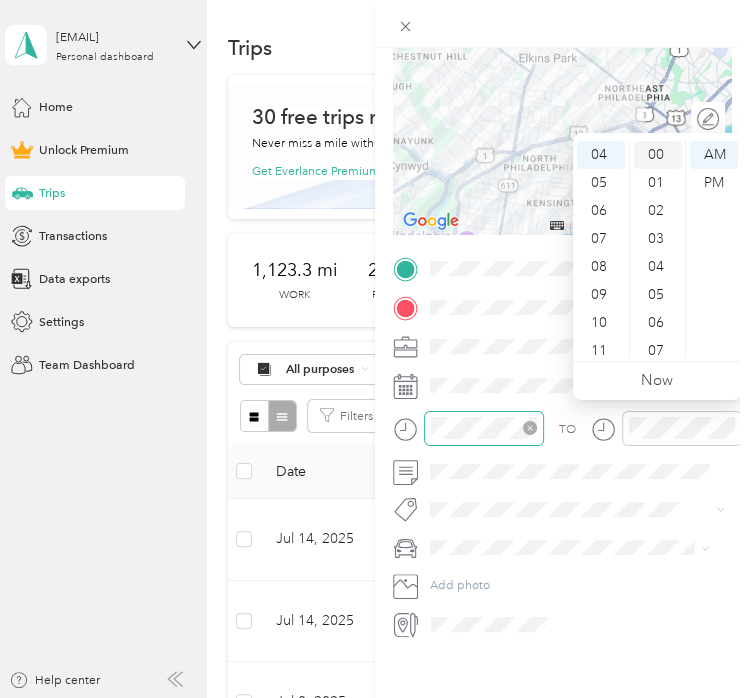 click on "00" at bounding box center (658, 155) 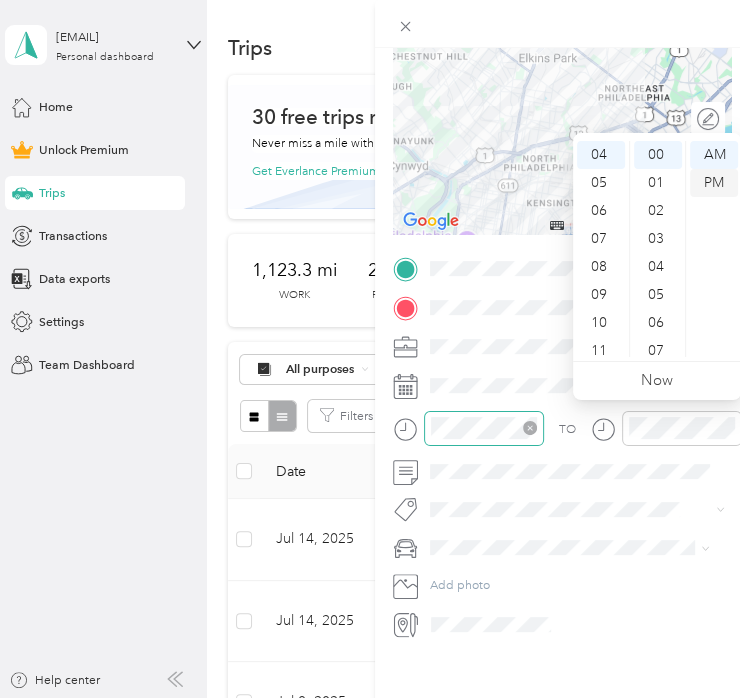 click on "PM" at bounding box center [714, 183] 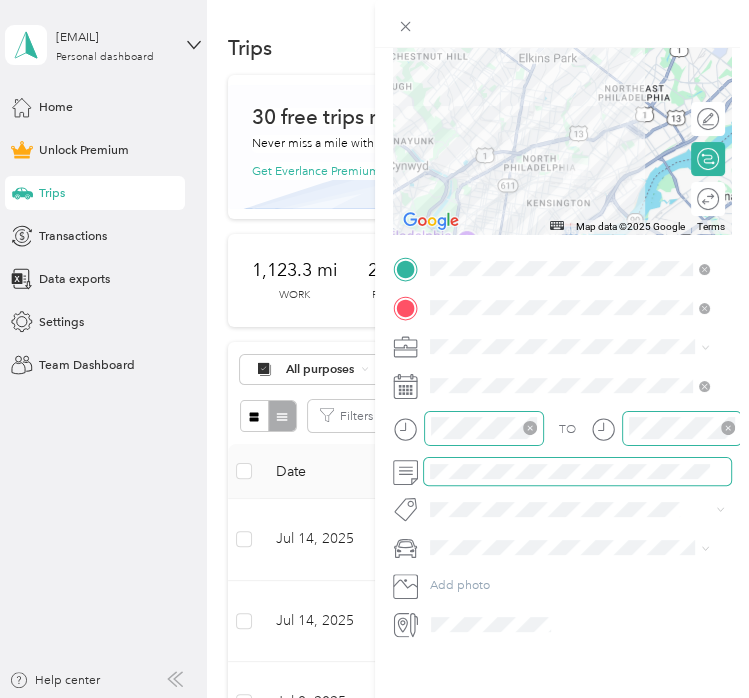 scroll, scrollTop: 208, scrollLeft: 0, axis: vertical 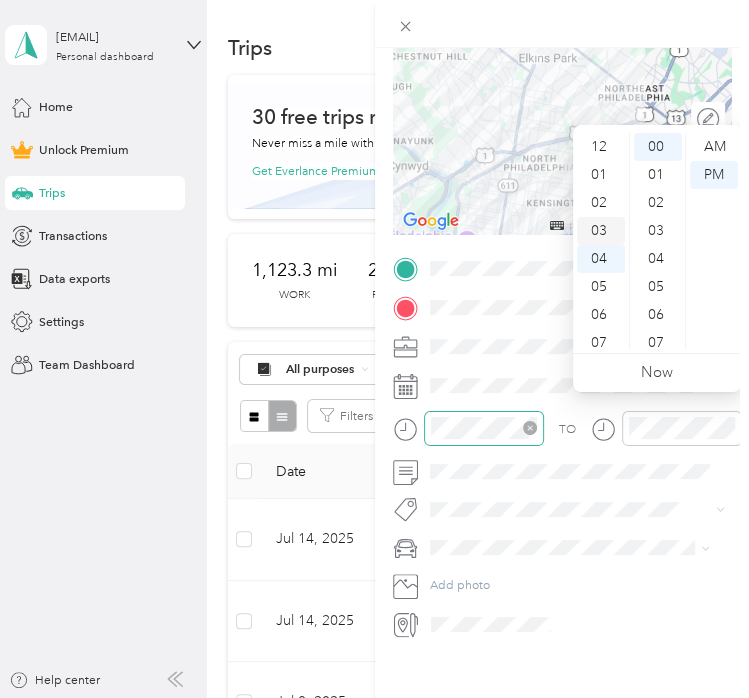 click on "03" at bounding box center [601, 231] 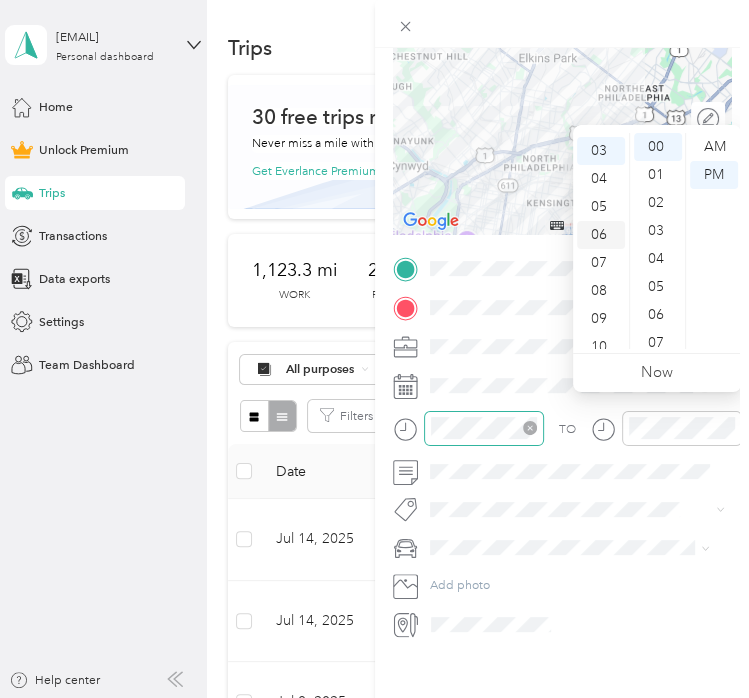 scroll, scrollTop: 84, scrollLeft: 0, axis: vertical 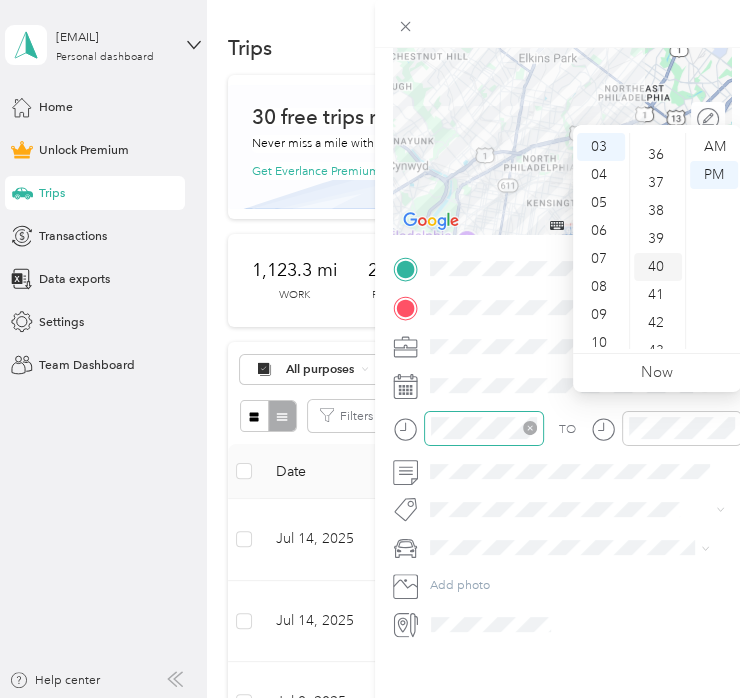 click on "40" at bounding box center (658, 267) 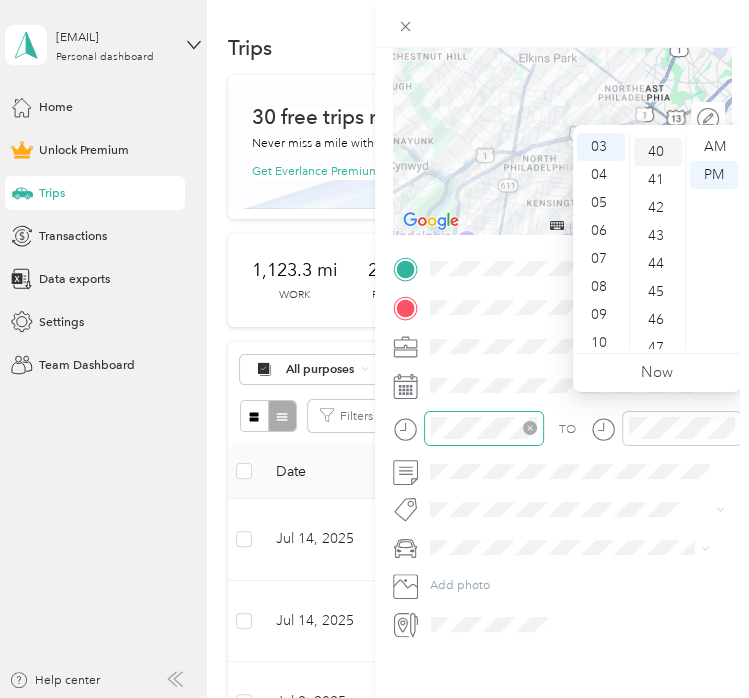 scroll, scrollTop: 1120, scrollLeft: 0, axis: vertical 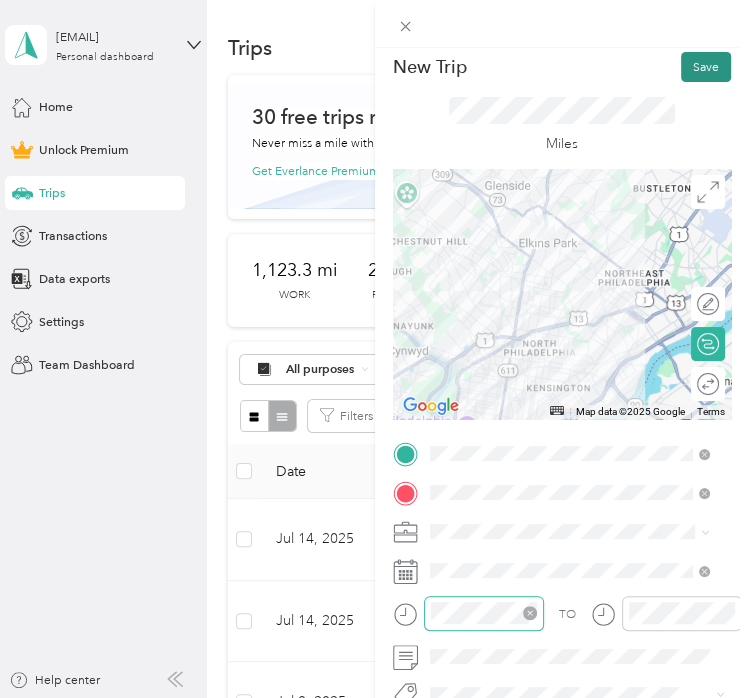 click on "Save" at bounding box center (706, 67) 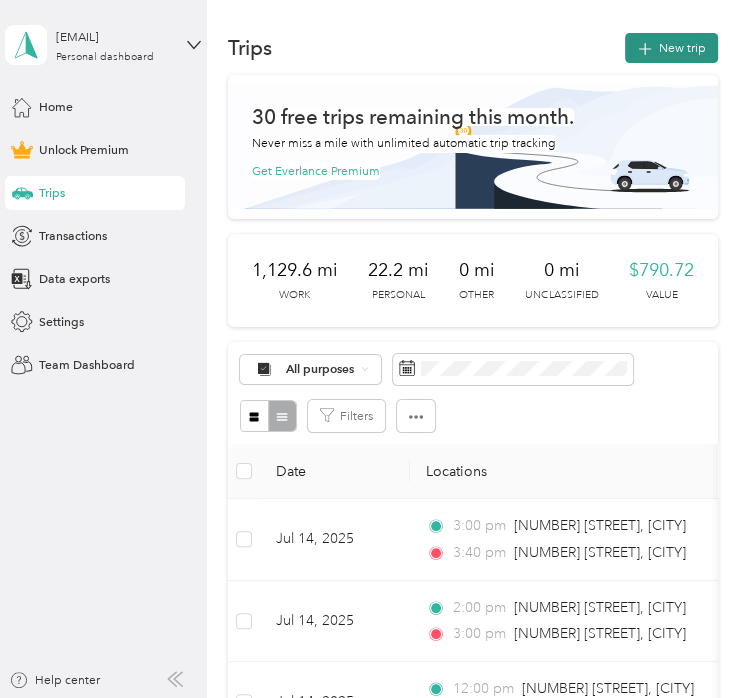 click on "New trip" at bounding box center [671, 48] 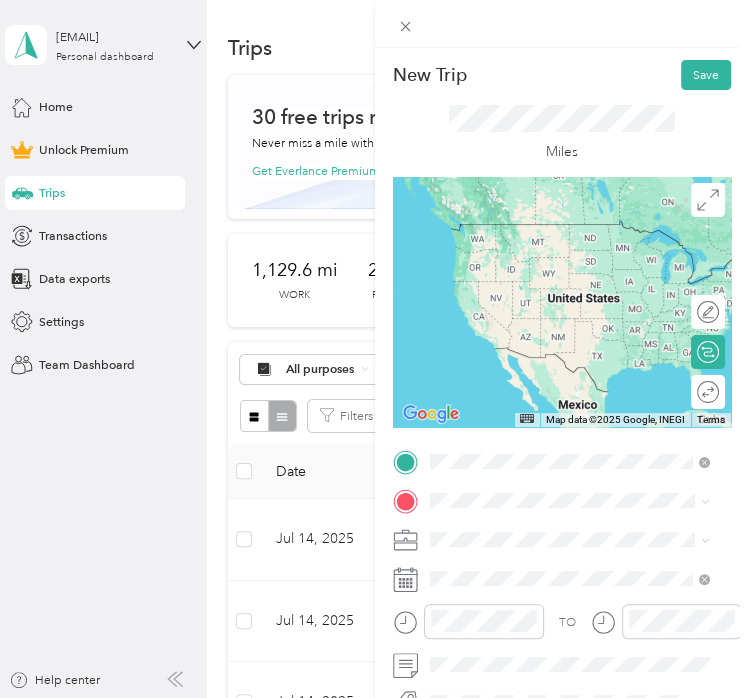 click on "[NUMBER] [STREET]
[CITY], [STATE] [POSTAL_CODE], [COUNTRY]" at bounding box center (583, 267) 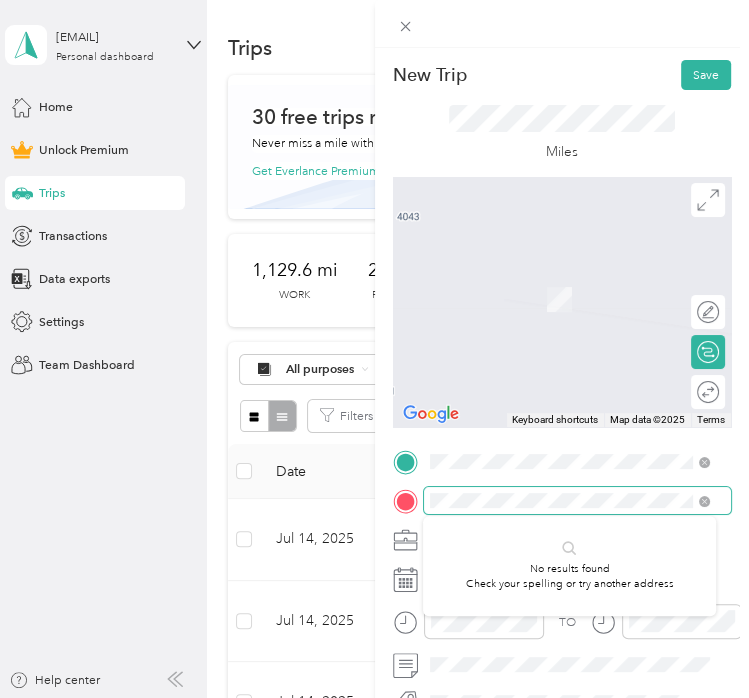 scroll, scrollTop: 0, scrollLeft: 32, axis: horizontal 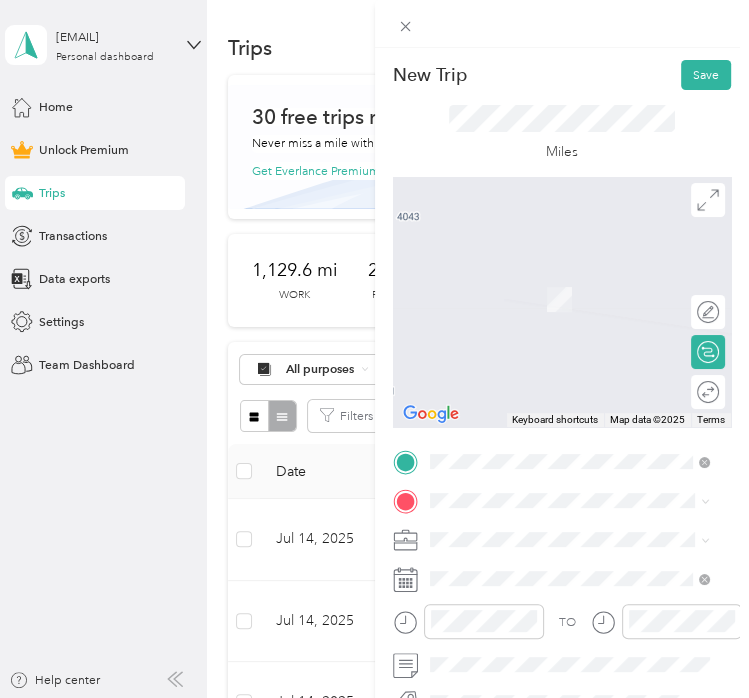 click on "[NUMBER] [STREET]
[CITY], [STATE] [POSTAL_CODE], [COUNTRY]" at bounding box center [583, 304] 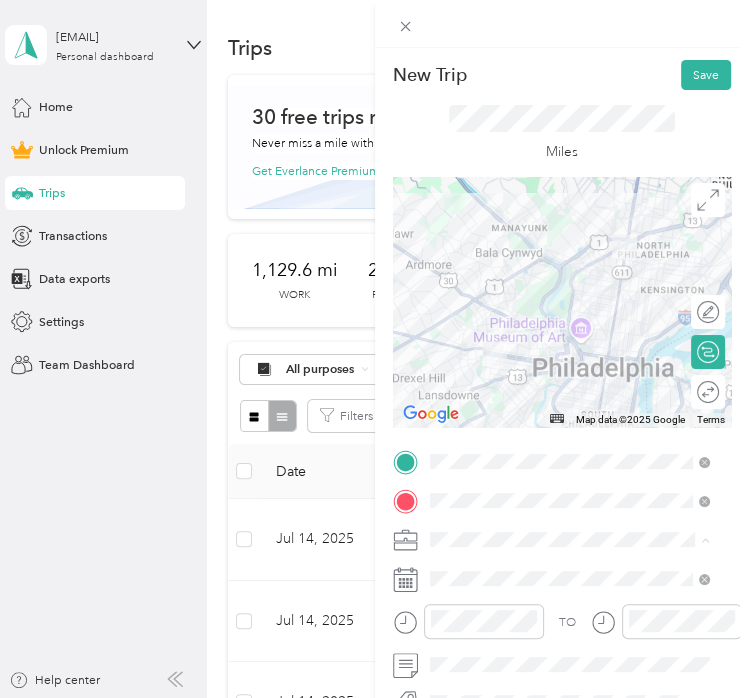 click on "Work" at bounding box center [569, 329] 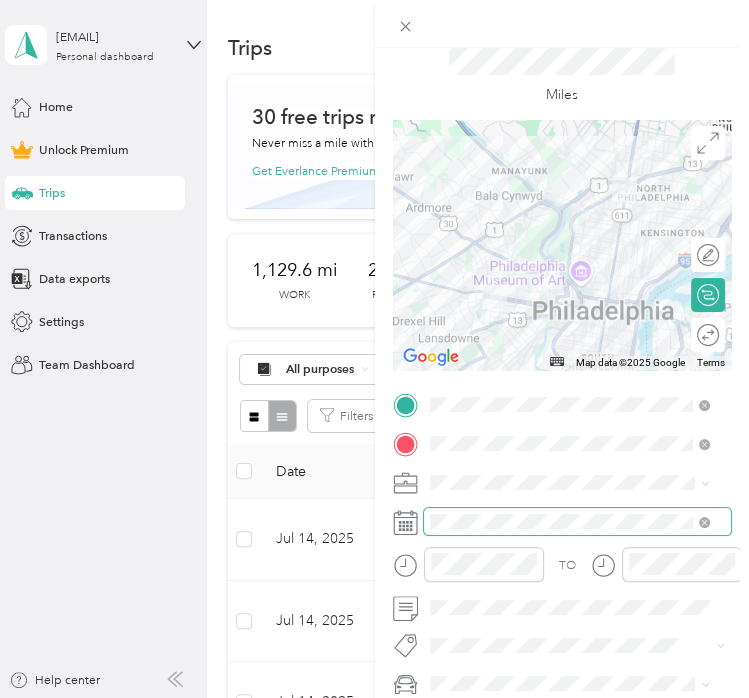 scroll, scrollTop: 100, scrollLeft: 0, axis: vertical 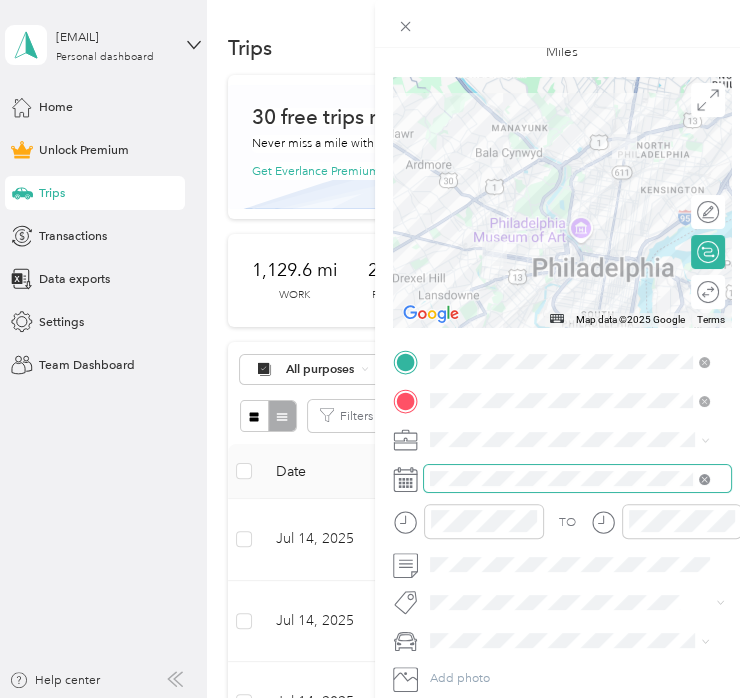 click 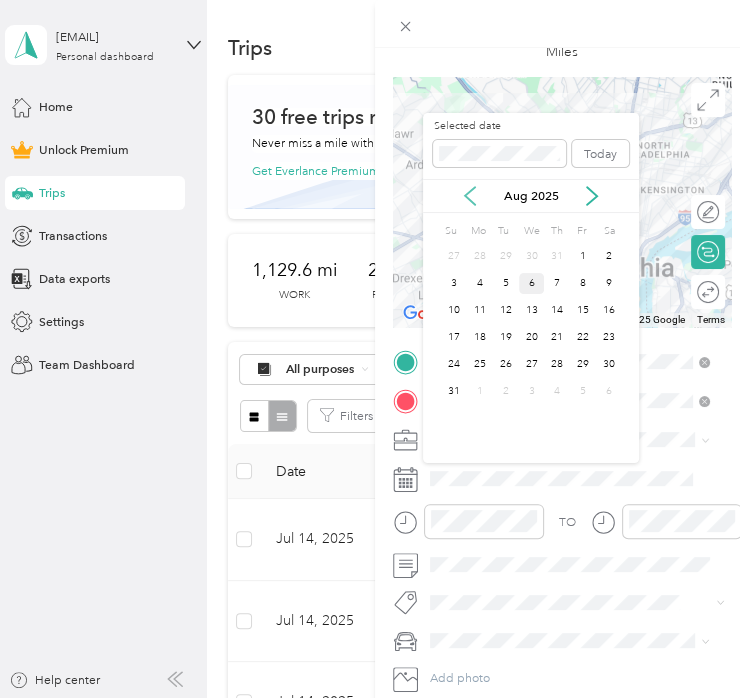 click 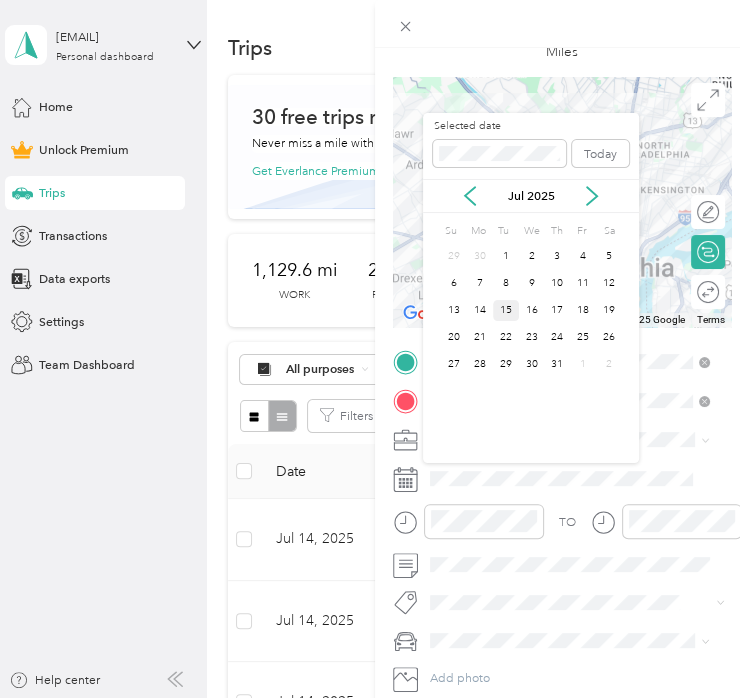 click on "15" at bounding box center (506, 310) 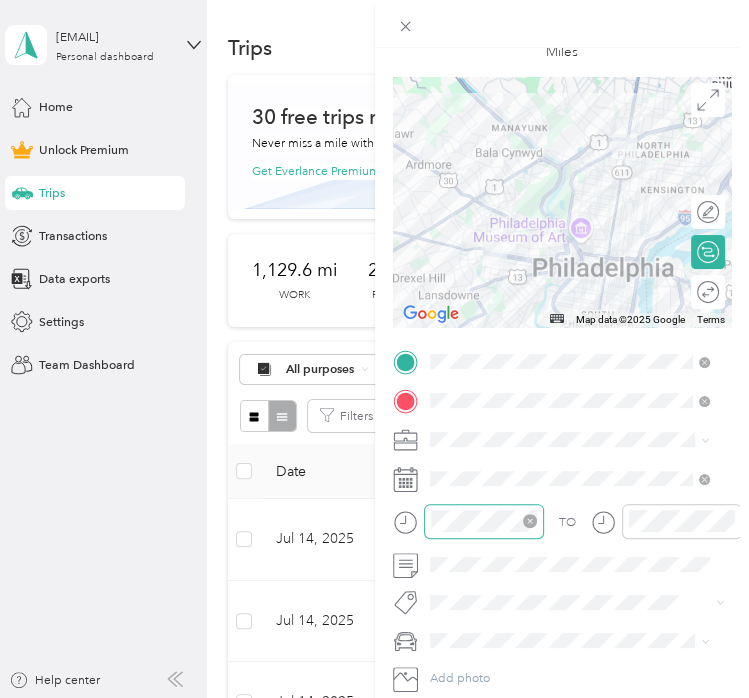 click 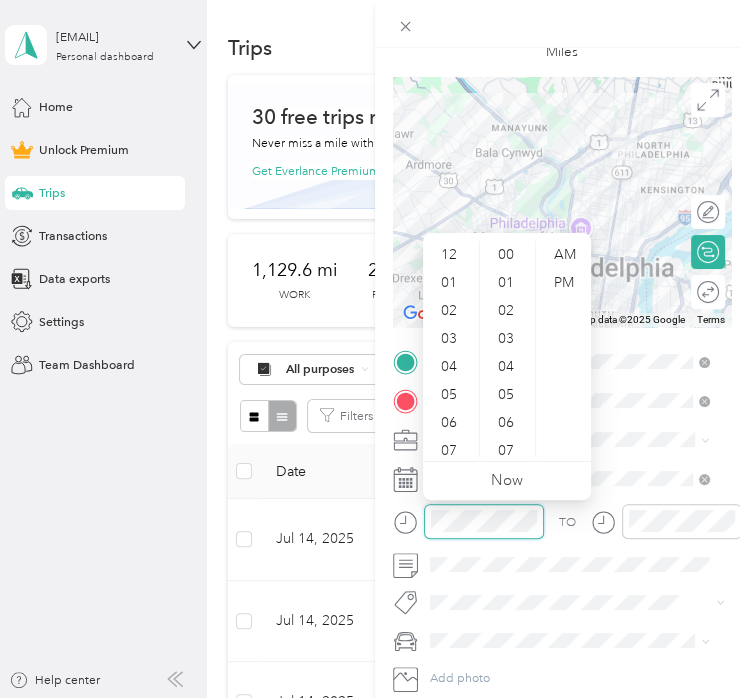 scroll, scrollTop: 948, scrollLeft: 0, axis: vertical 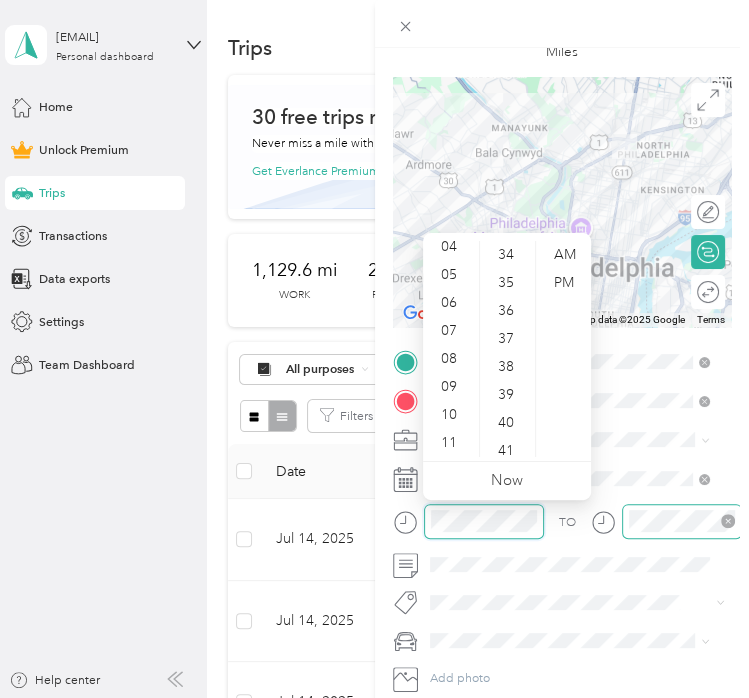 click 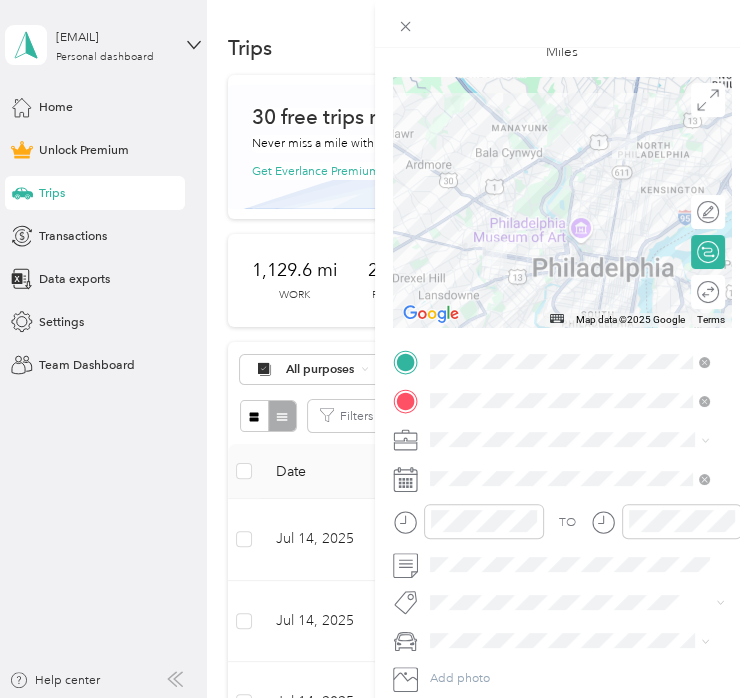 click on "New Trip Save This trip cannot be edited because it is either under review, approved, or paid. Contact your Team Manager to edit it. Miles To navigate the map with touch gestures double-tap and hold your finger on the map, then drag the map. ← Move left → Move right ↑ Move up ↓ Move down + Zoom in - Zoom out Home Jump left by 75% End Jump right by 75% Page Up Jump up by 75% Page Down Jump down by 75% Map Data Map data ©2025 Google Map data ©2025 Google 2 km  Click to toggle between metric and imperial units Terms Report a map error Edit route Calculate route Round trip TO Add photo" at bounding box center [374, 349] 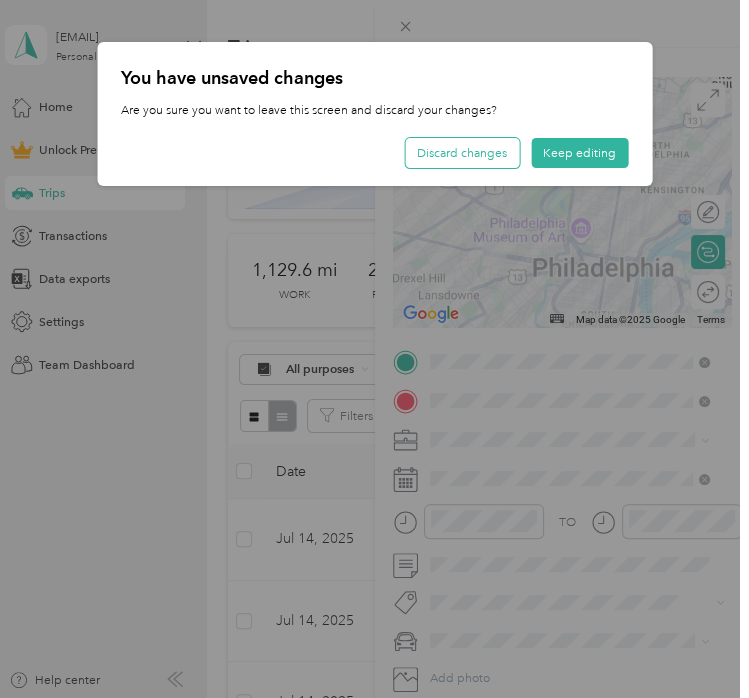 click on "Discard changes" at bounding box center [462, 153] 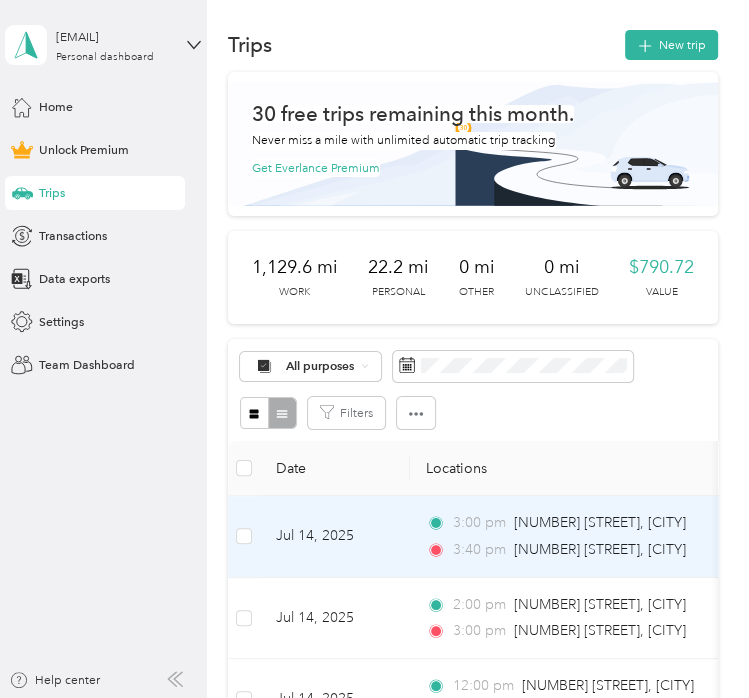 scroll, scrollTop: 0, scrollLeft: 0, axis: both 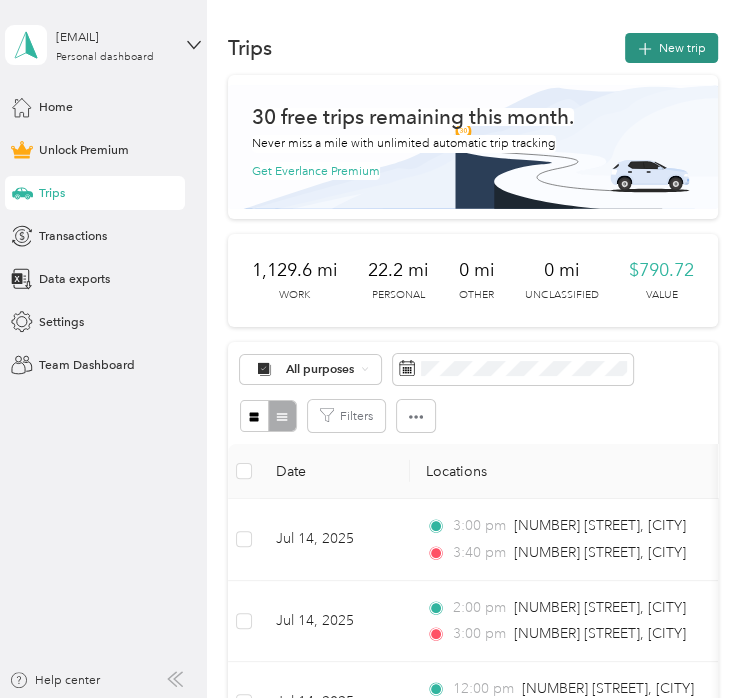 click on "New trip" at bounding box center [671, 48] 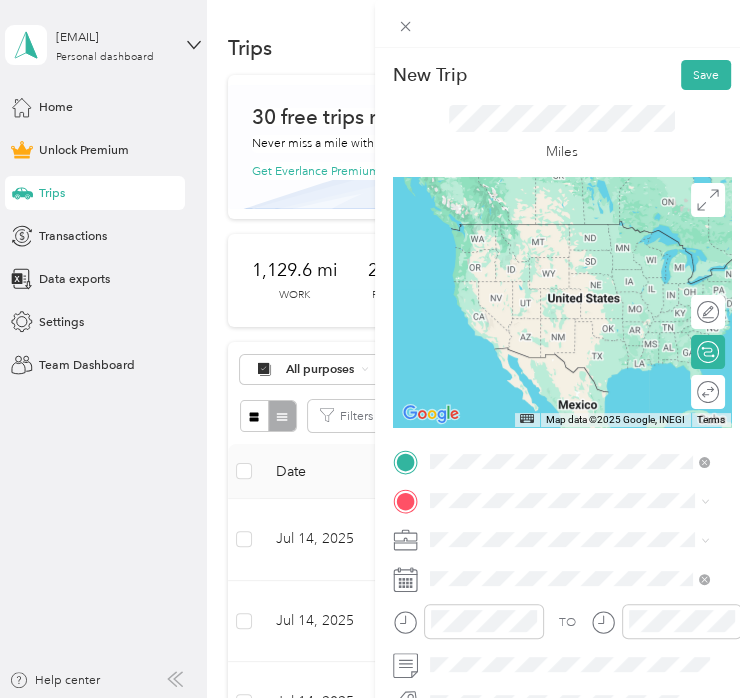 click on "[NUMBER] [STREET]
[CITY], [STATE] [POSTAL_CODE], [COUNTRY]" at bounding box center [583, 267] 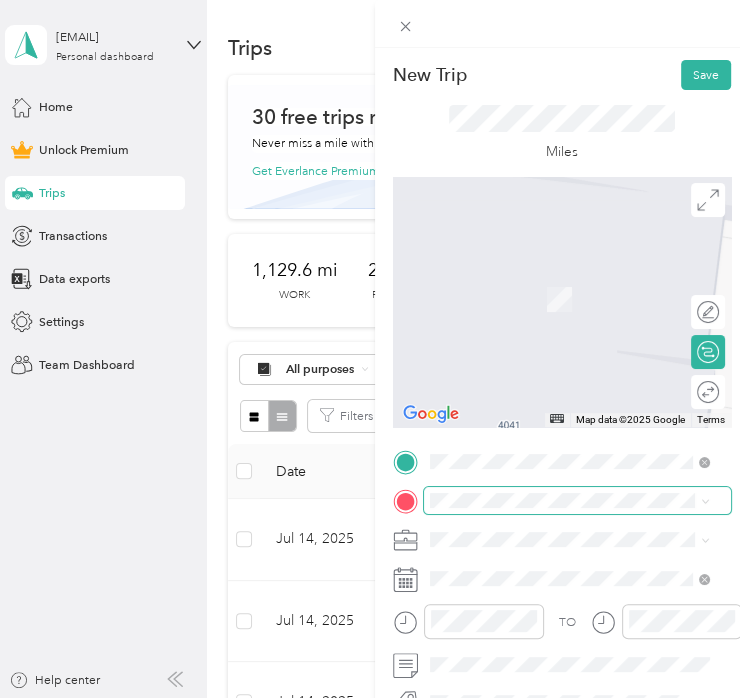 click at bounding box center (578, 500) 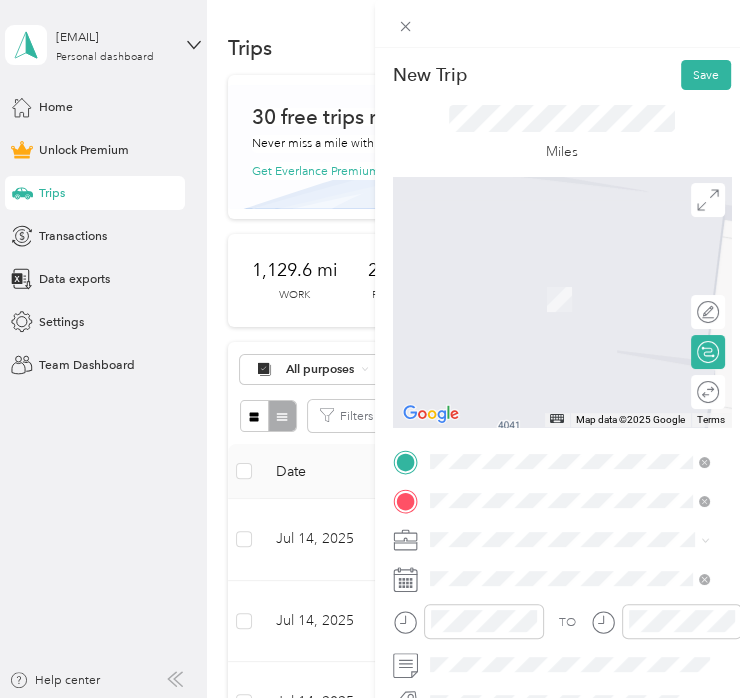 click on "[NUMBER] [STREET]
[CITY], [STATE] [POSTAL_CODE], [COUNTRY]" at bounding box center (583, 306) 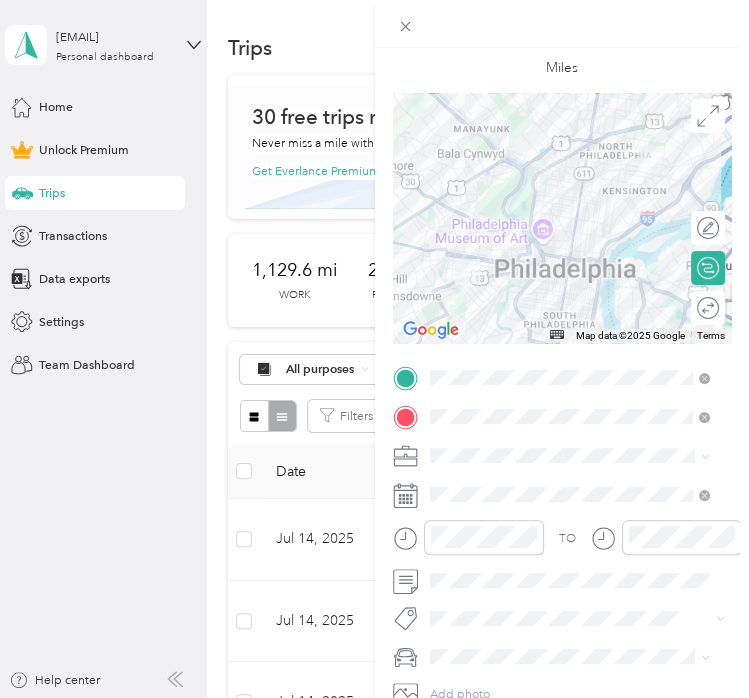 scroll, scrollTop: 200, scrollLeft: 0, axis: vertical 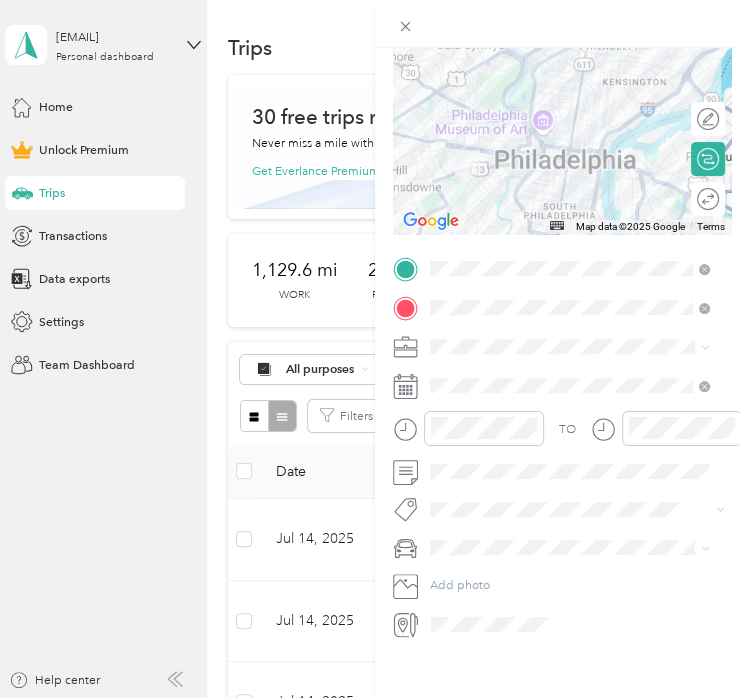 click on "Work" at bounding box center (449, 367) 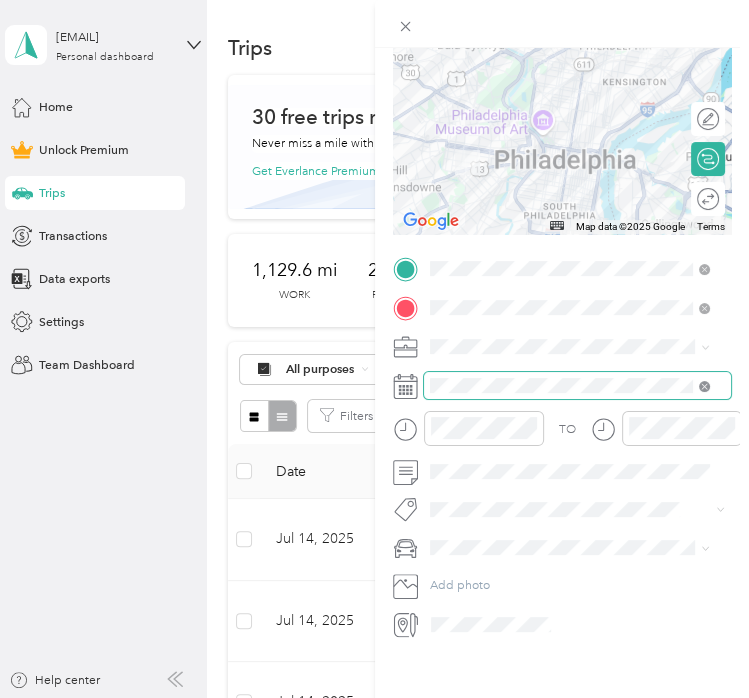click 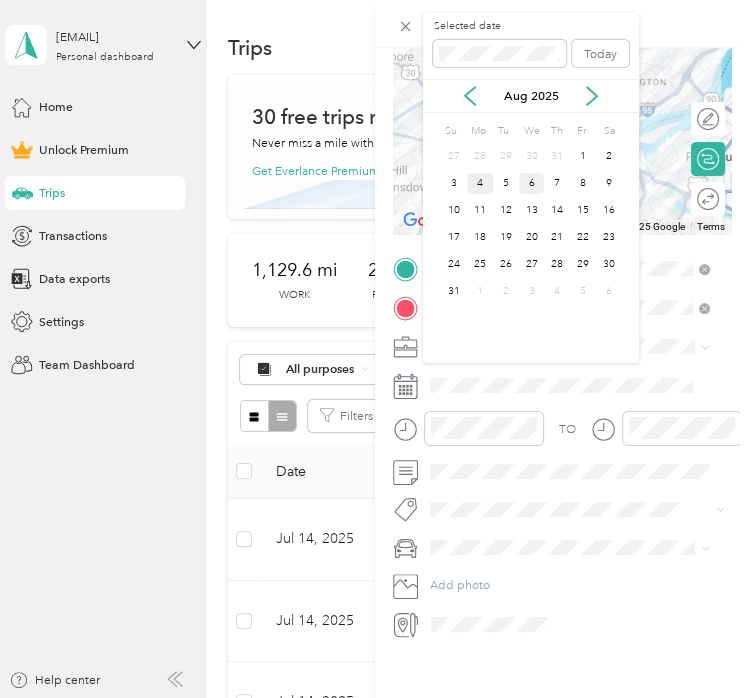 click on "4" at bounding box center (480, 183) 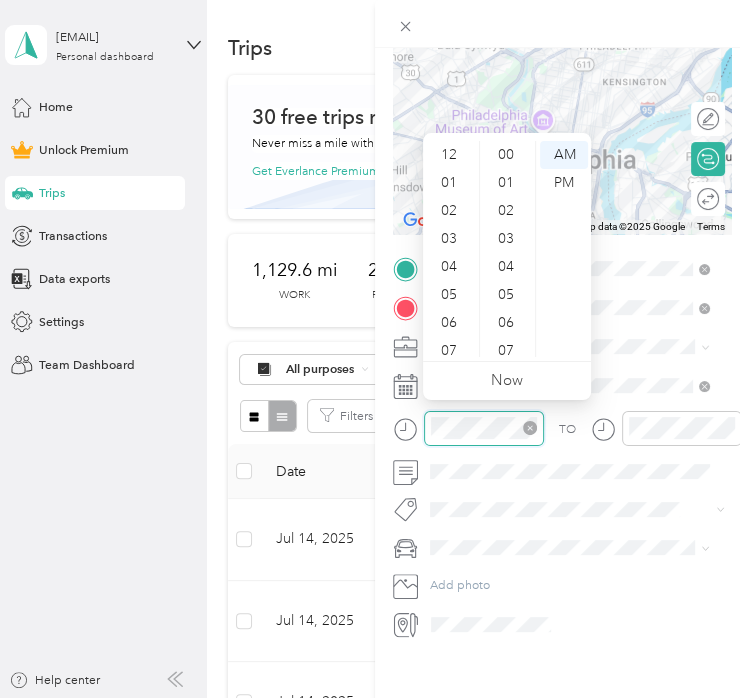 scroll, scrollTop: 1120, scrollLeft: 0, axis: vertical 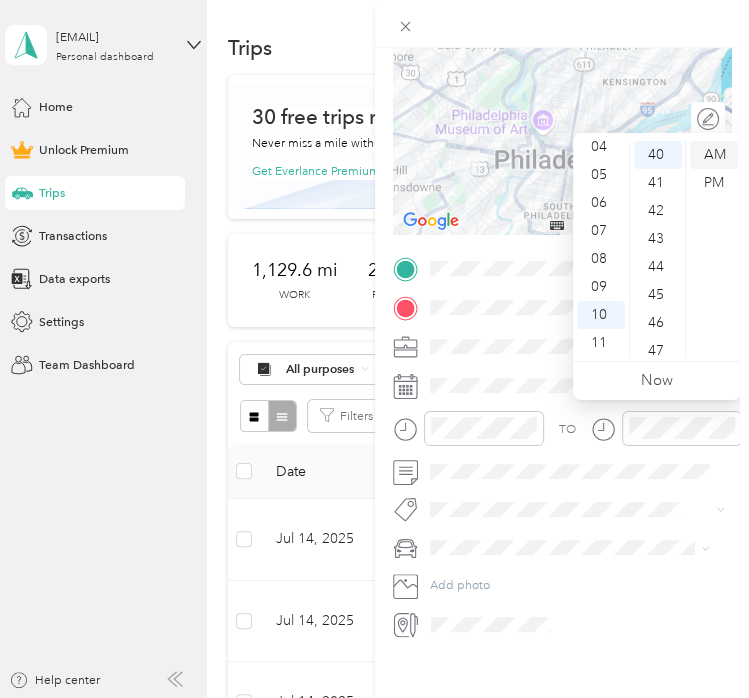 click on "AM" at bounding box center (714, 155) 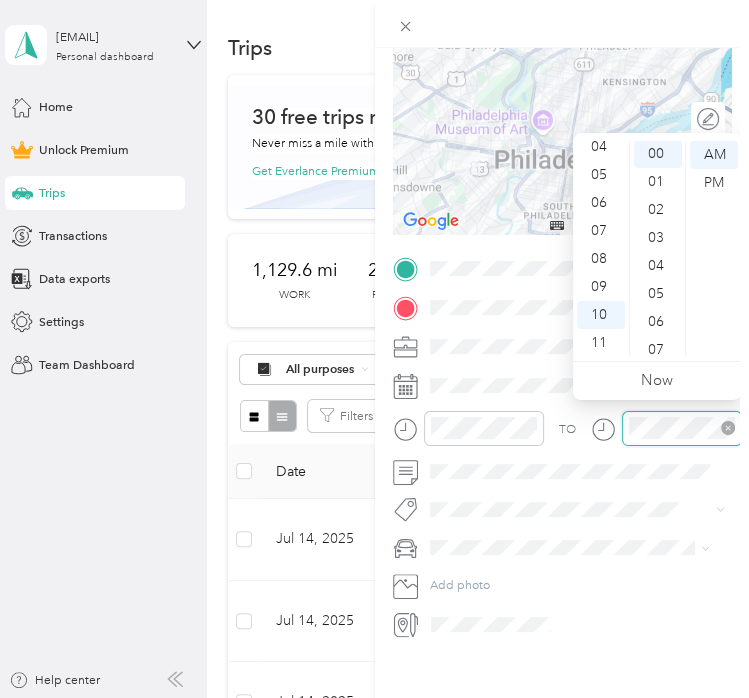 scroll, scrollTop: 0, scrollLeft: 0, axis: both 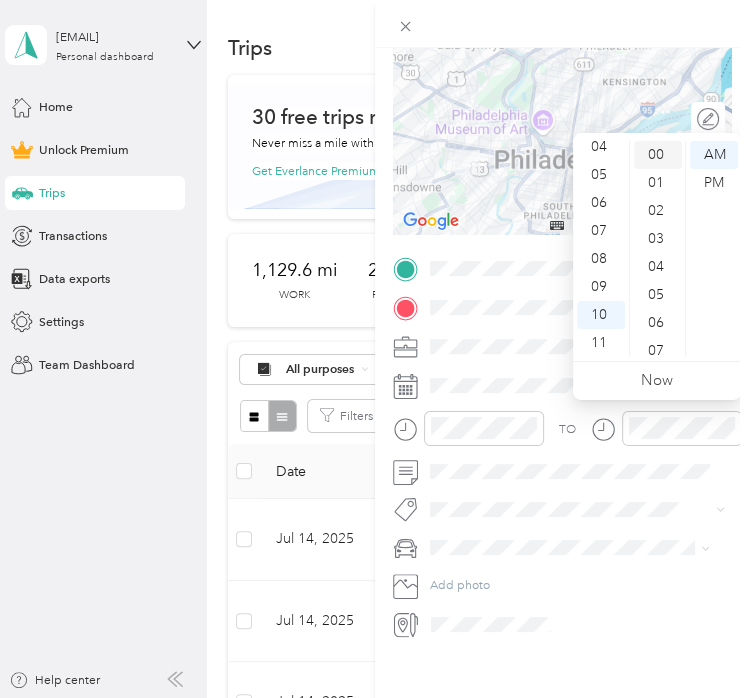 click on "00" at bounding box center [658, 155] 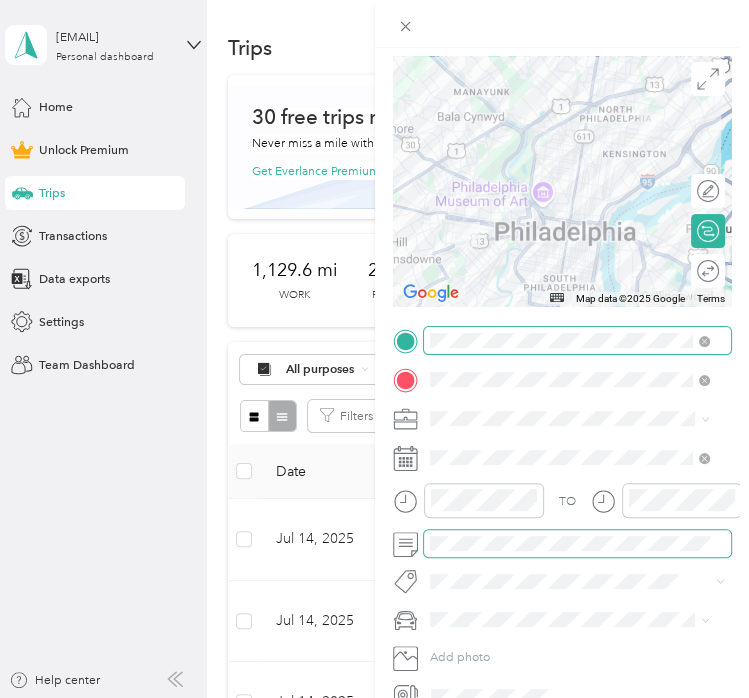 scroll, scrollTop: 0, scrollLeft: 0, axis: both 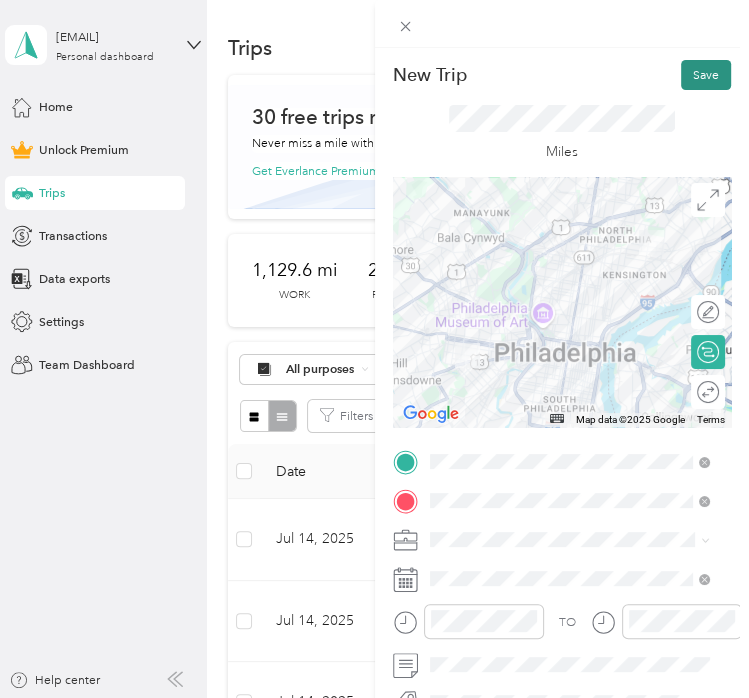 click on "Save" at bounding box center [706, 75] 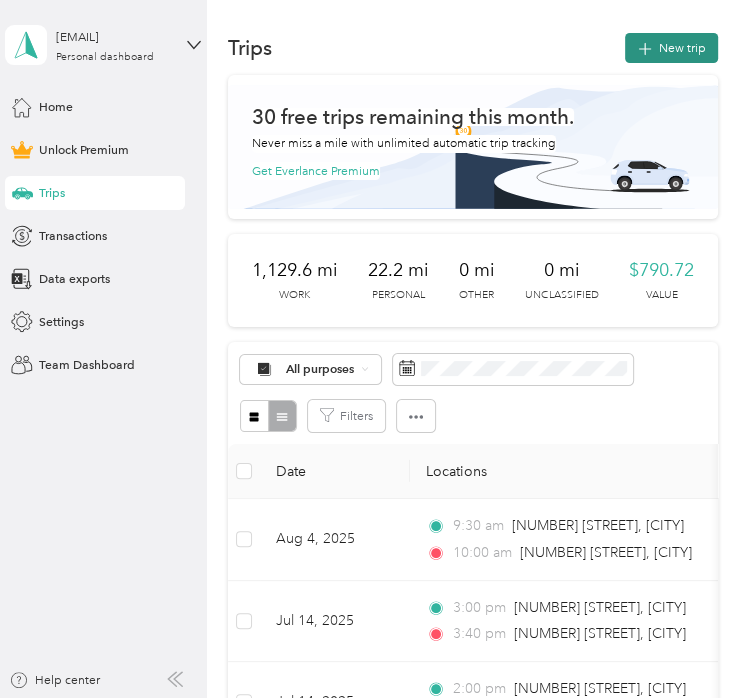 click on "New trip" at bounding box center (671, 48) 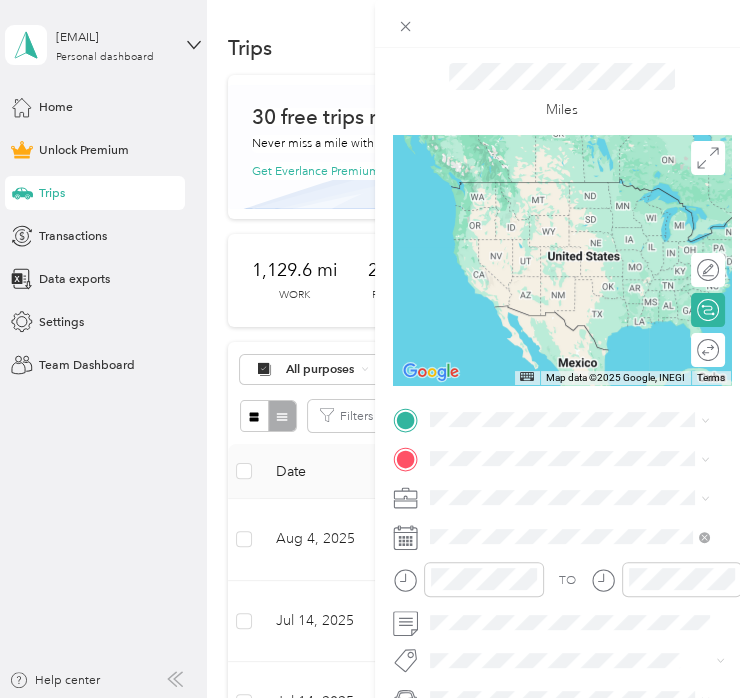 scroll, scrollTop: 100, scrollLeft: 0, axis: vertical 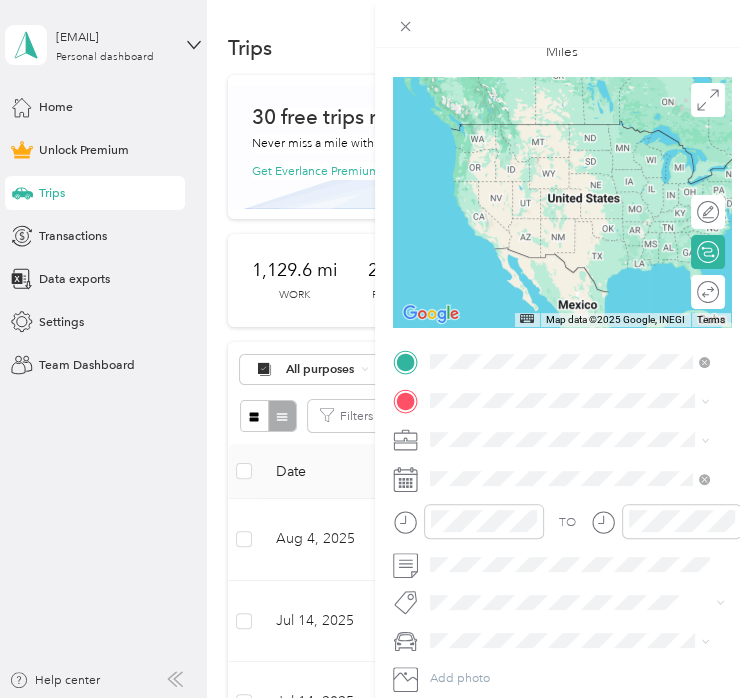 click on "[NUMBER] [STREET]
[CITY], [STATE] [POSTAL_CODE], [COUNTRY]" at bounding box center (583, 438) 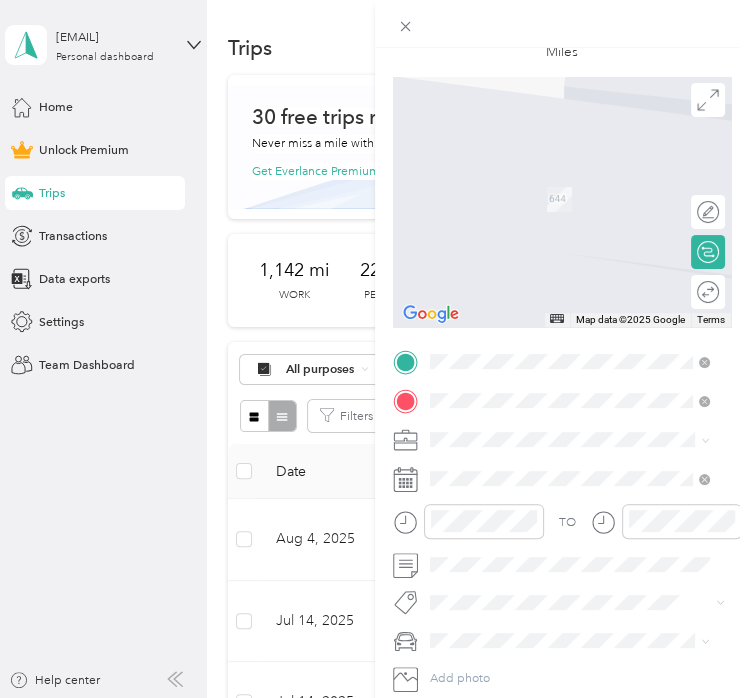 click on "[NUMBER] [STREET]
[CITY], [STATE] [POSTAL_CODE], [COUNTRY]" at bounding box center (583, 477) 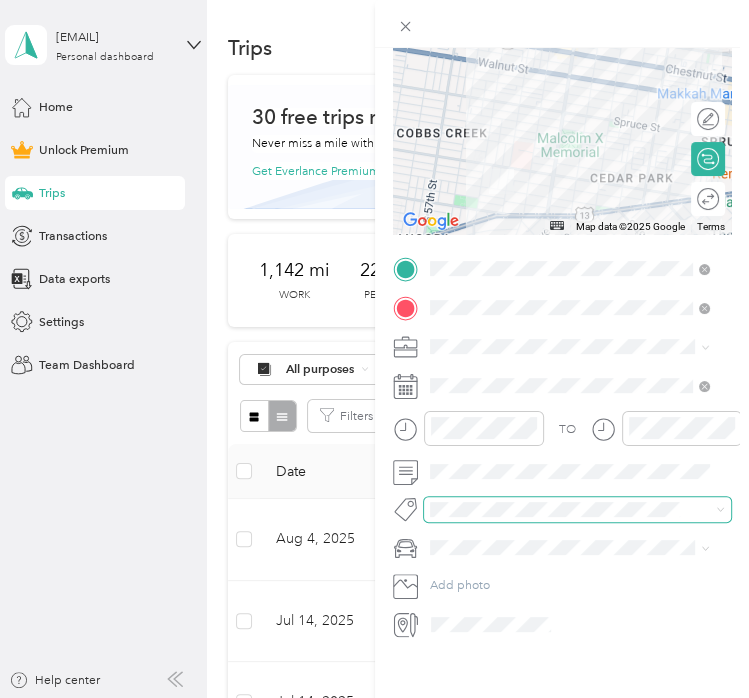 scroll, scrollTop: 208, scrollLeft: 0, axis: vertical 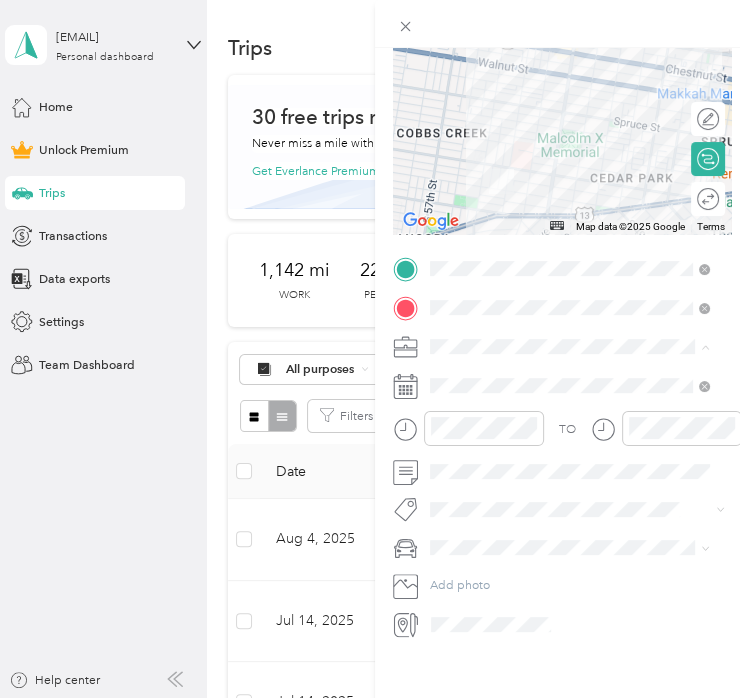 click on "Work" at bounding box center [569, 362] 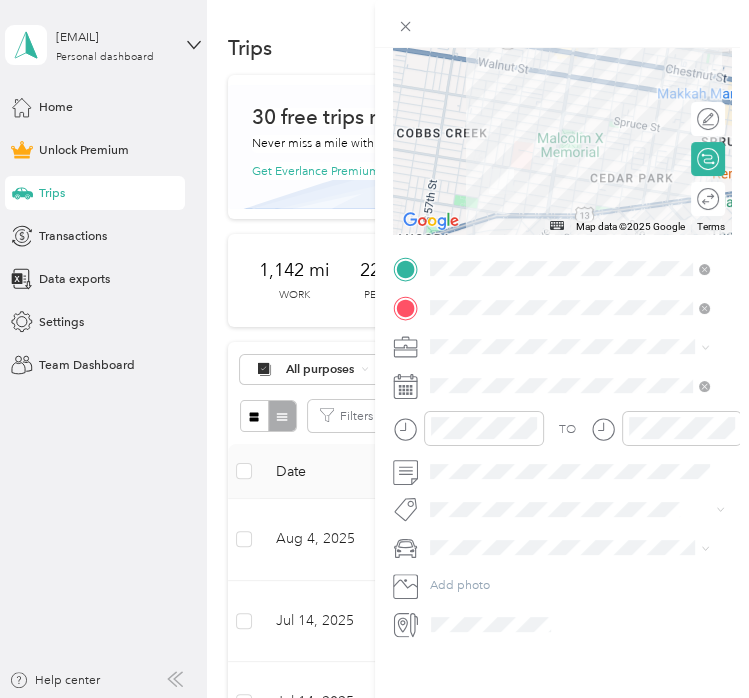 click 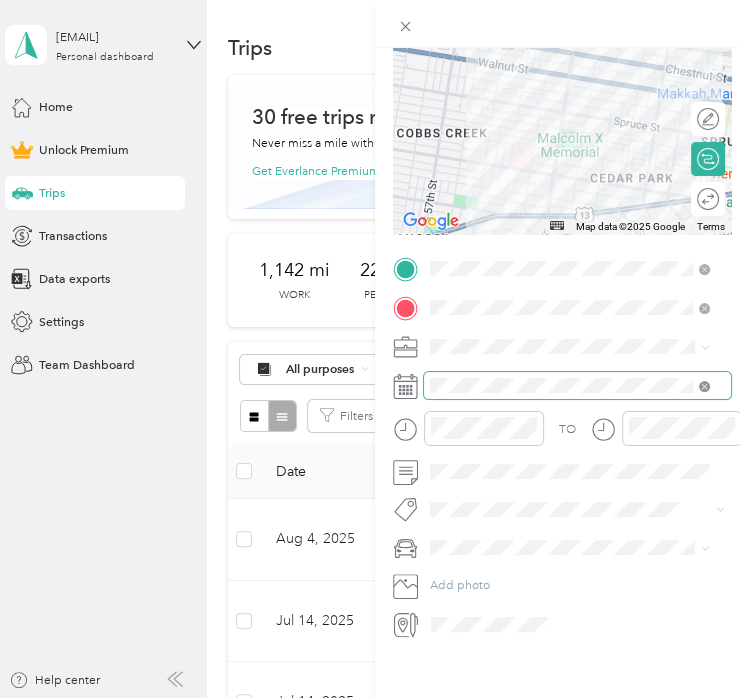 click 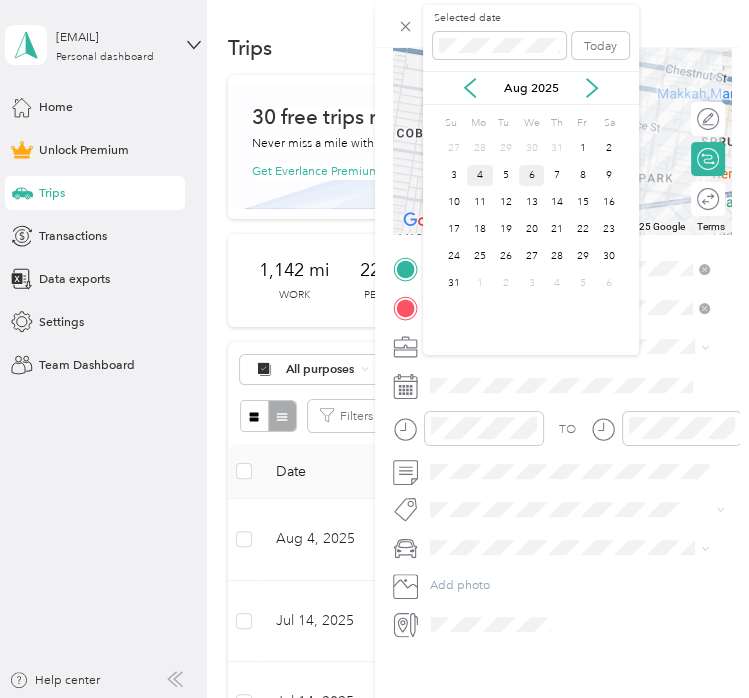 click on "4" at bounding box center (480, 175) 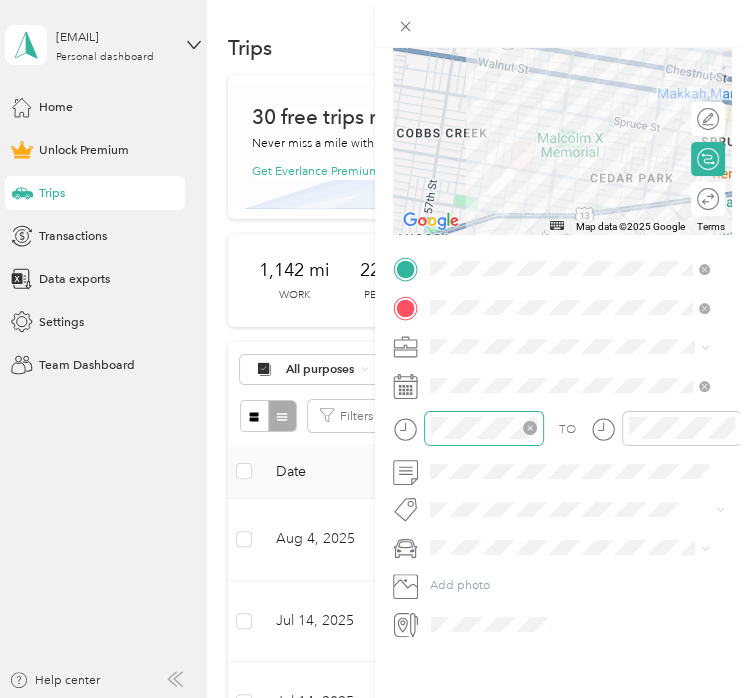 click 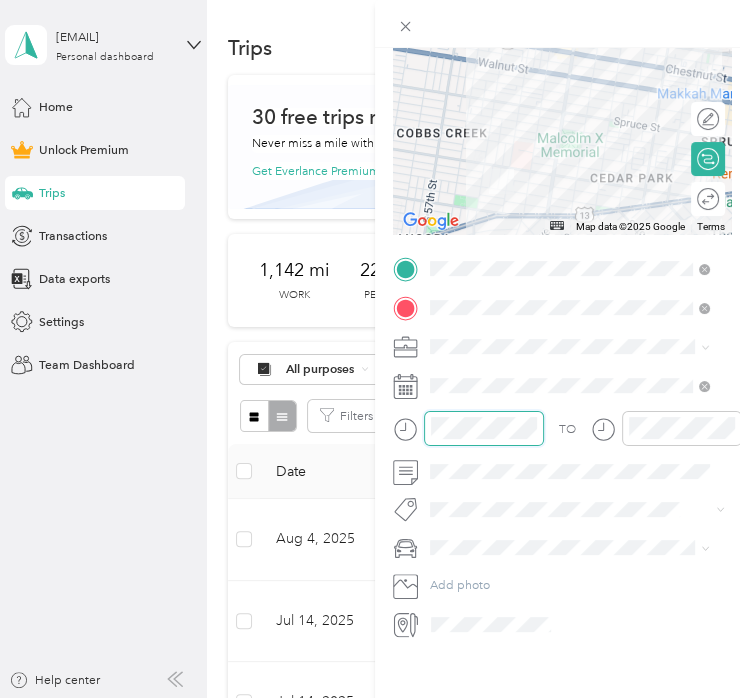 scroll, scrollTop: 120, scrollLeft: 0, axis: vertical 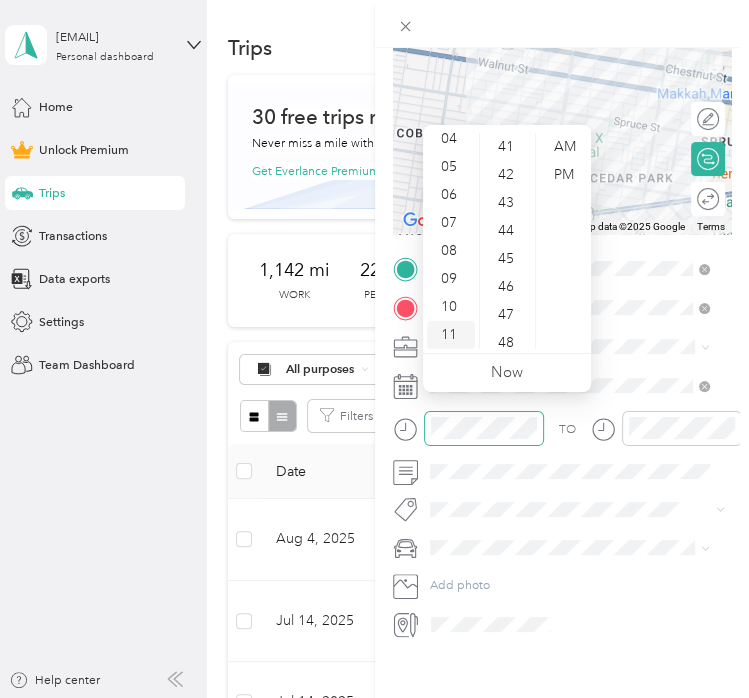 click on "11" at bounding box center (451, 335) 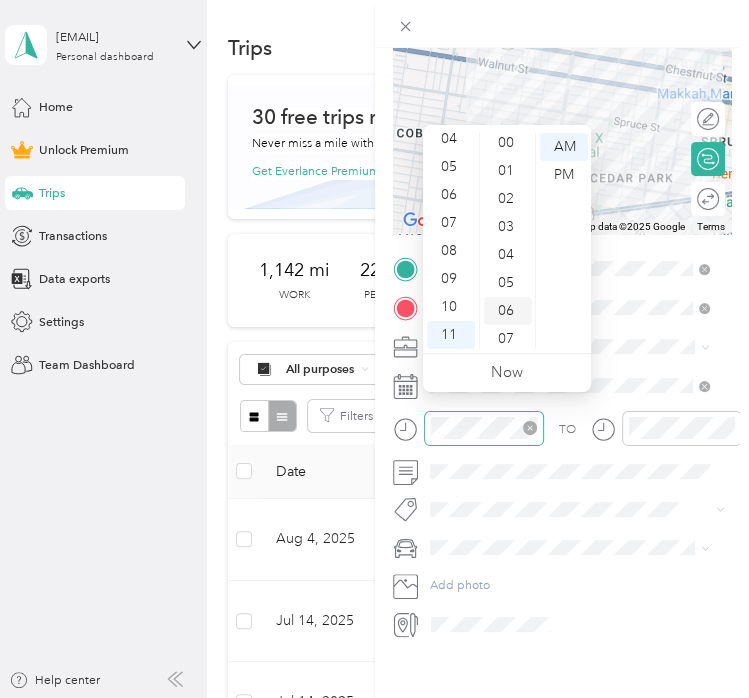 scroll, scrollTop: 0, scrollLeft: 0, axis: both 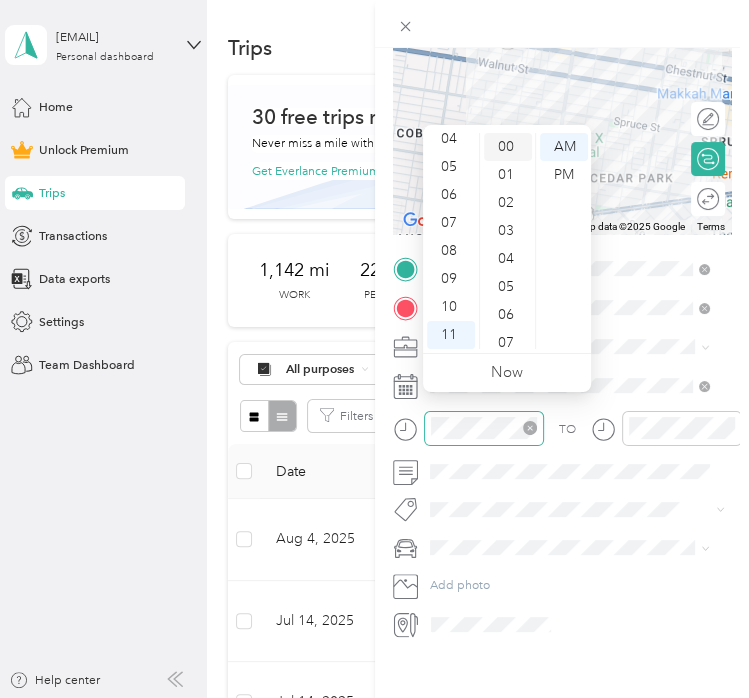 click on "00" at bounding box center [508, 147] 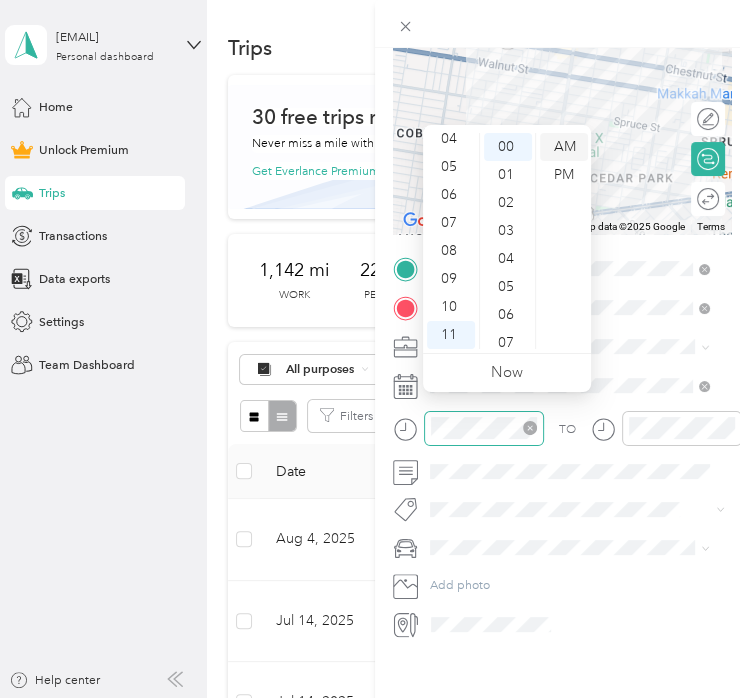 click on "AM" at bounding box center (564, 147) 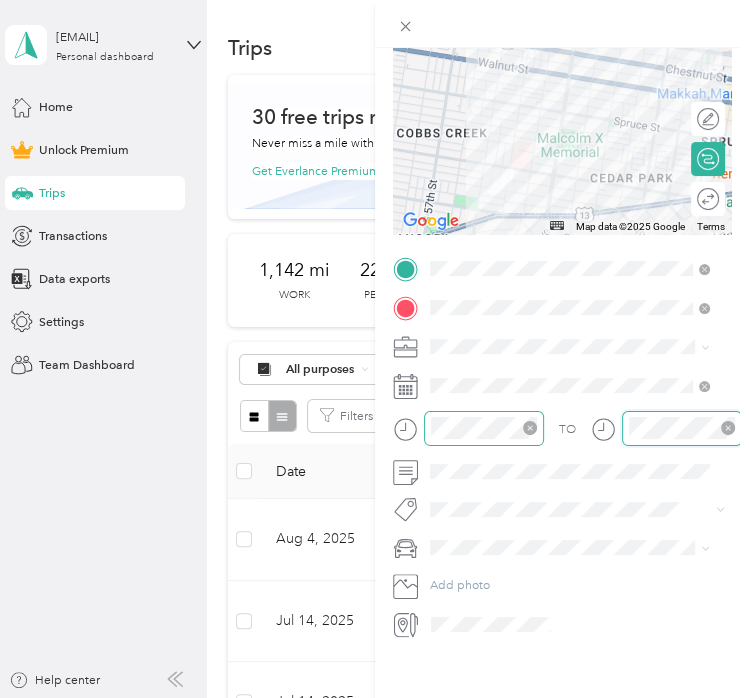 scroll, scrollTop: 120, scrollLeft: 0, axis: vertical 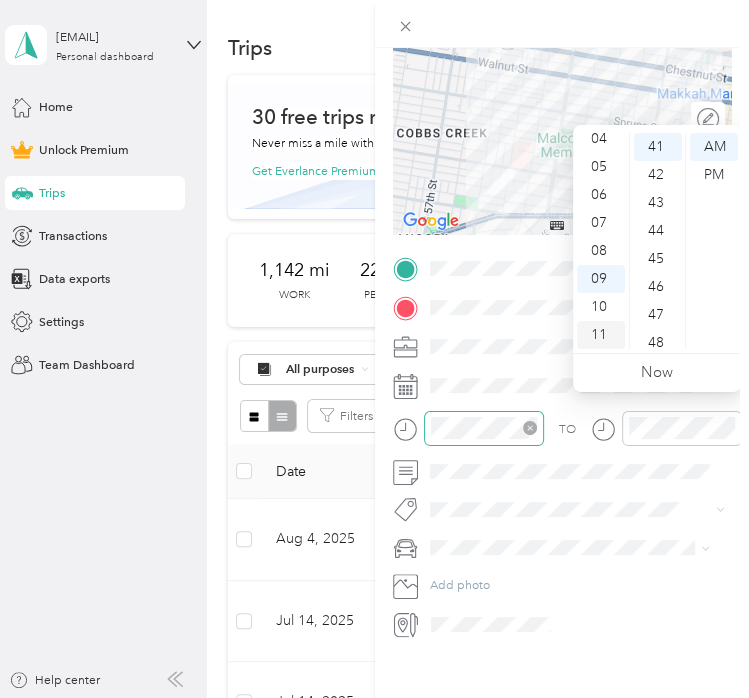 click on "11" at bounding box center [601, 335] 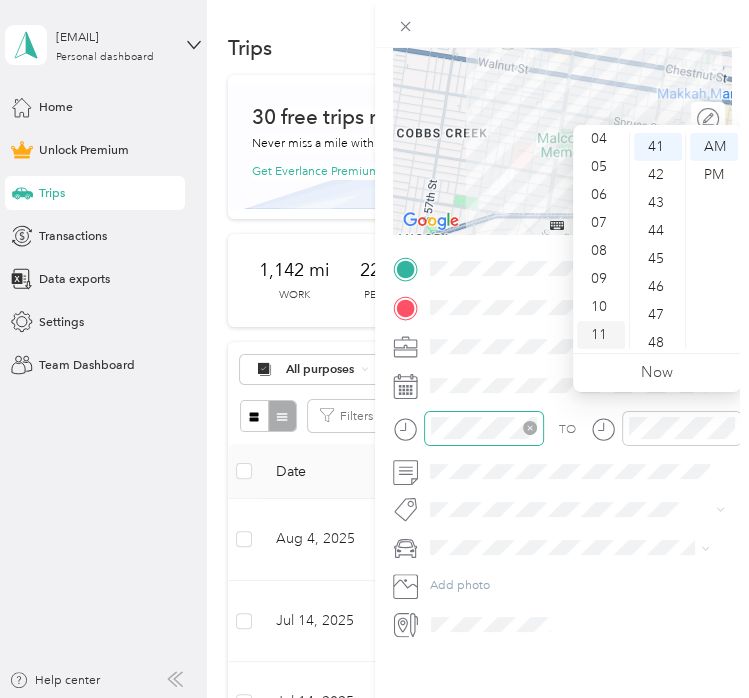 click on "11" at bounding box center [601, 335] 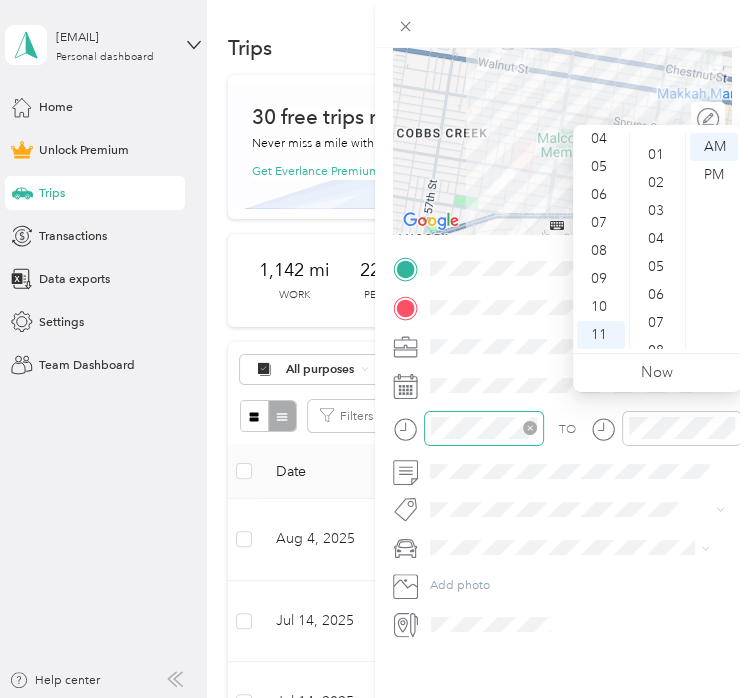 scroll, scrollTop: 0, scrollLeft: 0, axis: both 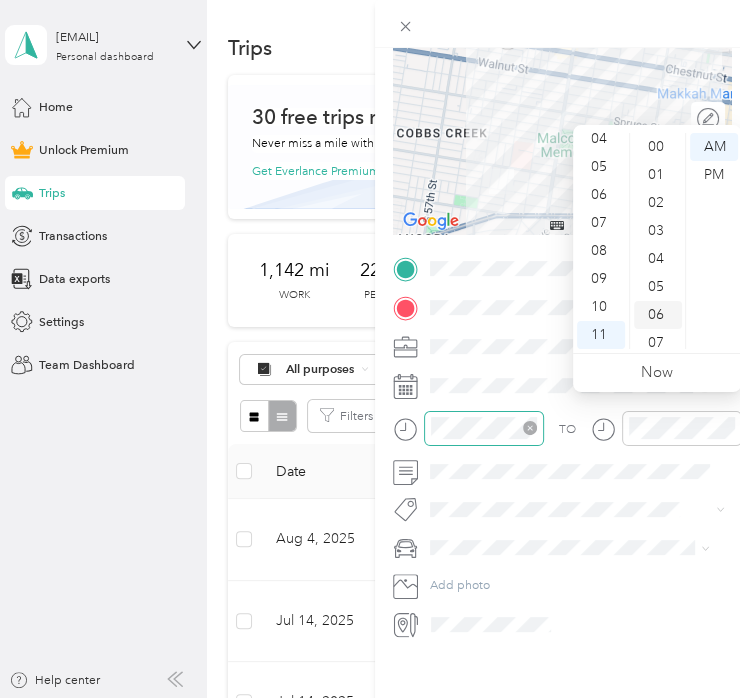 click on "06" at bounding box center (658, 315) 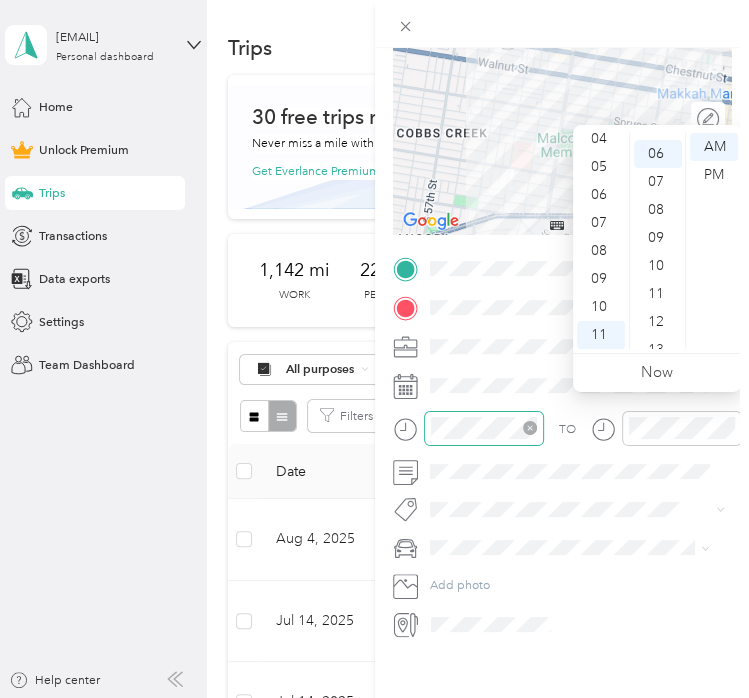 scroll, scrollTop: 168, scrollLeft: 0, axis: vertical 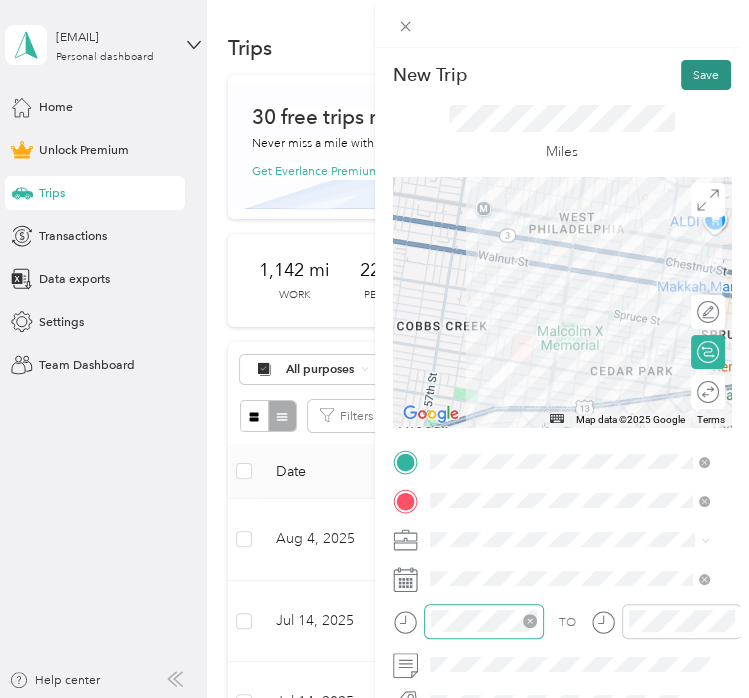 click on "Save" at bounding box center (706, 75) 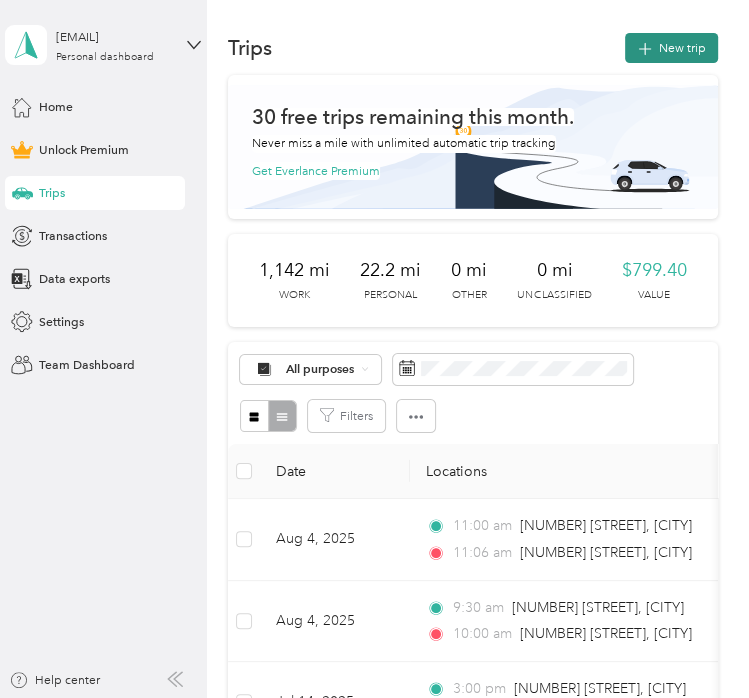 click on "New trip" at bounding box center (671, 48) 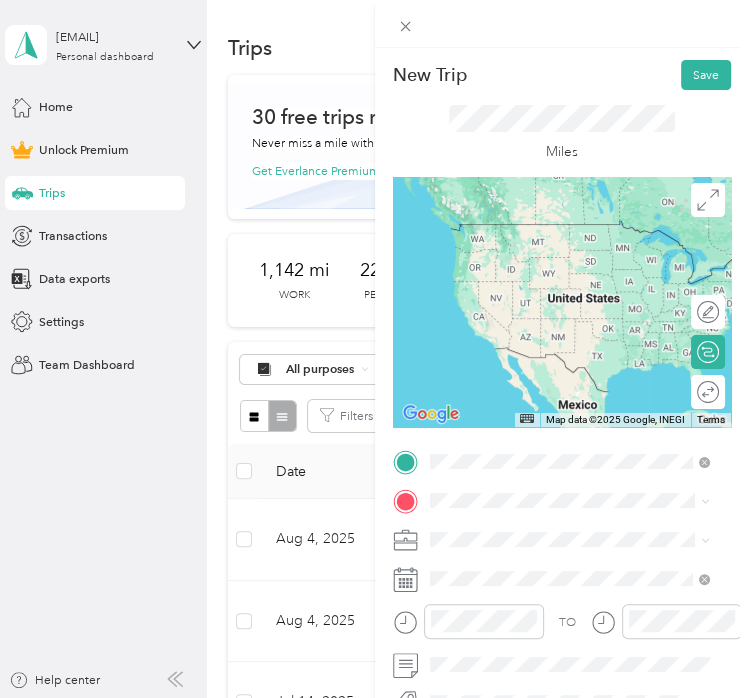 click on "[NUMBER] [STREET]
[CITY], [STATE] [POSTAL_CODE], [COUNTRY]" at bounding box center (583, 267) 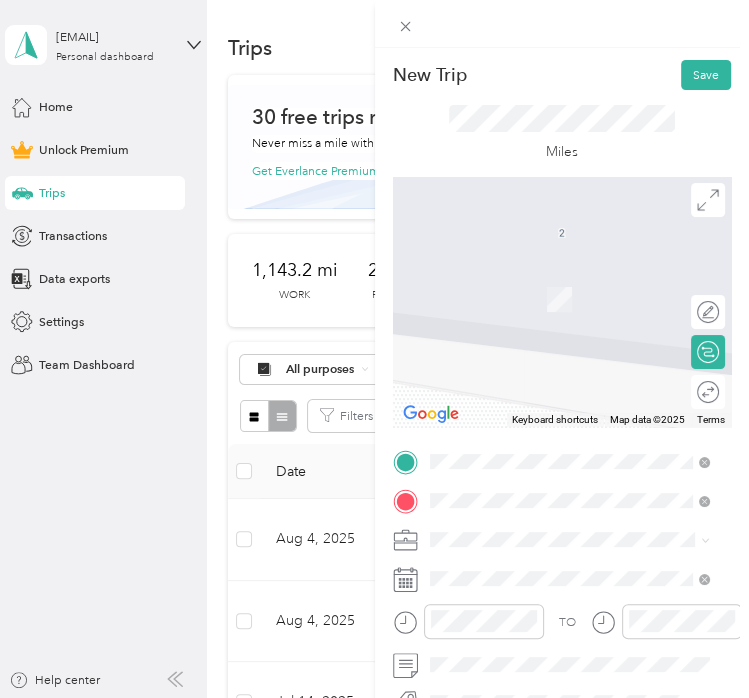 click on "[NUMBER] [STREET]
[CITY], [STATE] [POSTAL_CODE], [COUNTRY]" at bounding box center (583, 306) 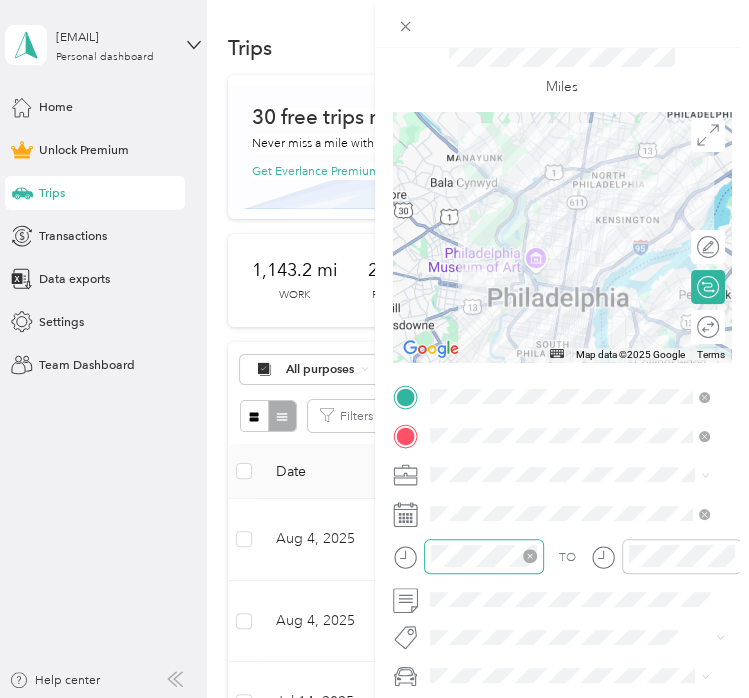 scroll, scrollTop: 100, scrollLeft: 0, axis: vertical 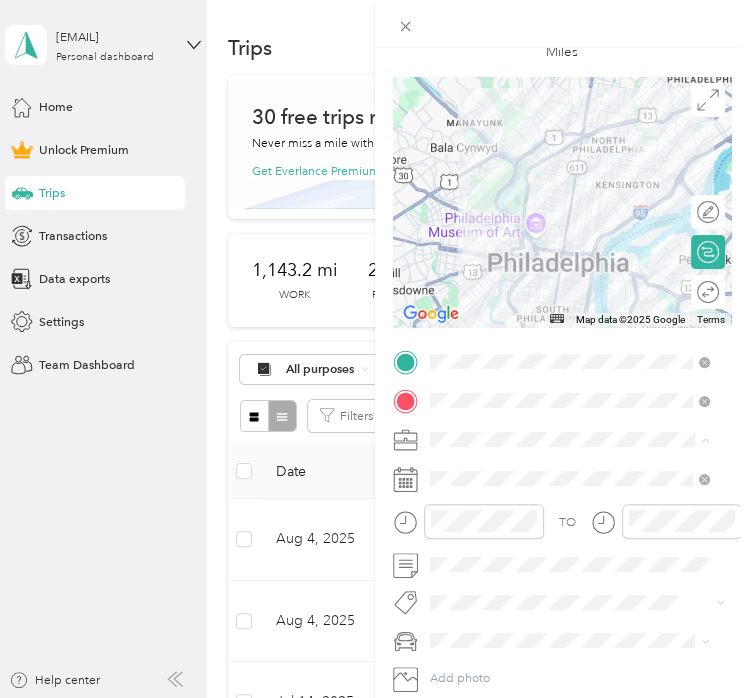 click on "Work" at bounding box center [569, 470] 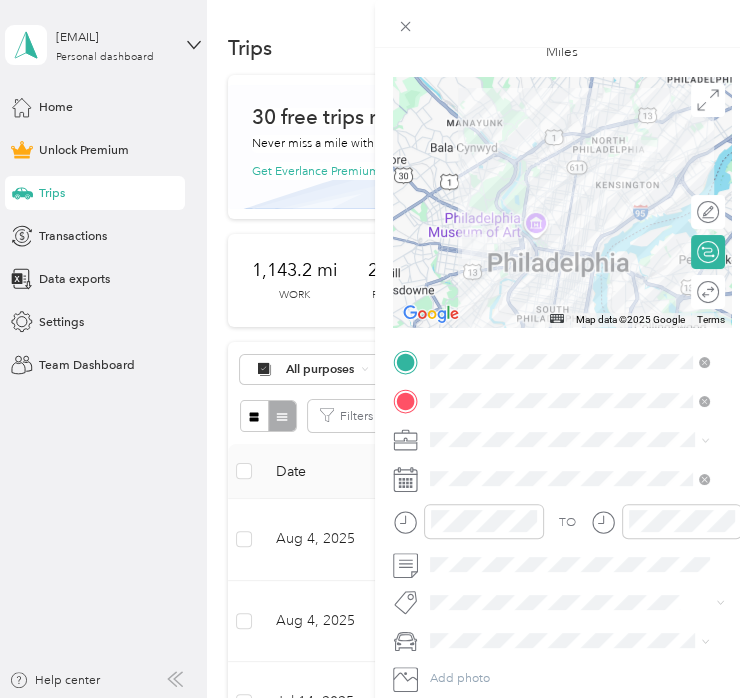 click 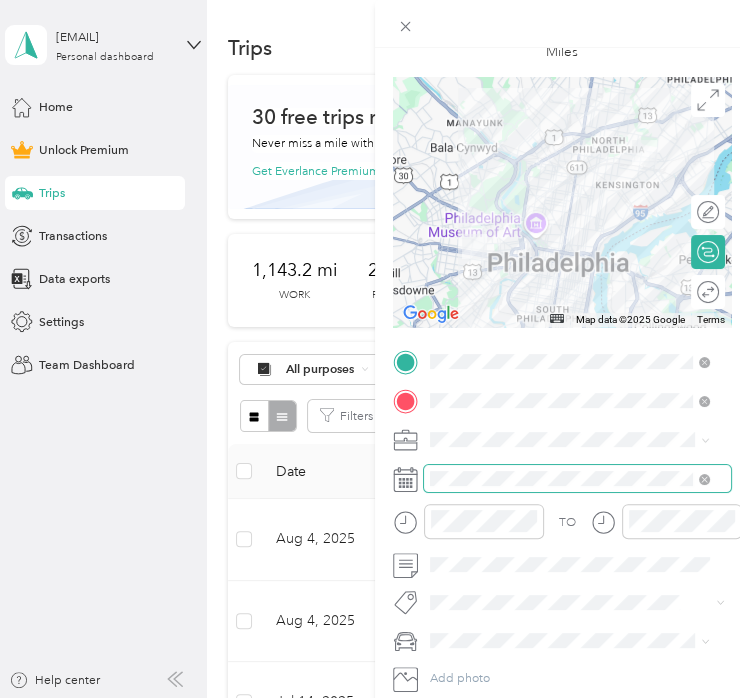 click 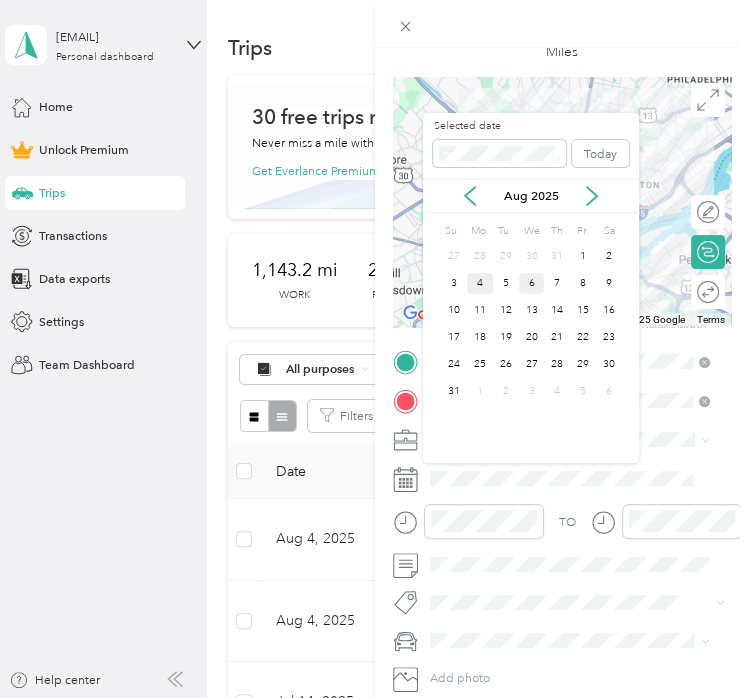 click on "4" at bounding box center [480, 283] 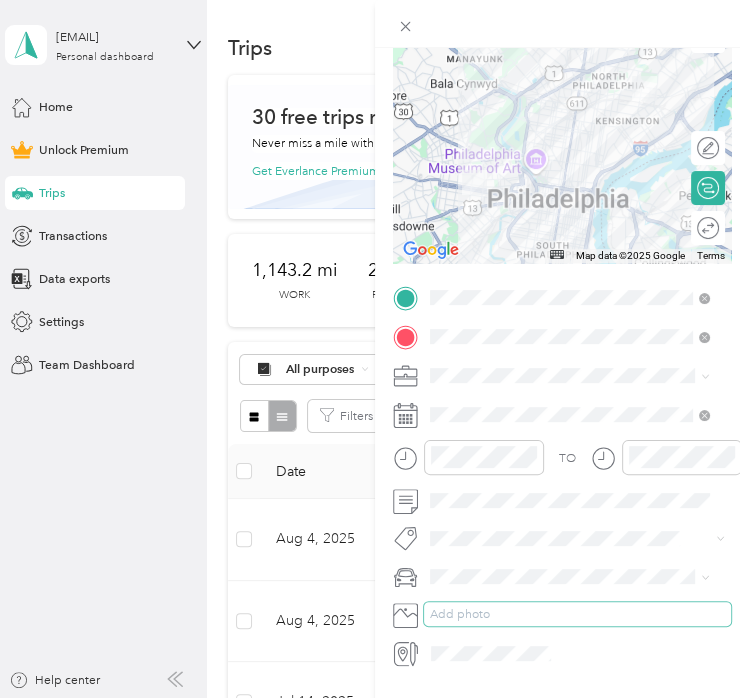 scroll, scrollTop: 200, scrollLeft: 0, axis: vertical 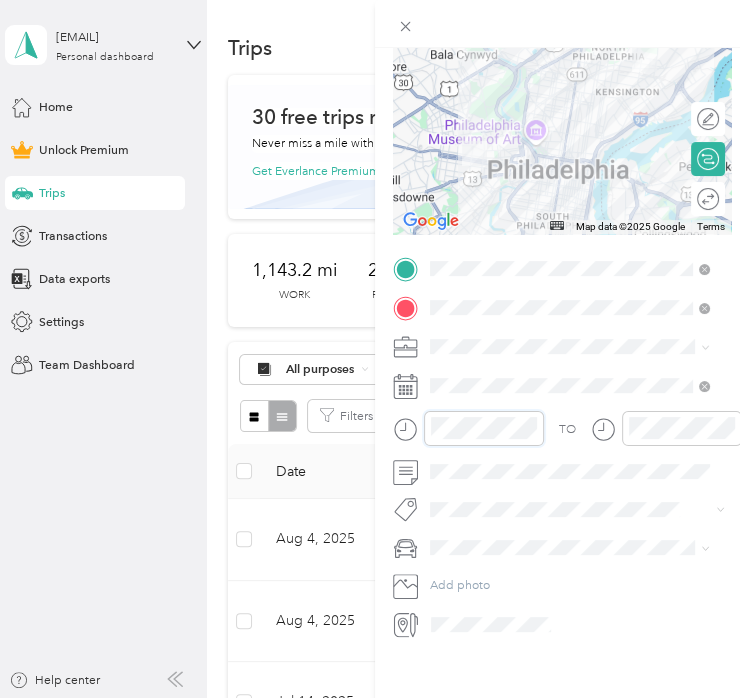 click at bounding box center (468, 428) 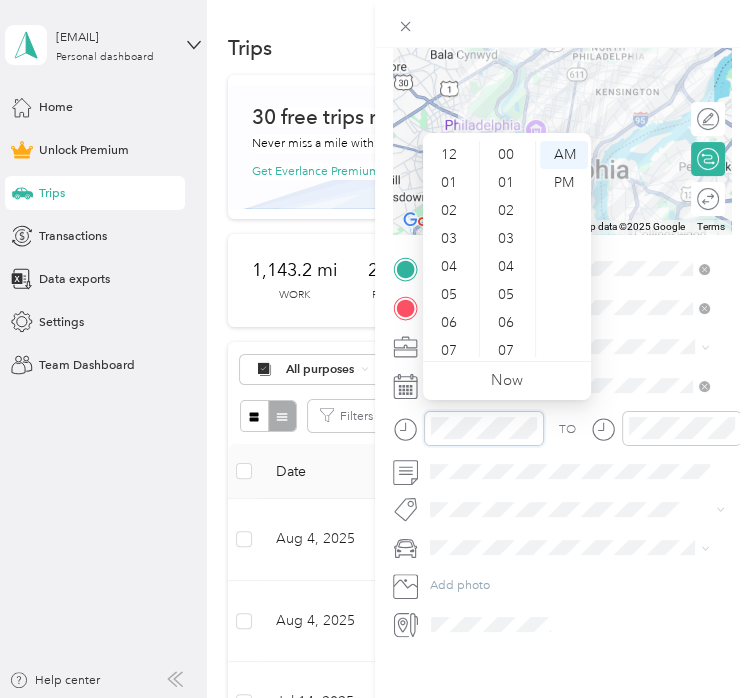 scroll, scrollTop: 1204, scrollLeft: 0, axis: vertical 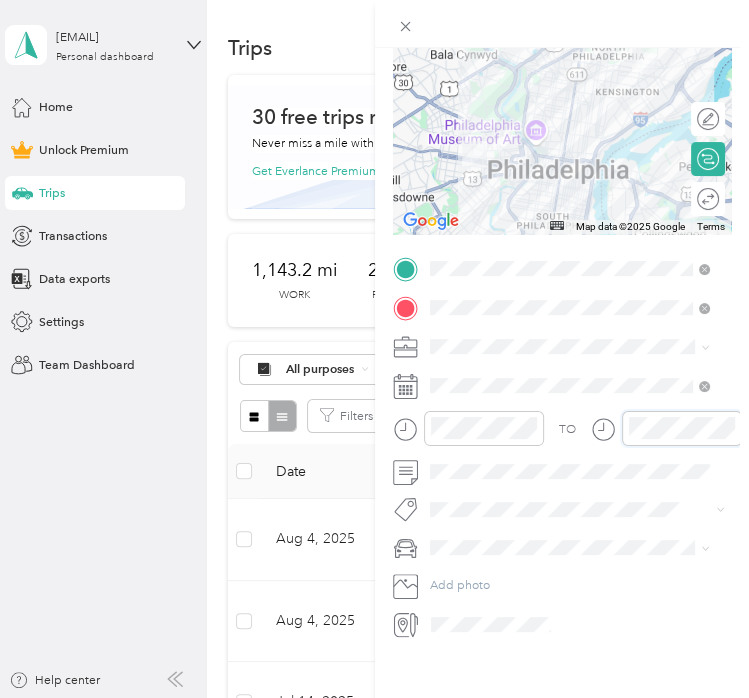 click at bounding box center [666, 428] 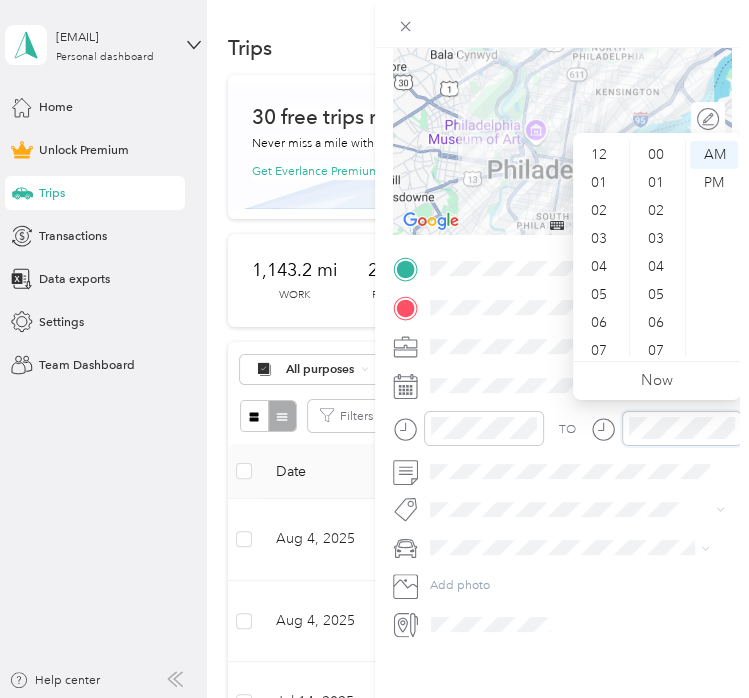 scroll, scrollTop: 1204, scrollLeft: 0, axis: vertical 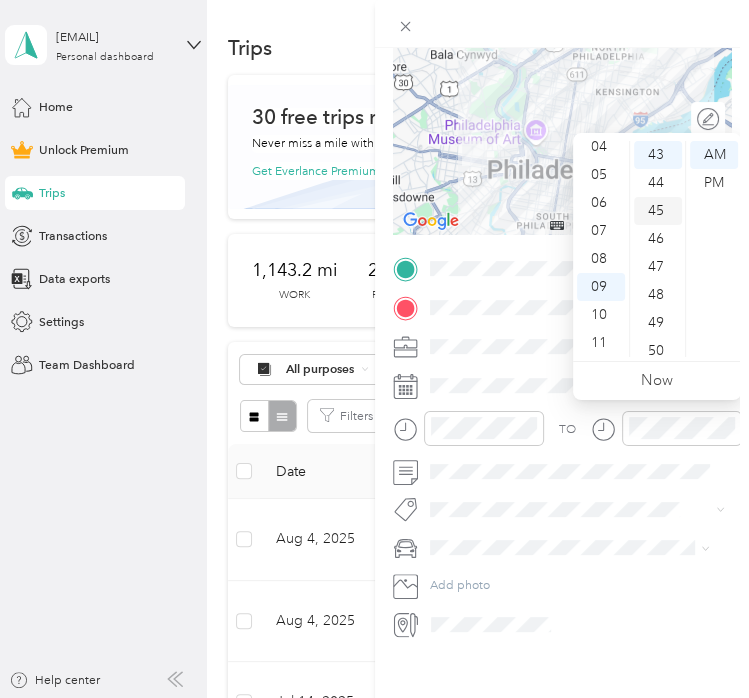 click on "45" at bounding box center [658, 211] 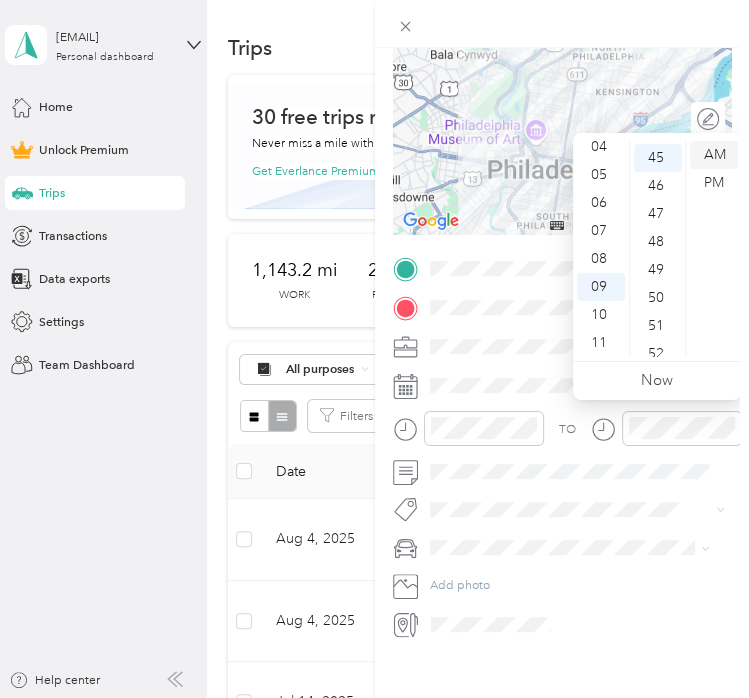 scroll, scrollTop: 1260, scrollLeft: 0, axis: vertical 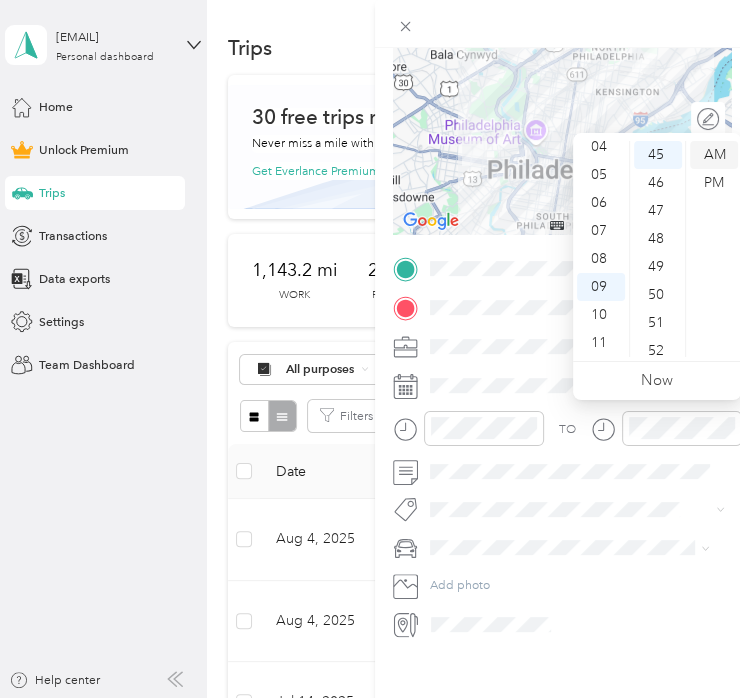 click on "AM" at bounding box center (714, 155) 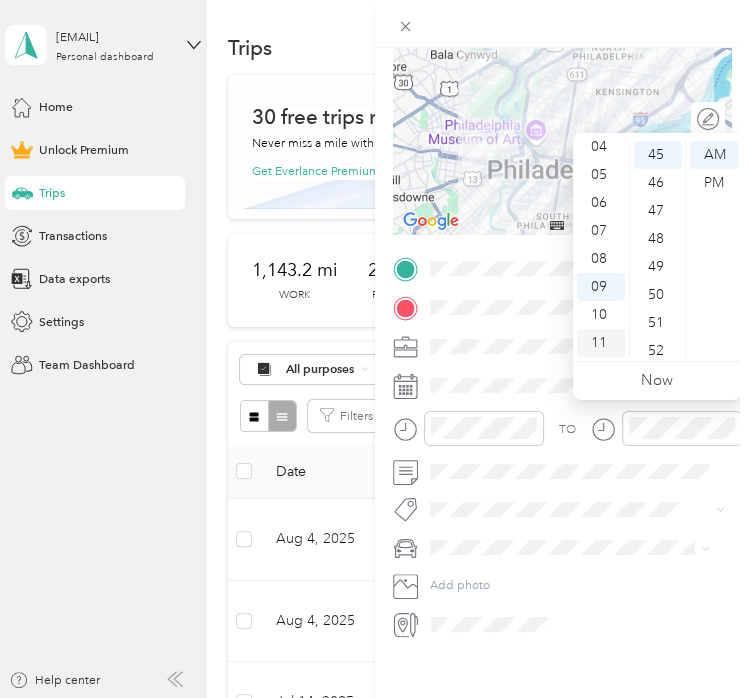 click on "11" at bounding box center (601, 343) 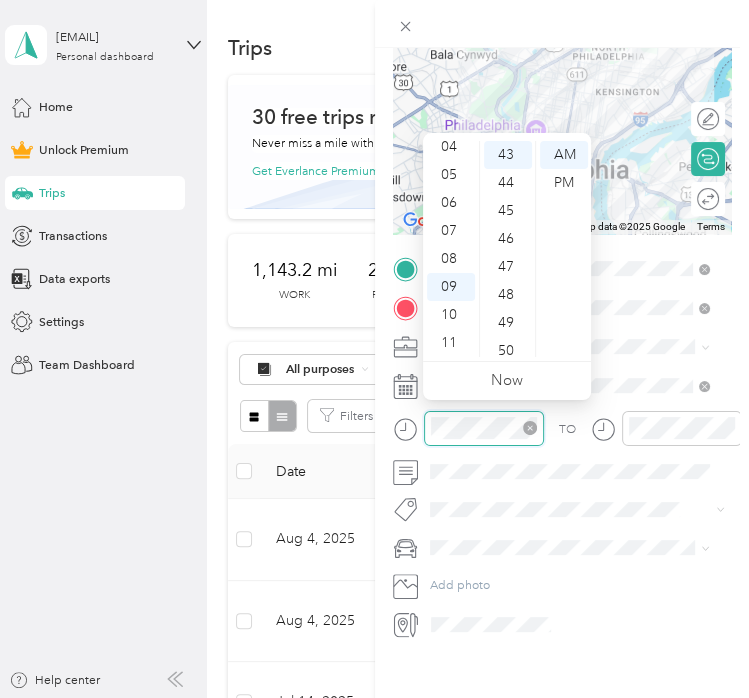 click 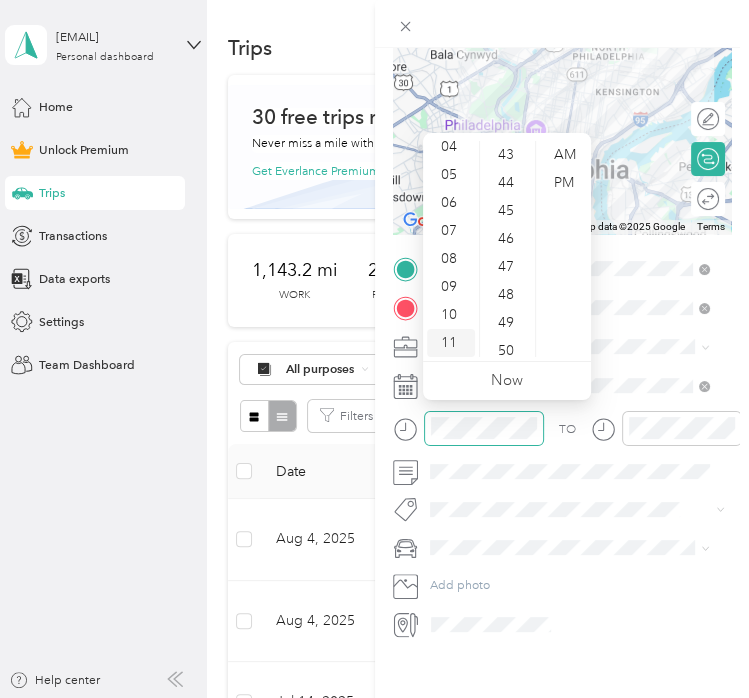 click on "11" at bounding box center (451, 343) 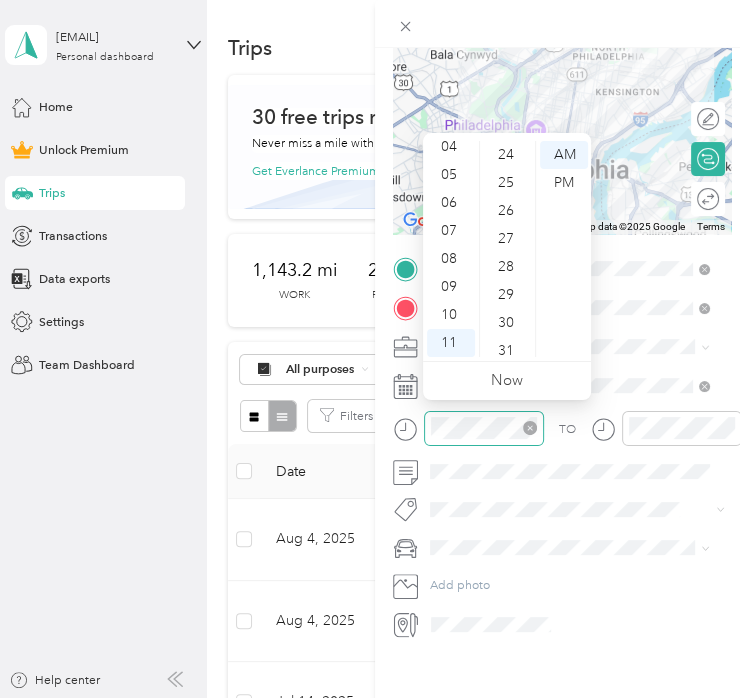 scroll, scrollTop: 664, scrollLeft: 0, axis: vertical 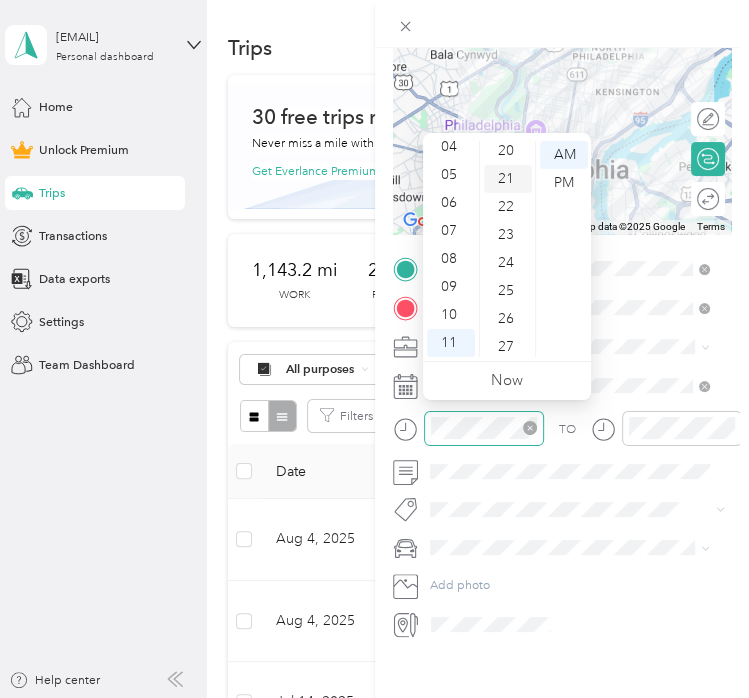 click on "21" at bounding box center [508, 179] 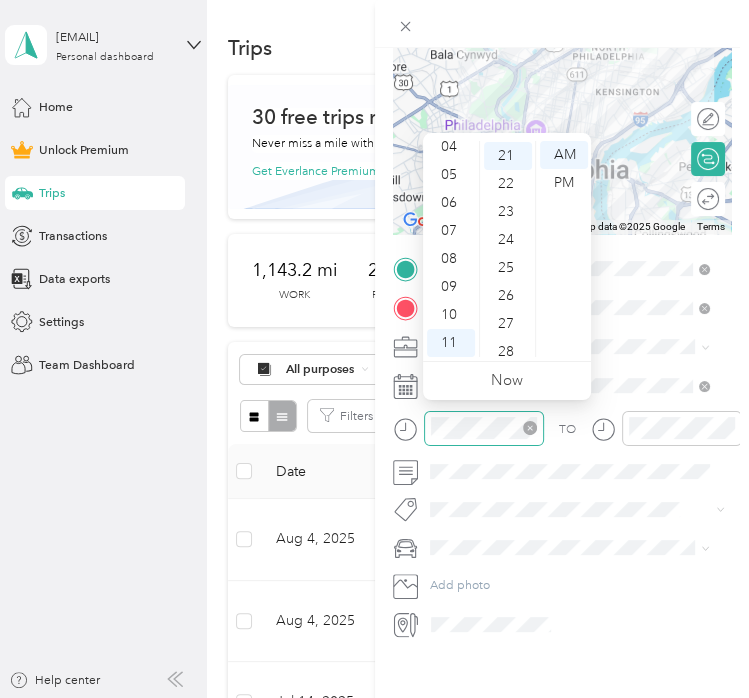 scroll, scrollTop: 588, scrollLeft: 0, axis: vertical 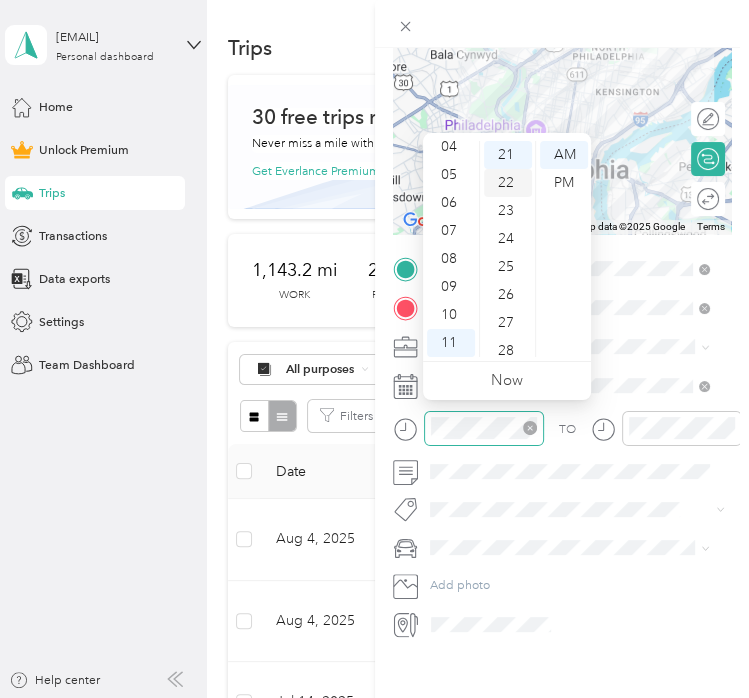 click on "22" at bounding box center [508, 183] 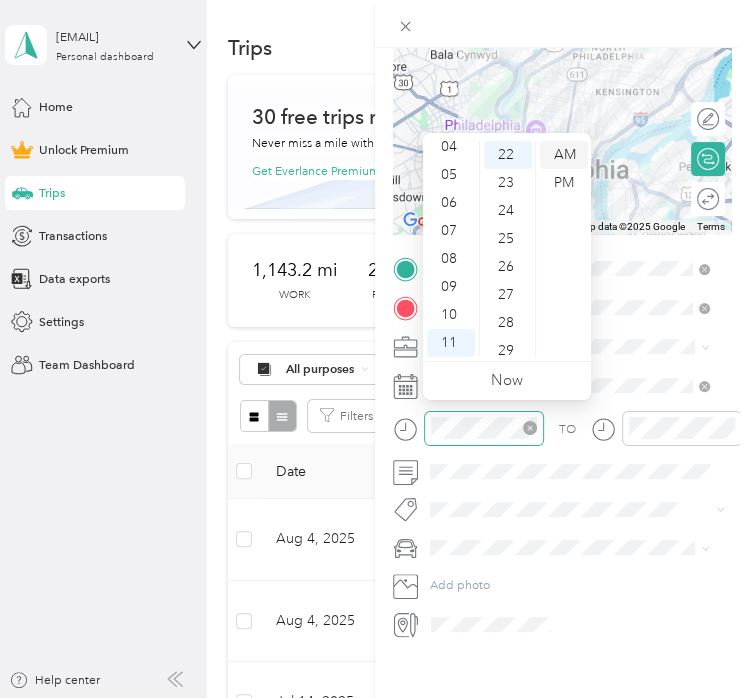 click on "AM" at bounding box center [564, 155] 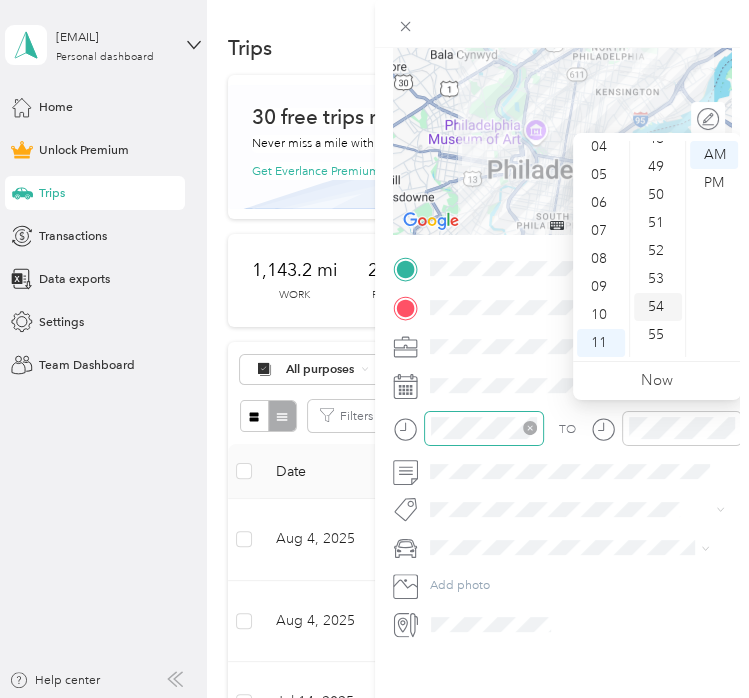 click on "54" at bounding box center (658, 307) 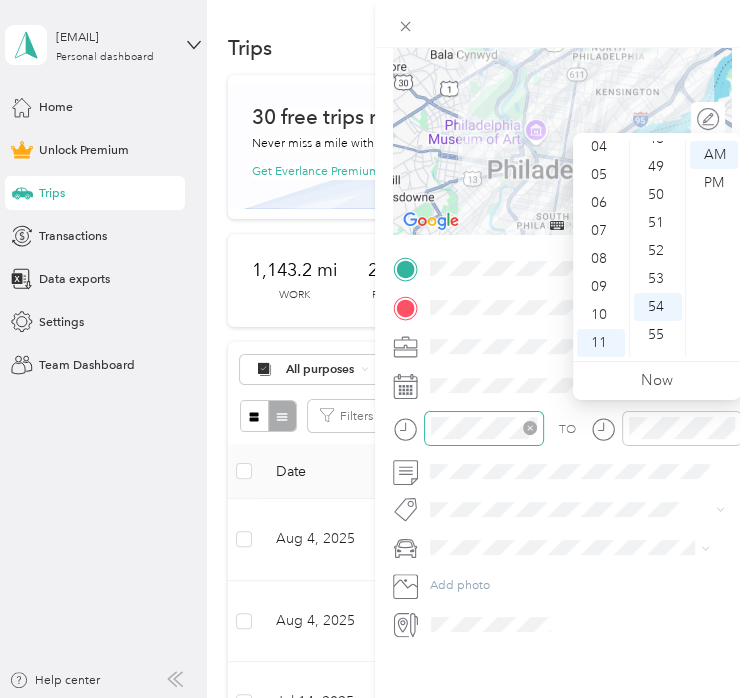 scroll, scrollTop: 1464, scrollLeft: 0, axis: vertical 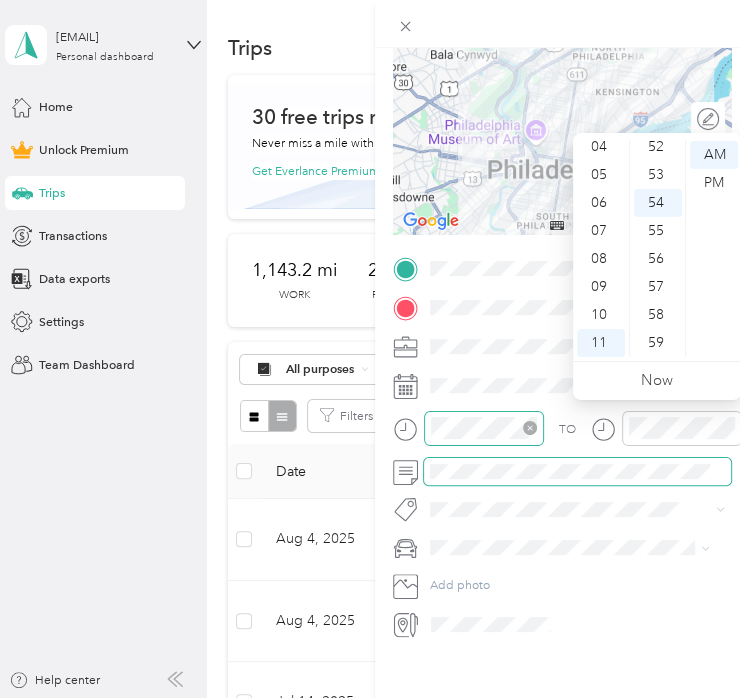 click at bounding box center (578, 471) 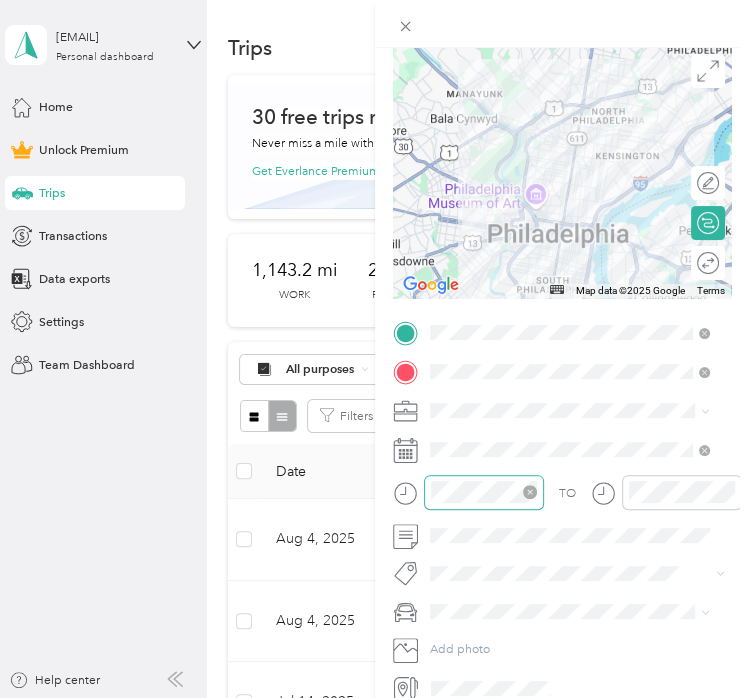 scroll, scrollTop: 0, scrollLeft: 0, axis: both 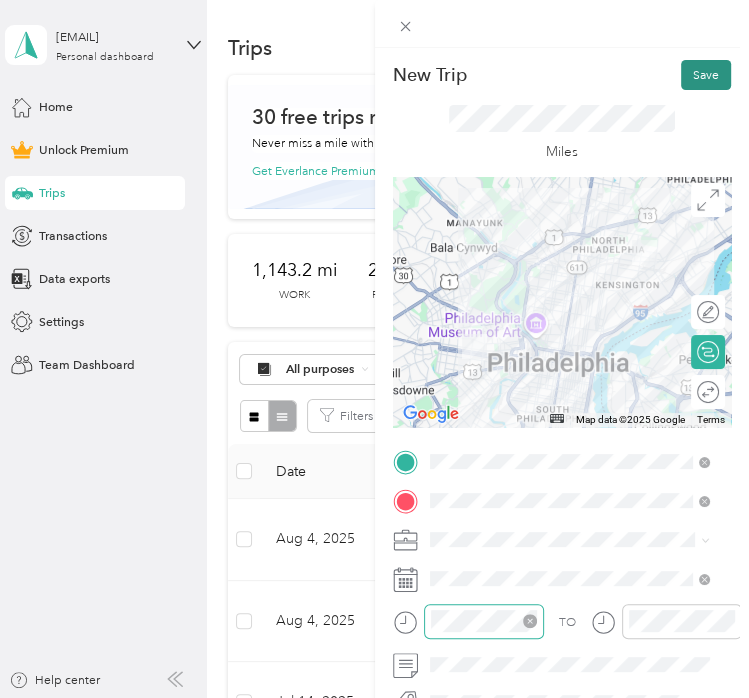 click on "Save" at bounding box center (706, 75) 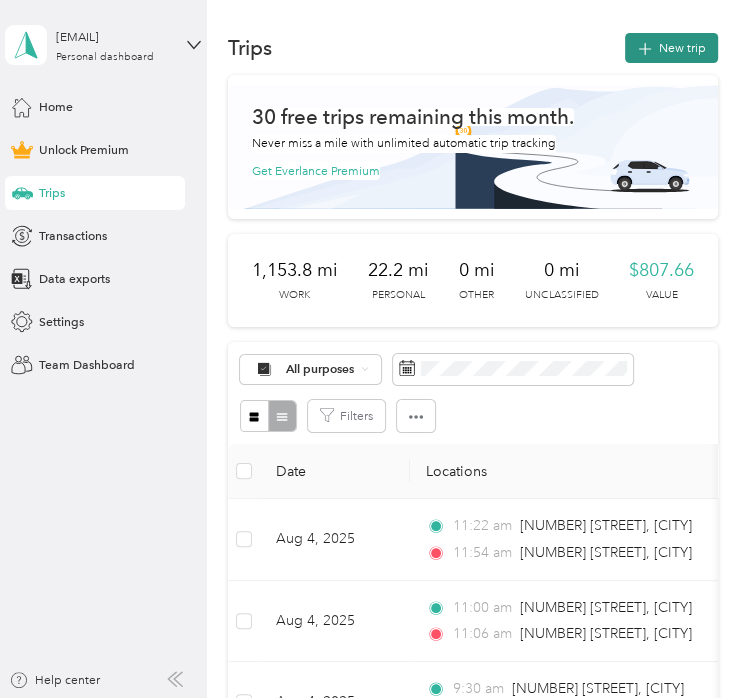 click on "New trip" at bounding box center [671, 48] 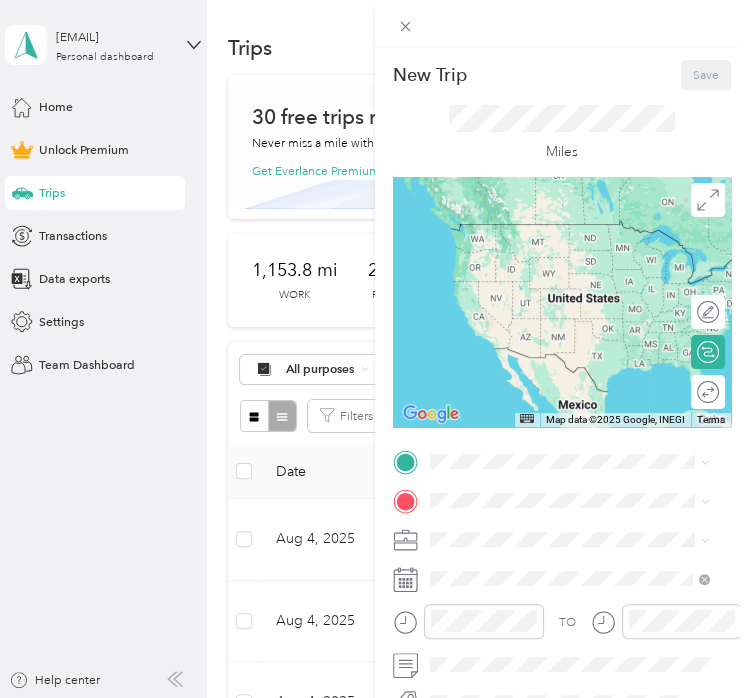 scroll, scrollTop: 100, scrollLeft: 0, axis: vertical 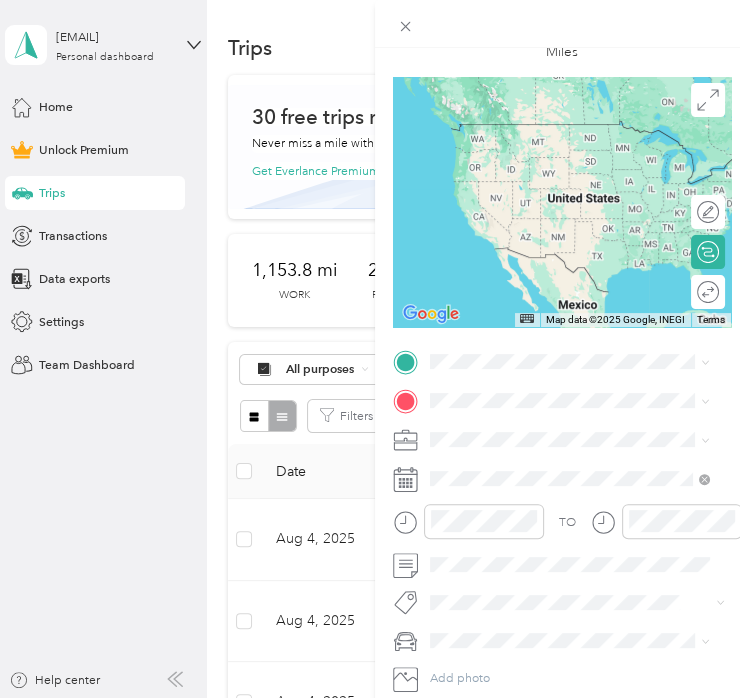 click on "New Trip Save This trip cannot be edited because it is either under review, approved, or paid. Contact your Team Manager to edit it. Miles To navigate the map with touch gestures double-tap and hold your finger on the map, then drag the map. ← Move left → Move right ↑ Move up ↓ Move down + Zoom in - Zoom out Home Jump left by 75% End Jump right by 75% Page Up Jump up by 75% Page Down Jump down by 75% Map Data Map data ©2025 Google, INEGI Map data ©2025 Google, INEGI 1000 km  Click to toggle between metric and imperial units Terms Report a map error Edit route Calculate route Round trip TO Add photo" at bounding box center (562, 345) 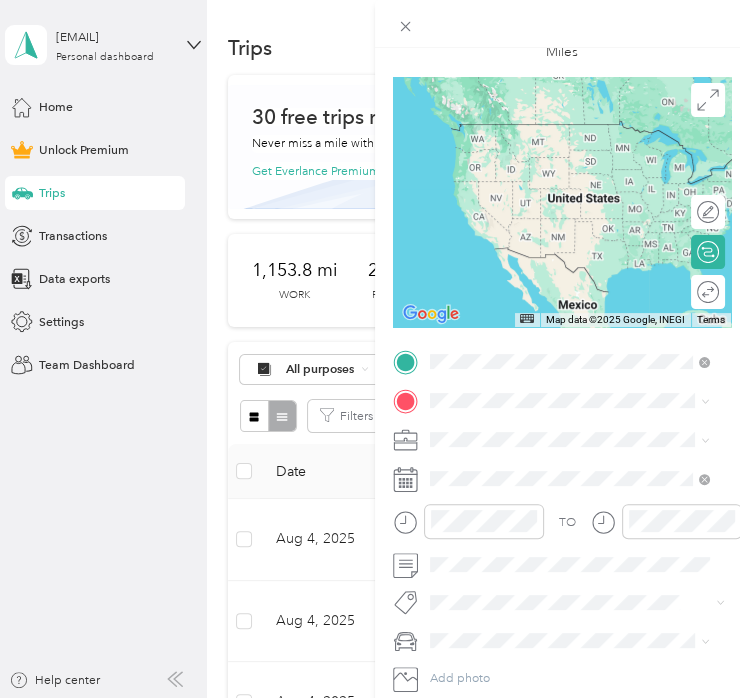 click on "[NUMBER] [STREET]
[CITY], [STATE] [POSTAL_CODE], [COUNTRY]" at bounding box center [569, 438] 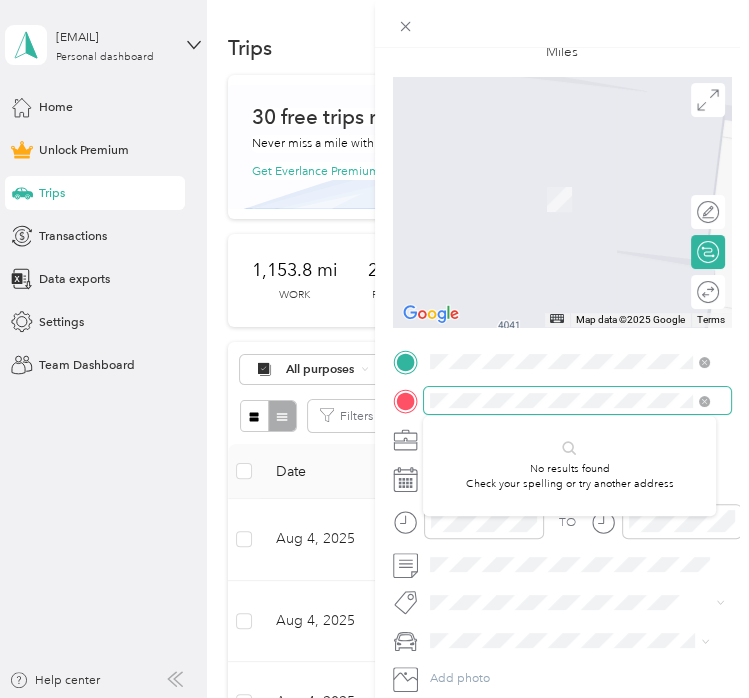 scroll, scrollTop: 0, scrollLeft: 33, axis: horizontal 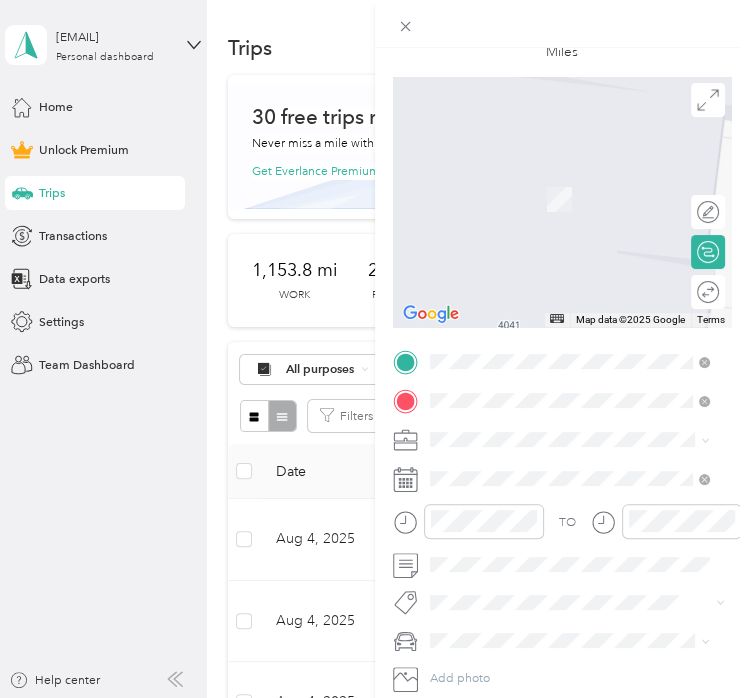 click on "[NUMBER] [STREET]
[CITY], [STATE] [POSTAL_CODE], [COUNTRY]" at bounding box center (583, 477) 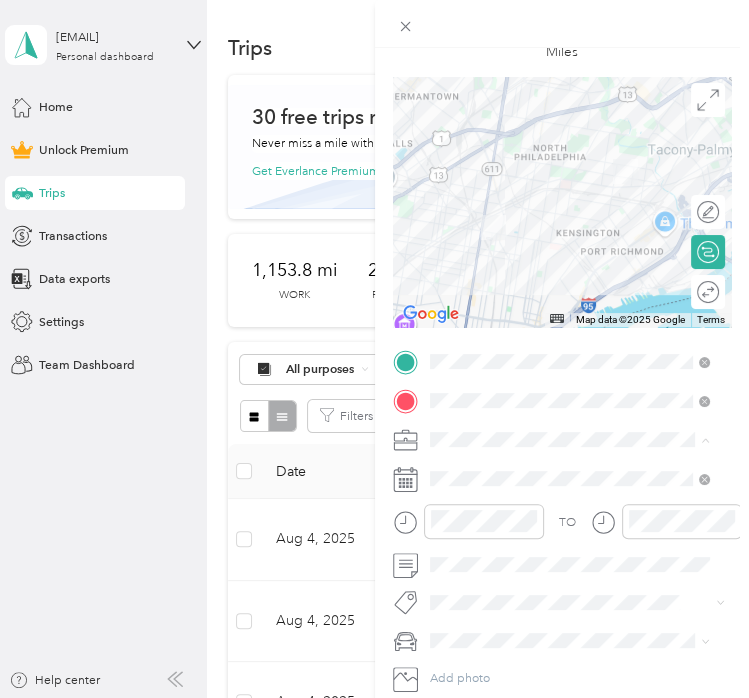 click on "Work" at bounding box center [569, 470] 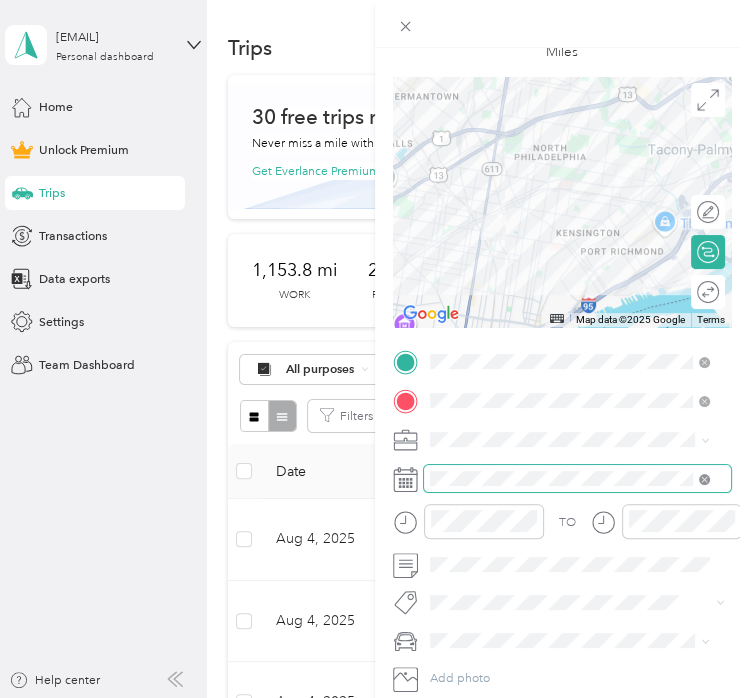 click 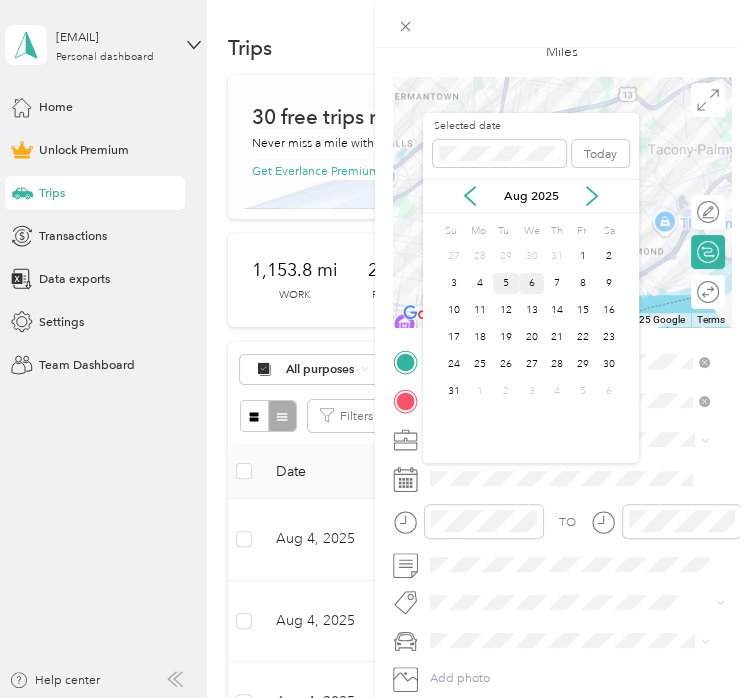 click on "5" at bounding box center [506, 283] 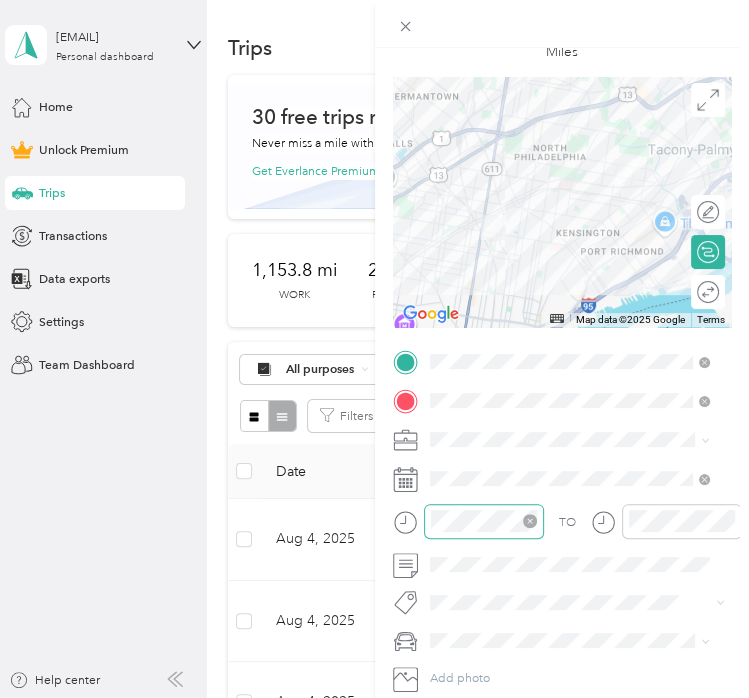 click 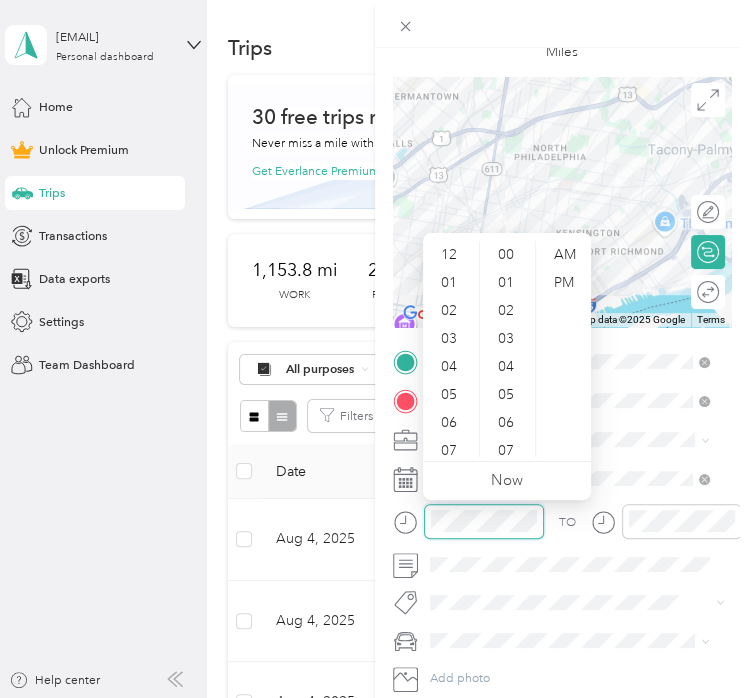 scroll, scrollTop: 1288, scrollLeft: 0, axis: vertical 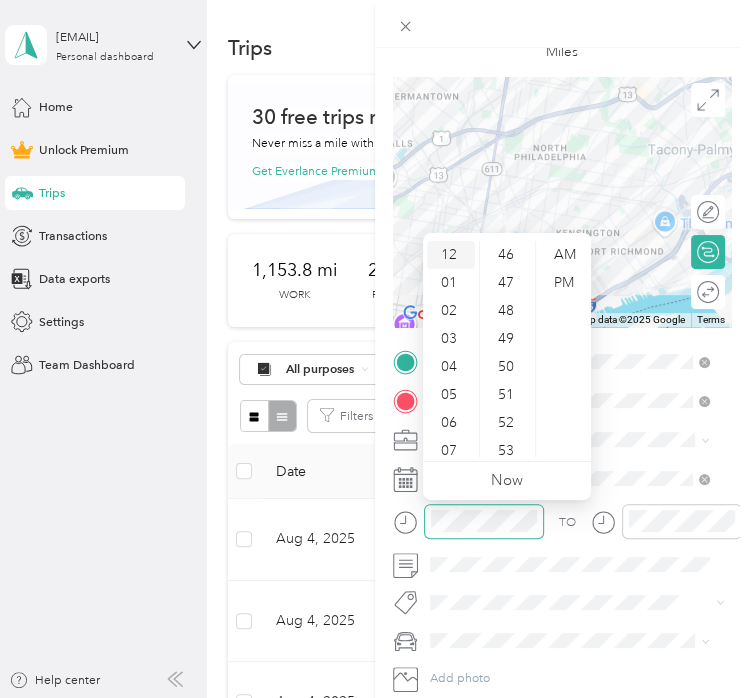 click on "12" at bounding box center [451, 255] 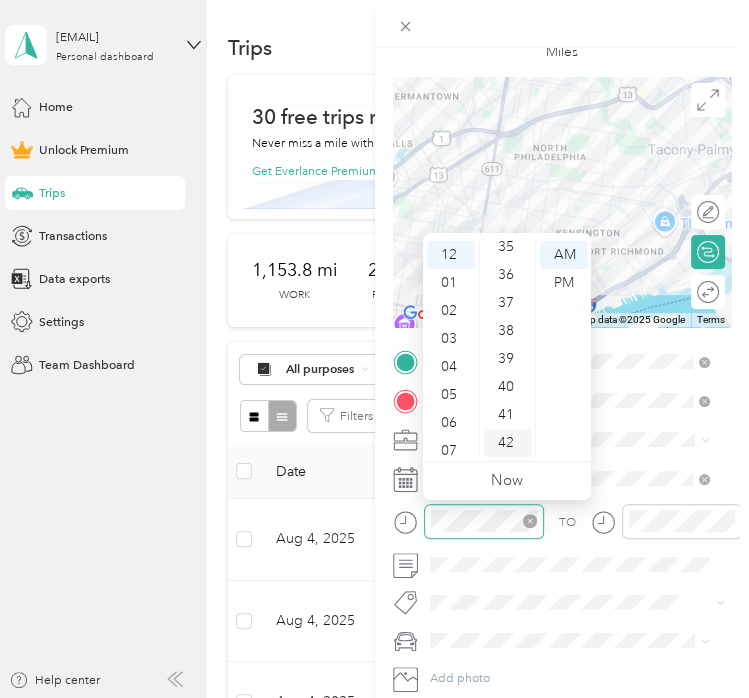 scroll, scrollTop: 1188, scrollLeft: 0, axis: vertical 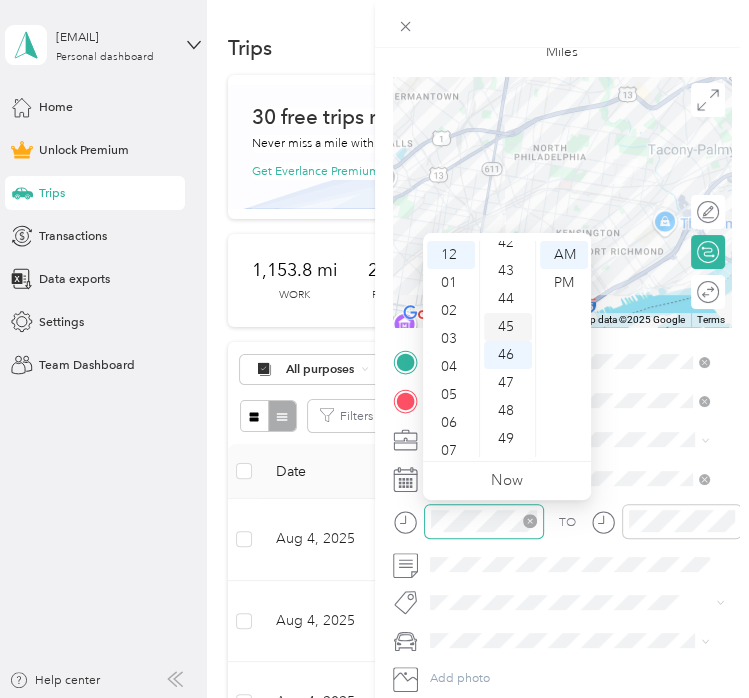 click on "45" at bounding box center (508, 327) 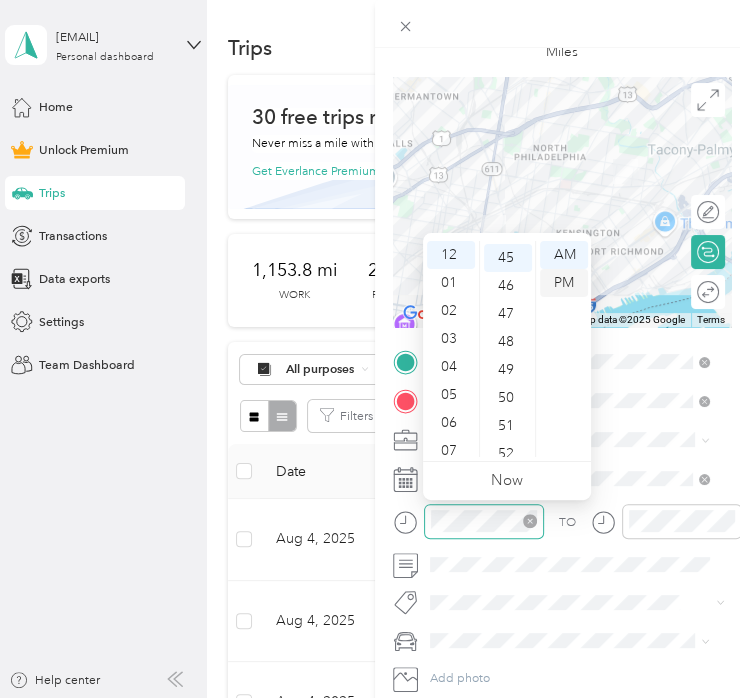 scroll, scrollTop: 1260, scrollLeft: 0, axis: vertical 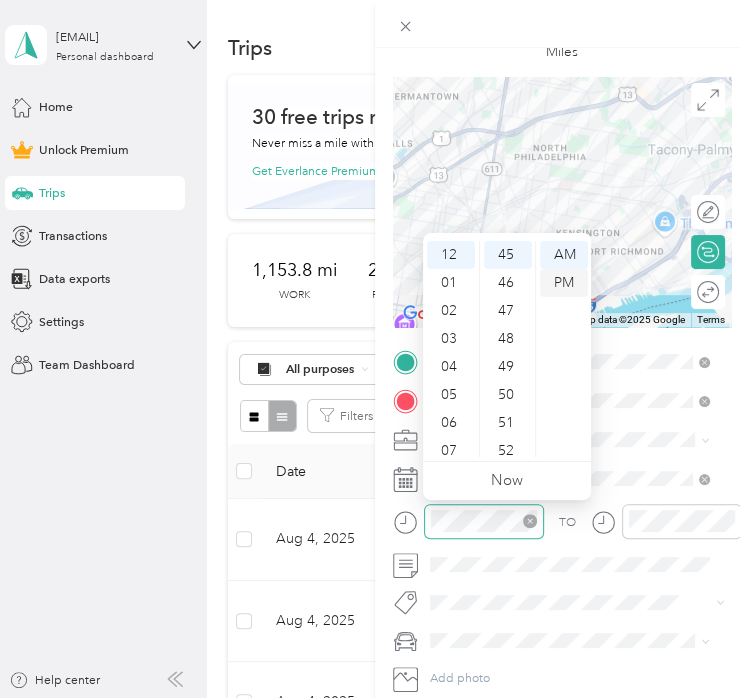 click on "PM" at bounding box center (564, 283) 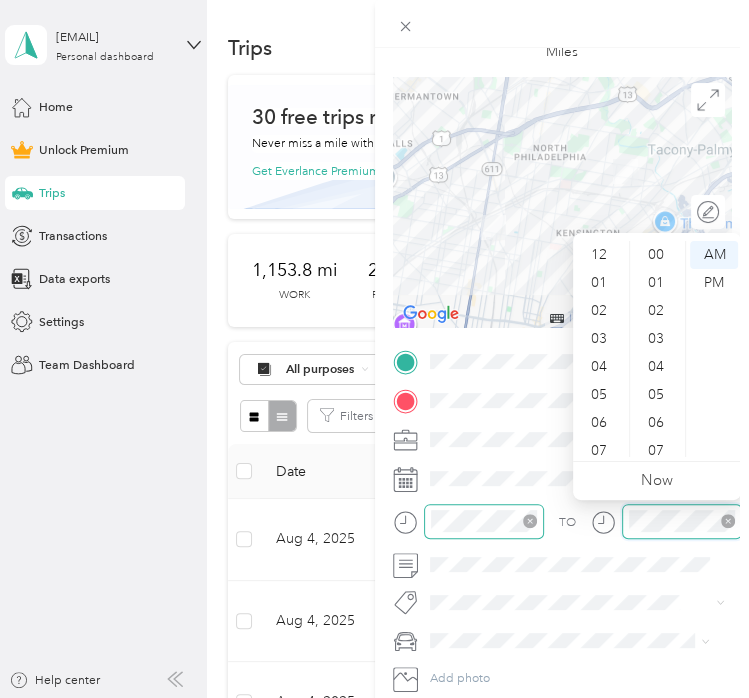 scroll, scrollTop: 1288, scrollLeft: 0, axis: vertical 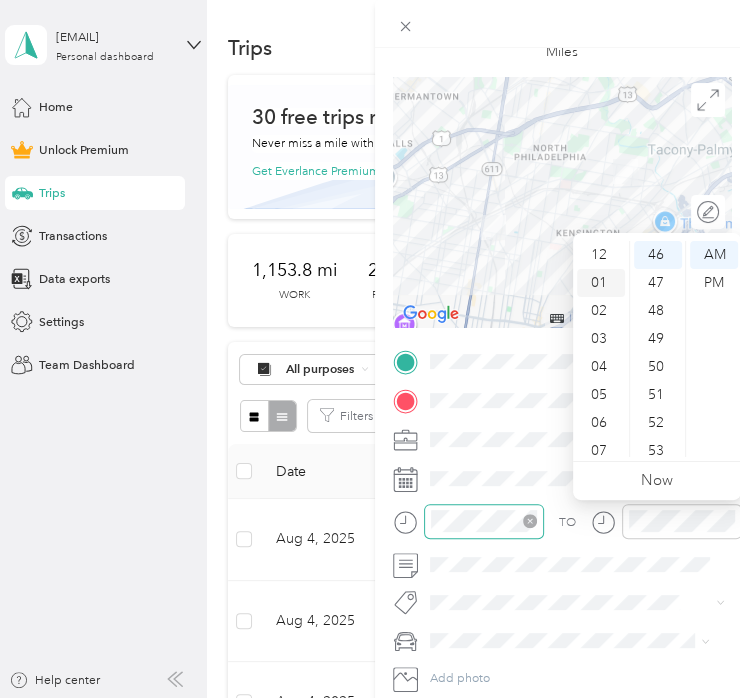 click on "01" at bounding box center [601, 283] 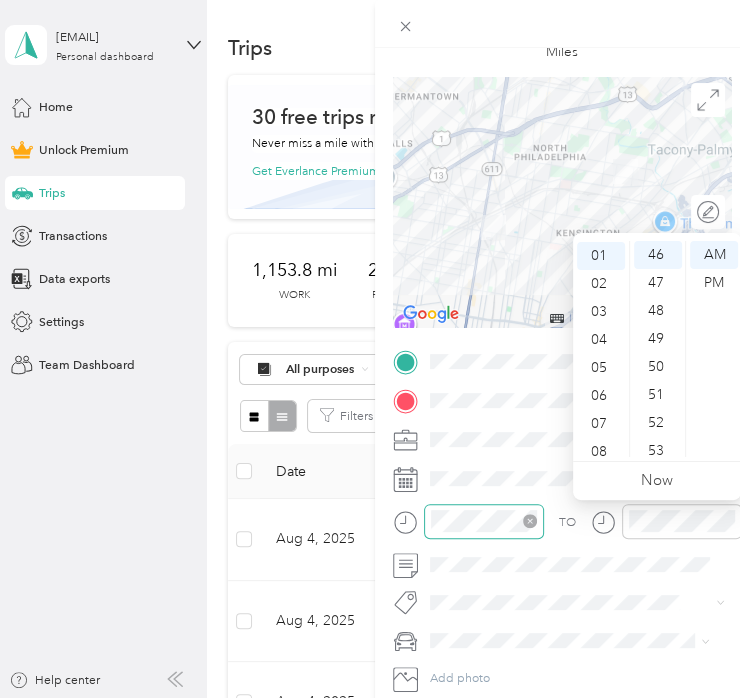 scroll, scrollTop: 28, scrollLeft: 0, axis: vertical 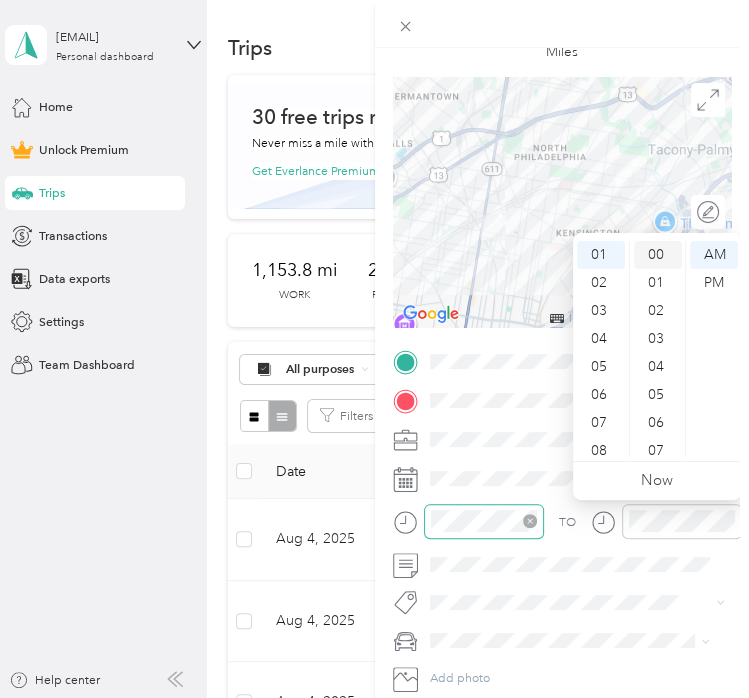 click on "00" at bounding box center [658, 255] 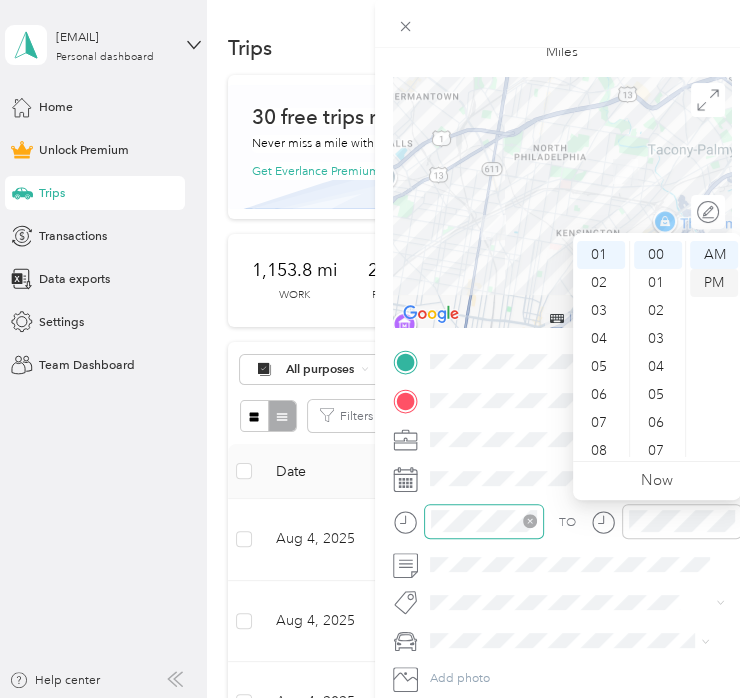 click on "PM" at bounding box center [714, 283] 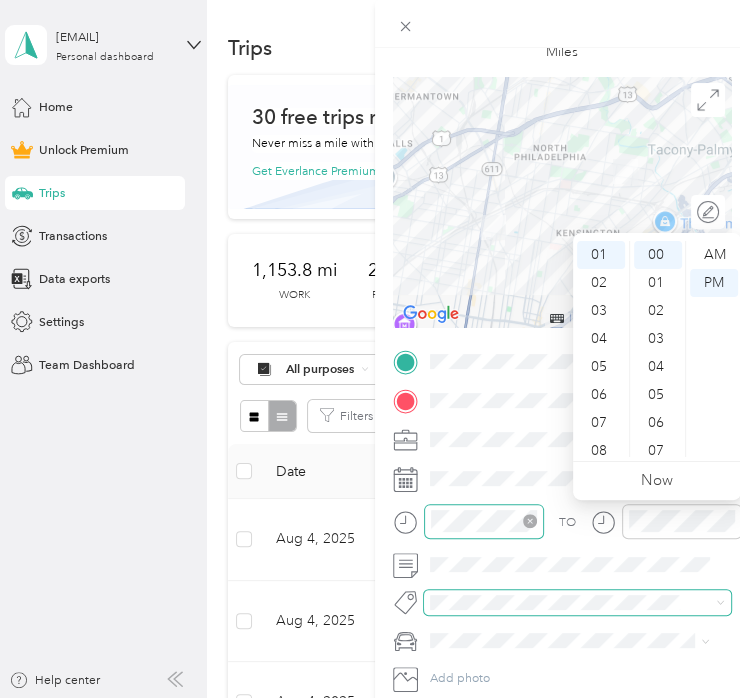 click at bounding box center (563, 602) 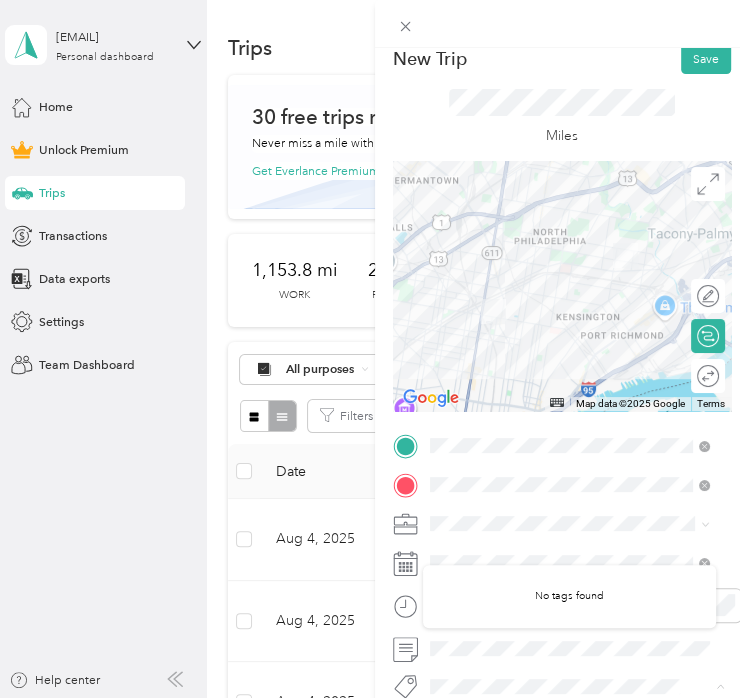 scroll, scrollTop: 8, scrollLeft: 0, axis: vertical 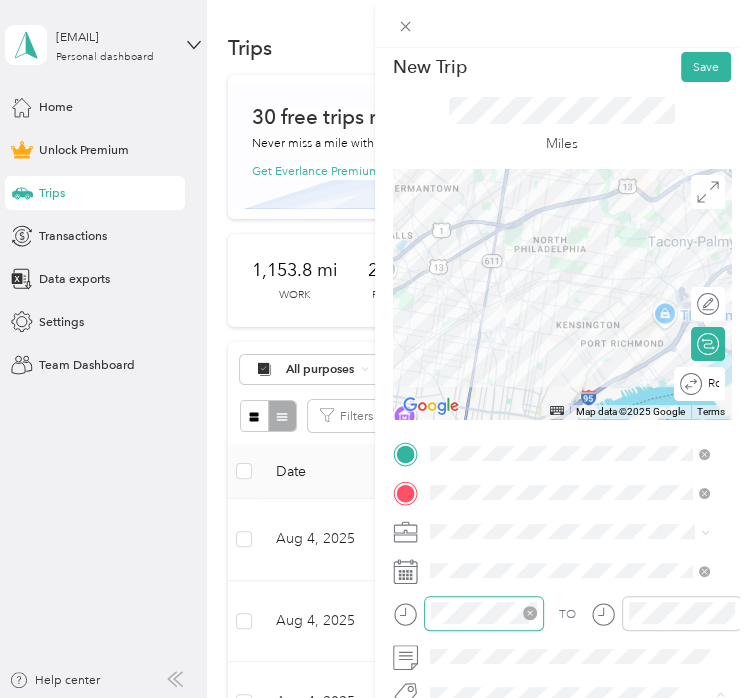 click on "Round trip" at bounding box center [710, 384] 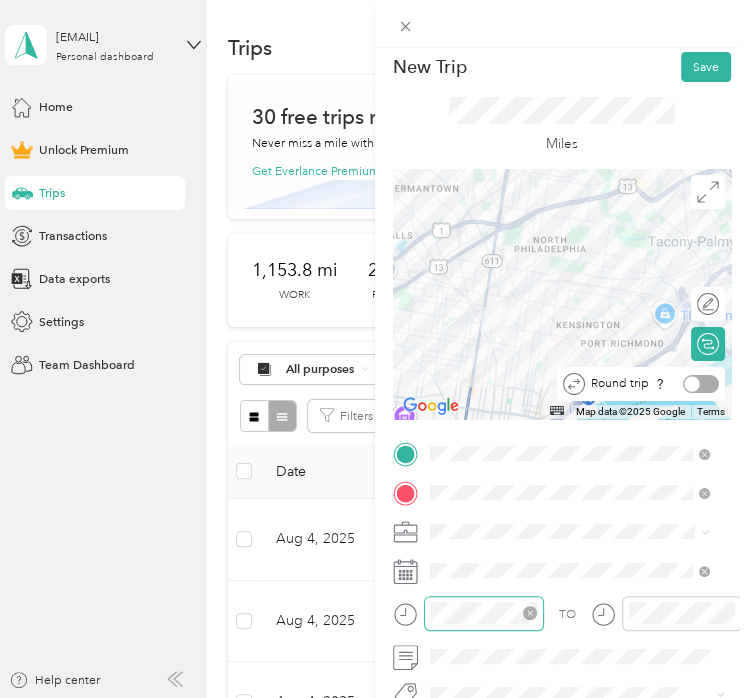 click at bounding box center (701, 384) 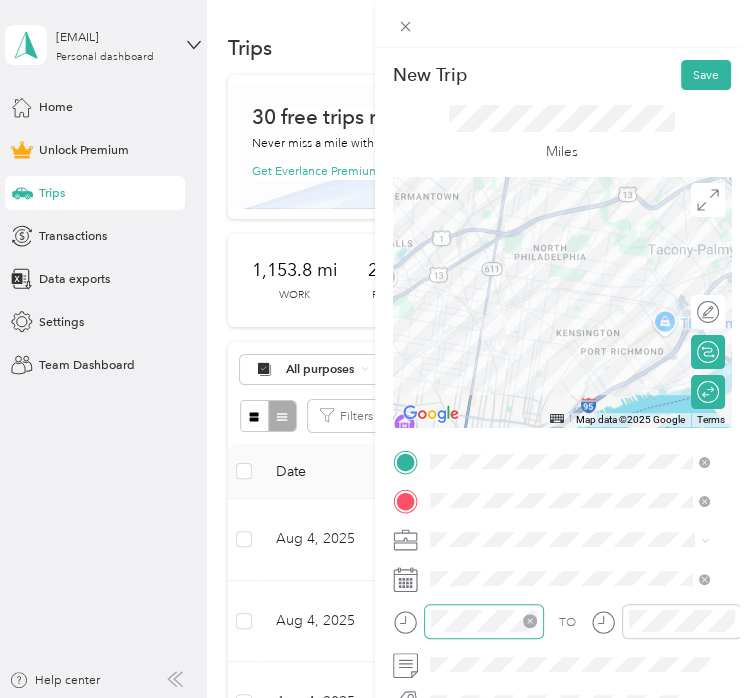 scroll, scrollTop: 0, scrollLeft: 0, axis: both 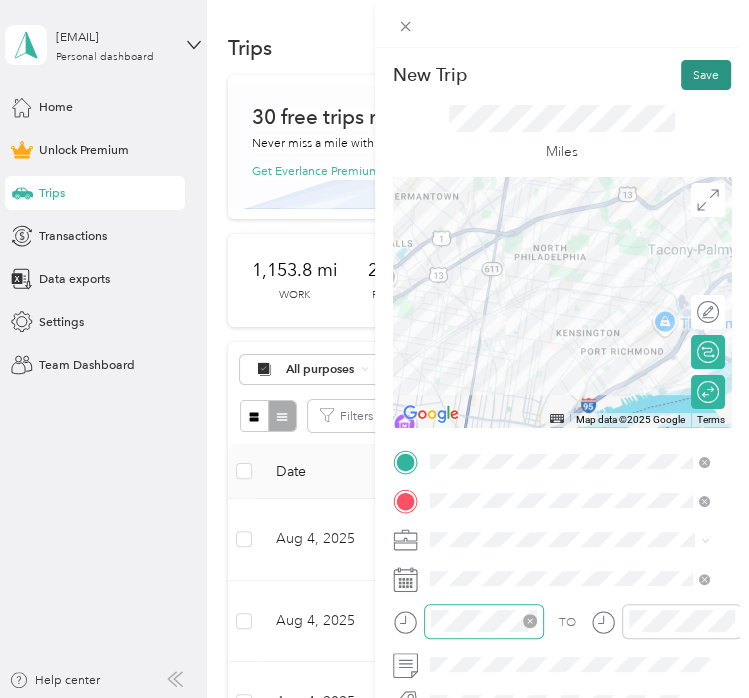 click on "Save" at bounding box center [706, 75] 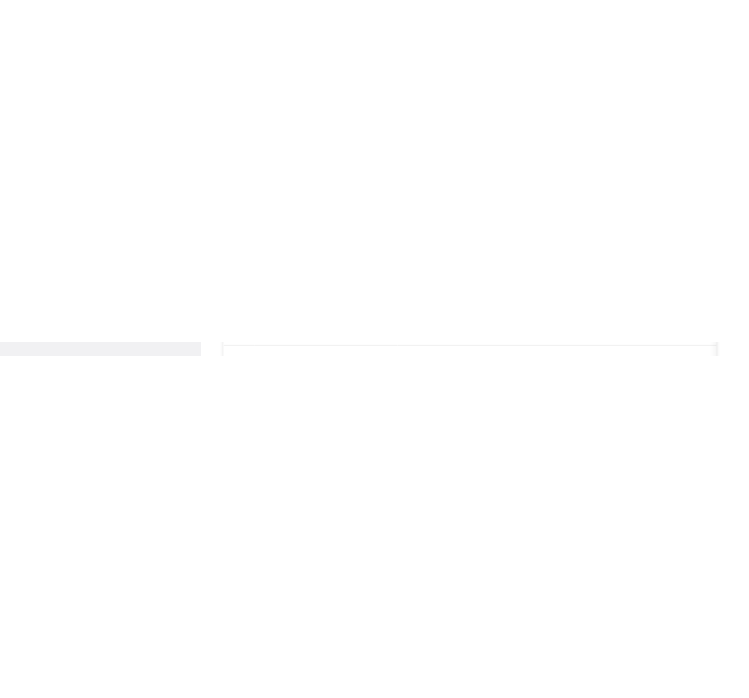 scroll, scrollTop: 1035, scrollLeft: 0, axis: vertical 